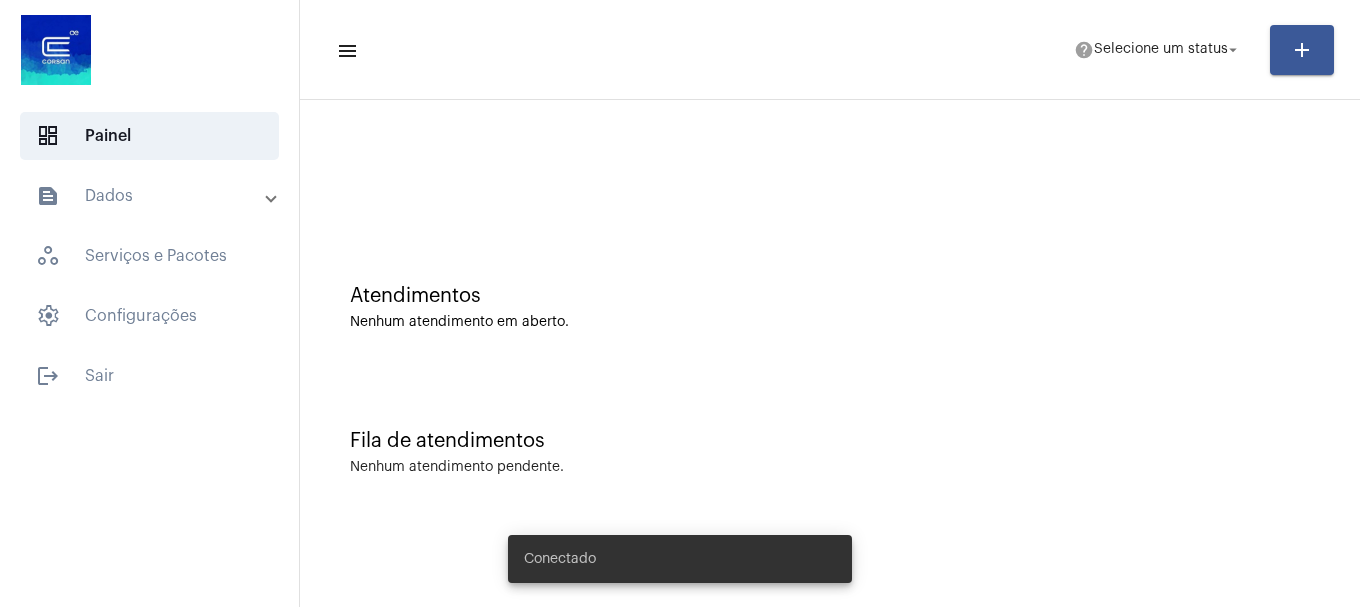 scroll, scrollTop: 0, scrollLeft: 0, axis: both 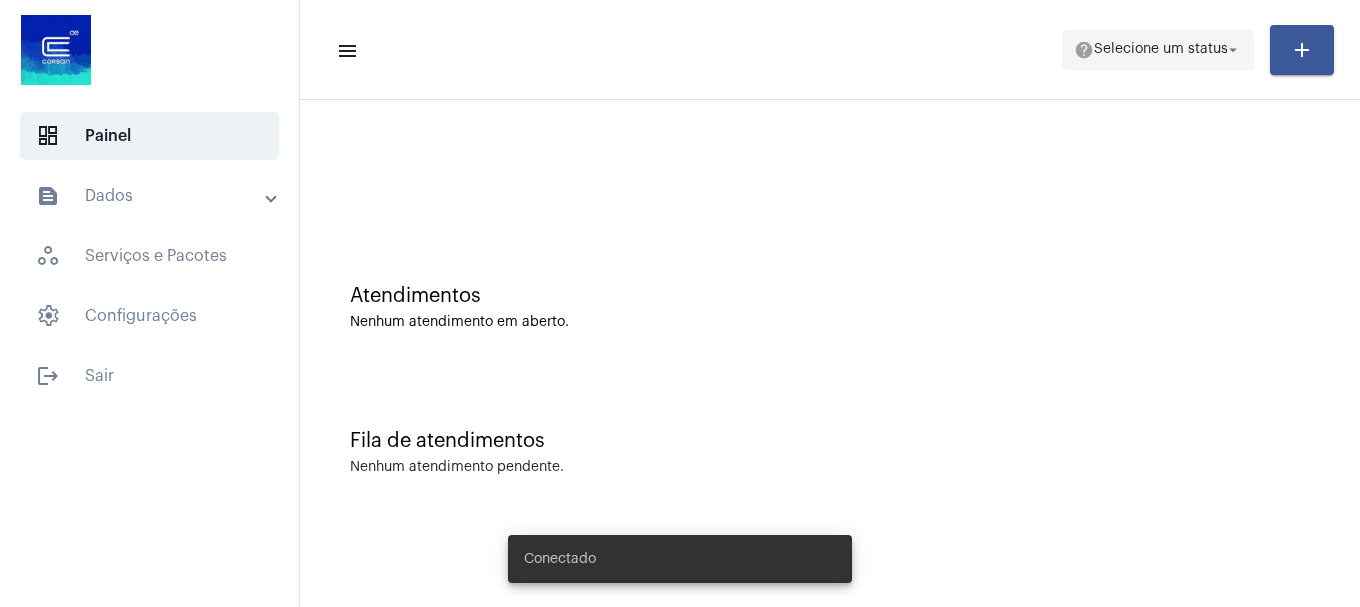 click on "help  Selecione um status arrow_drop_down" 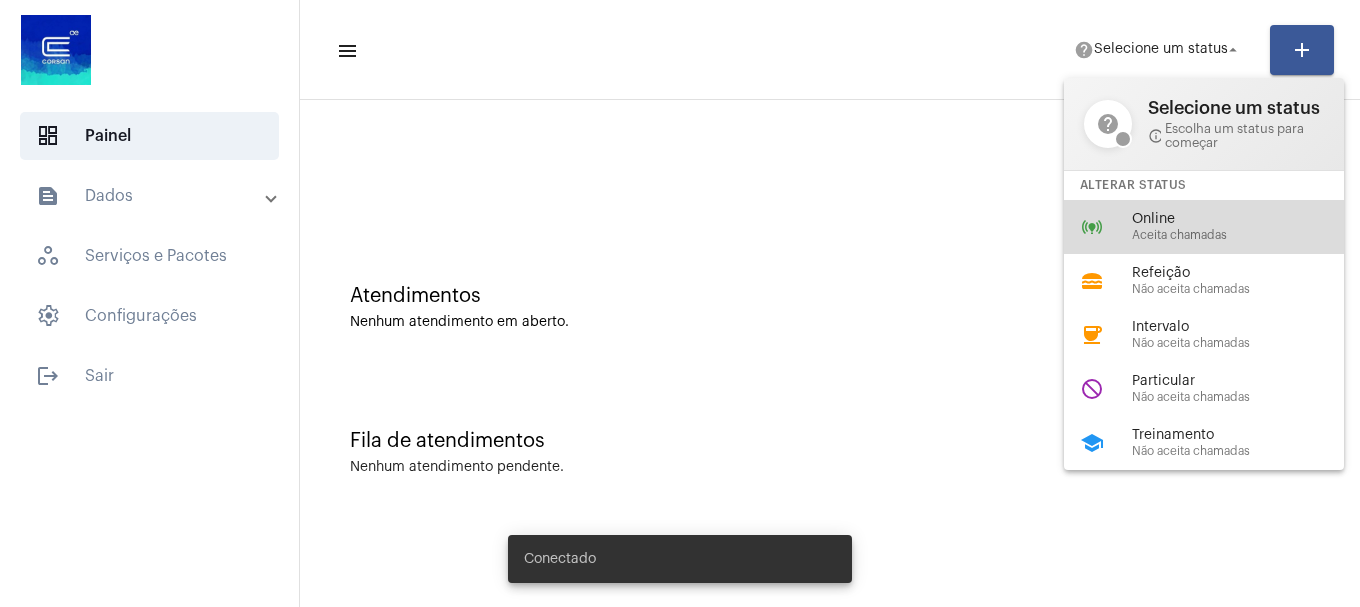 click on "online_prediction  Online Aceita chamadas" at bounding box center [1220, 227] 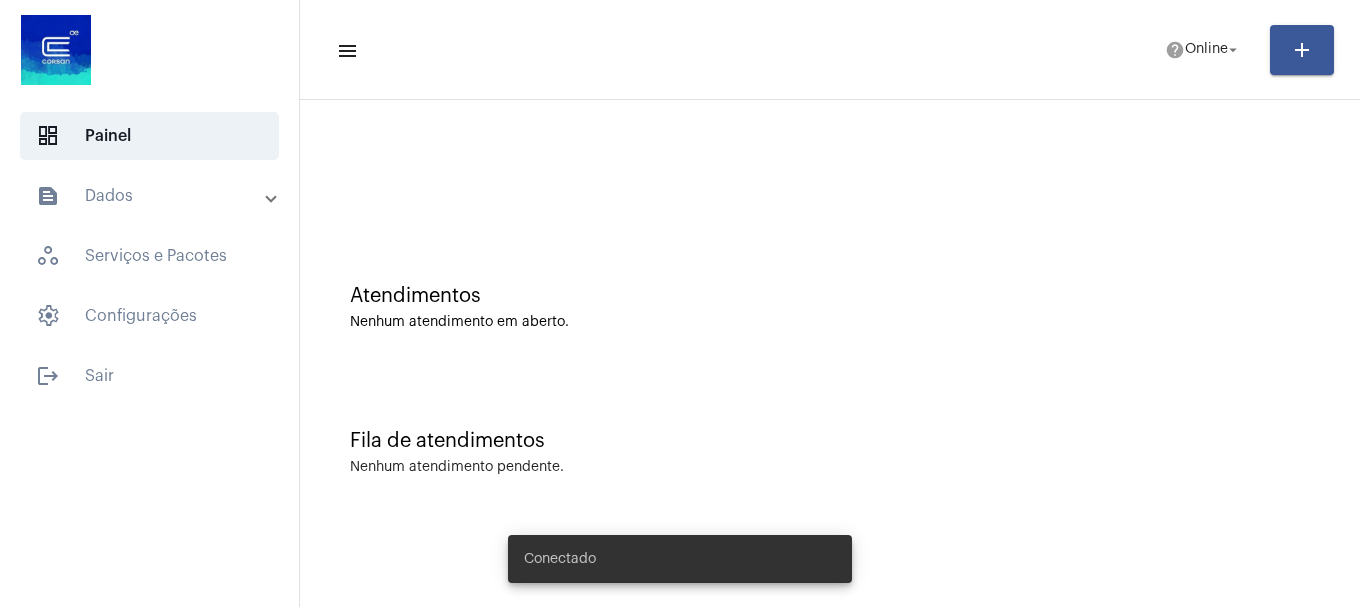scroll, scrollTop: 0, scrollLeft: 0, axis: both 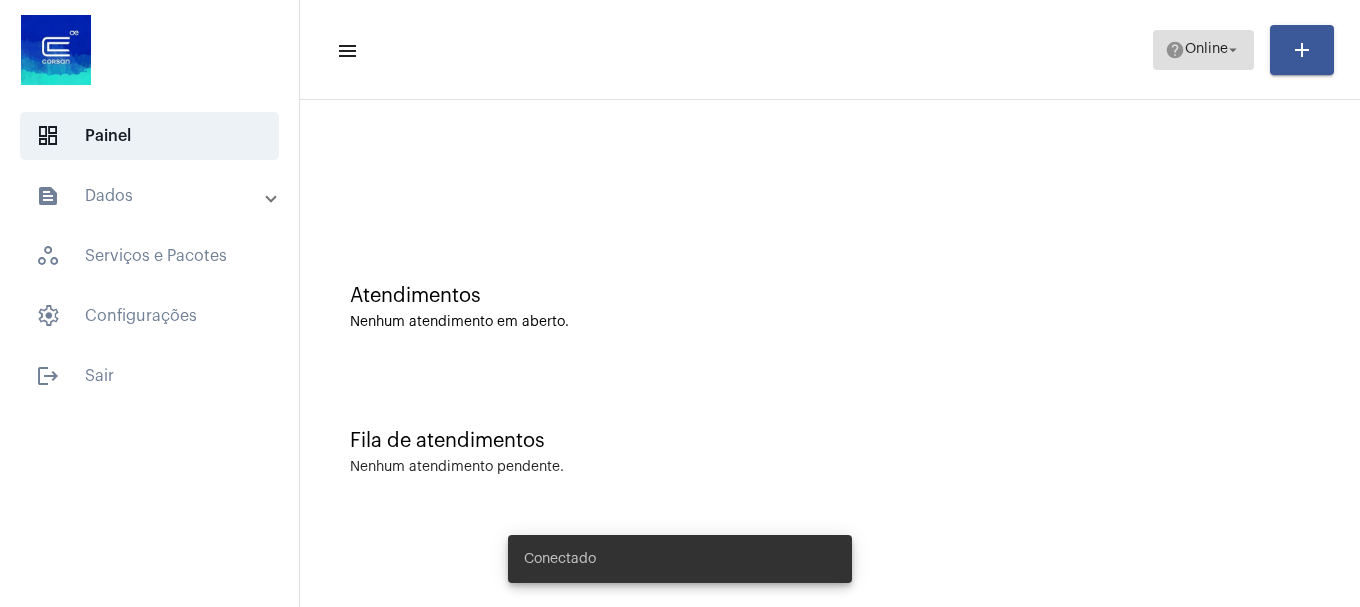 click on "help  Online arrow_drop_down" 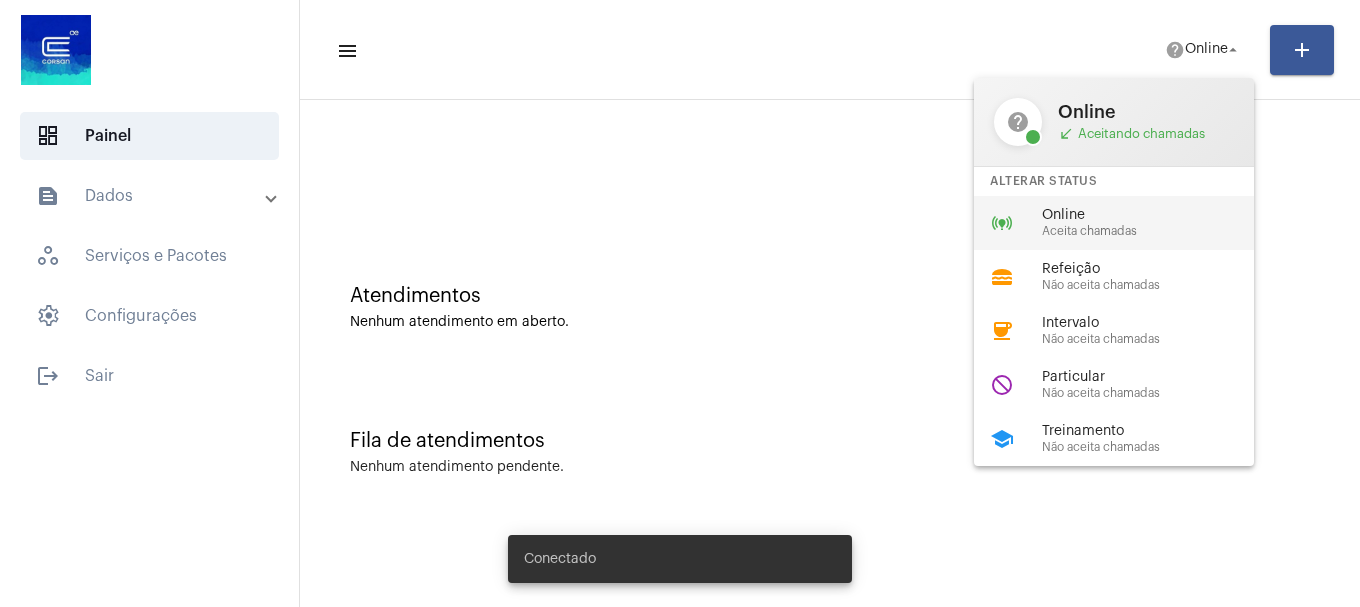 drag, startPoint x: 1084, startPoint y: 186, endPoint x: 1073, endPoint y: 205, distance: 21.954498 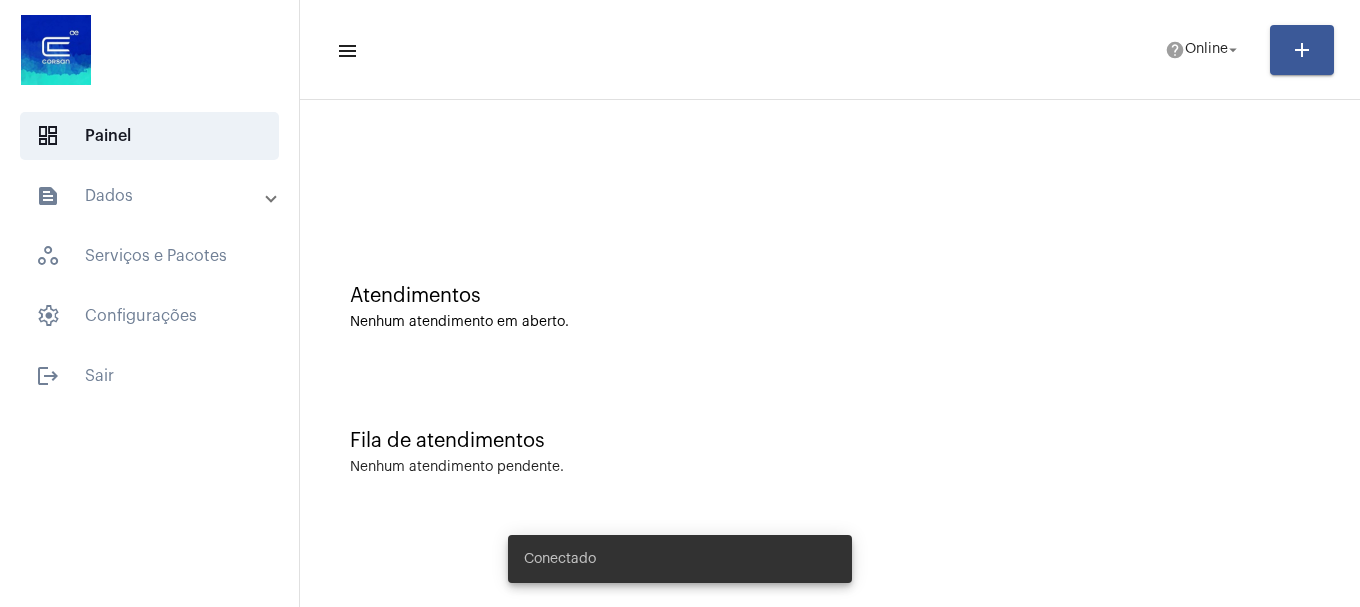 click 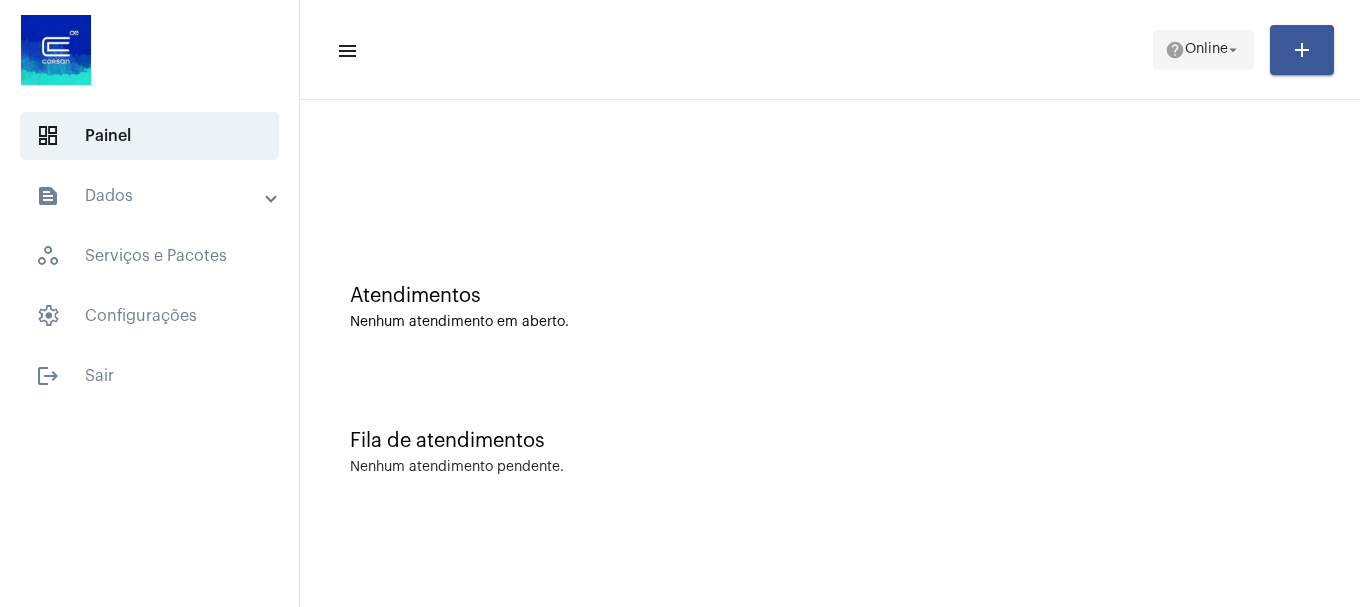 click on "arrow_drop_down" 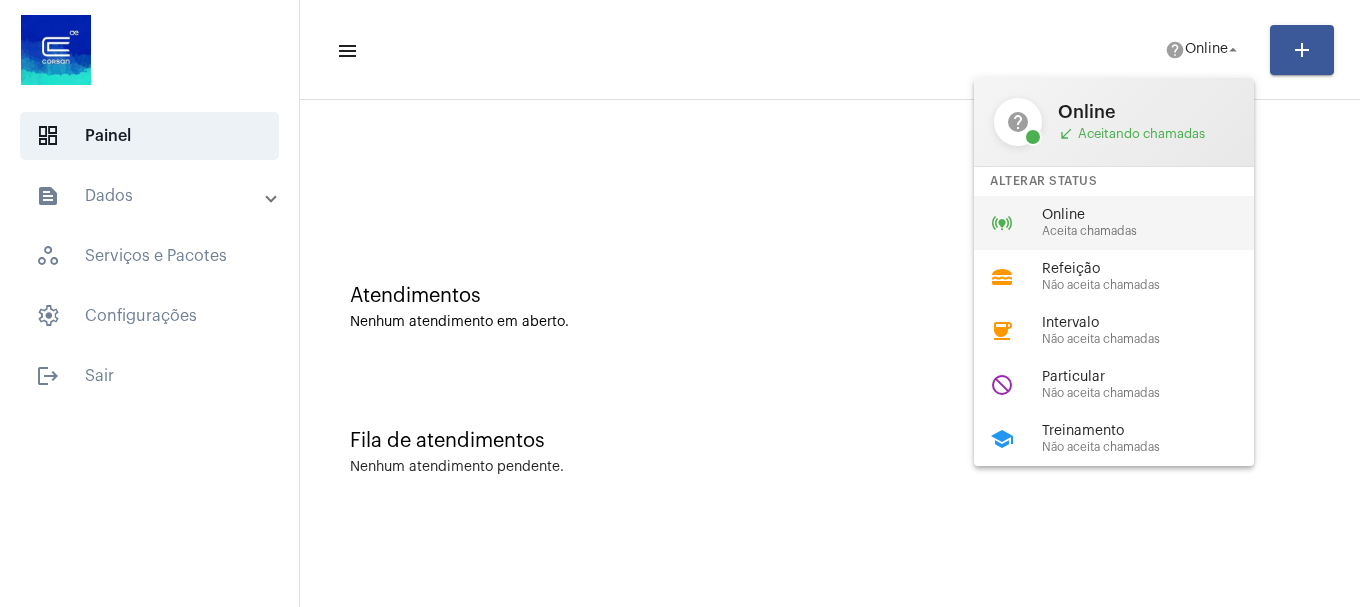 click on "Aceita chamadas" at bounding box center (1156, 231) 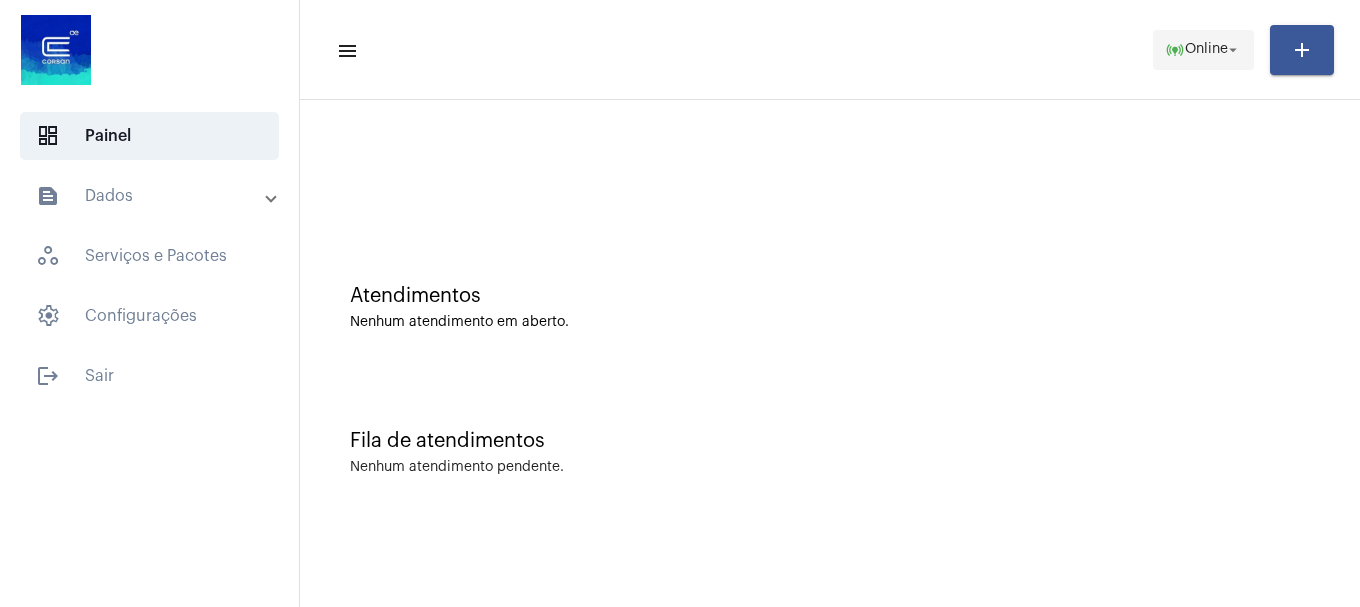 click on "online_prediction" 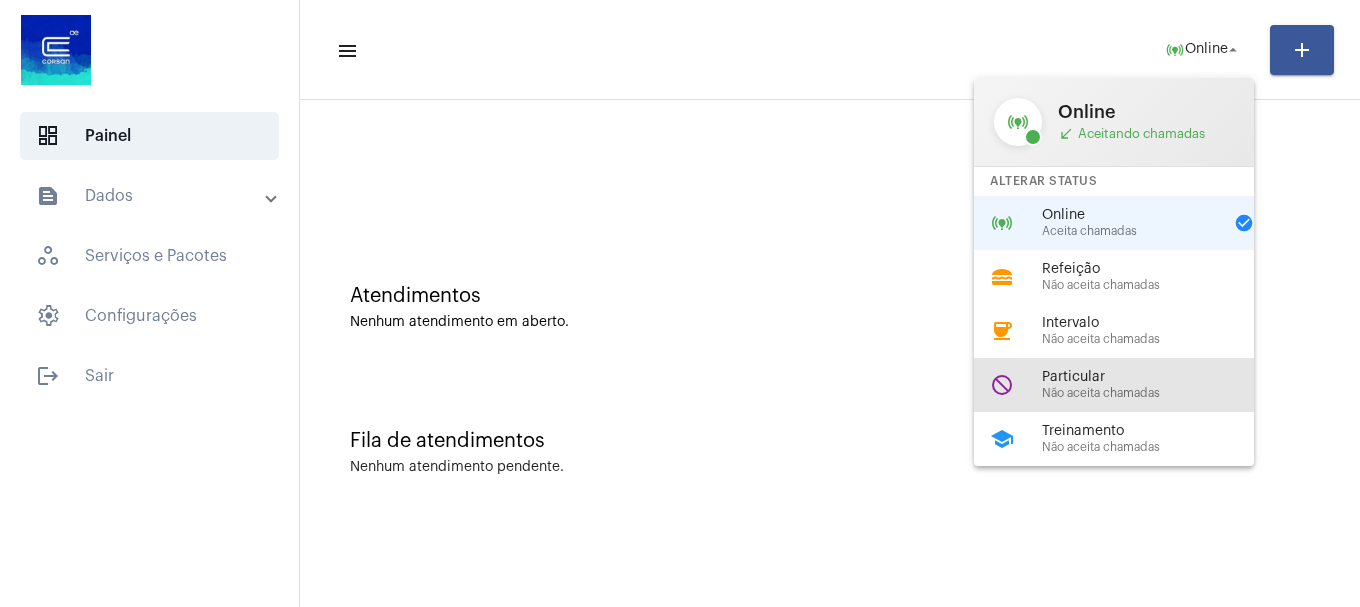 drag, startPoint x: 1086, startPoint y: 374, endPoint x: 1108, endPoint y: 337, distance: 43.046486 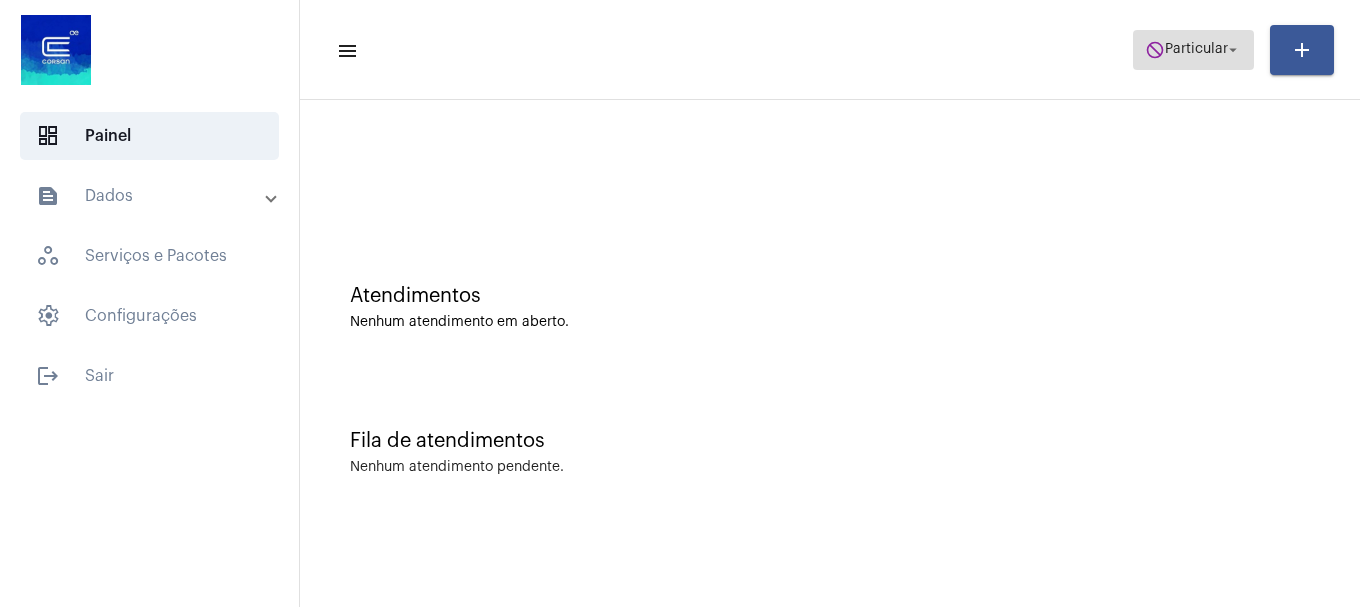 click on "Particular" 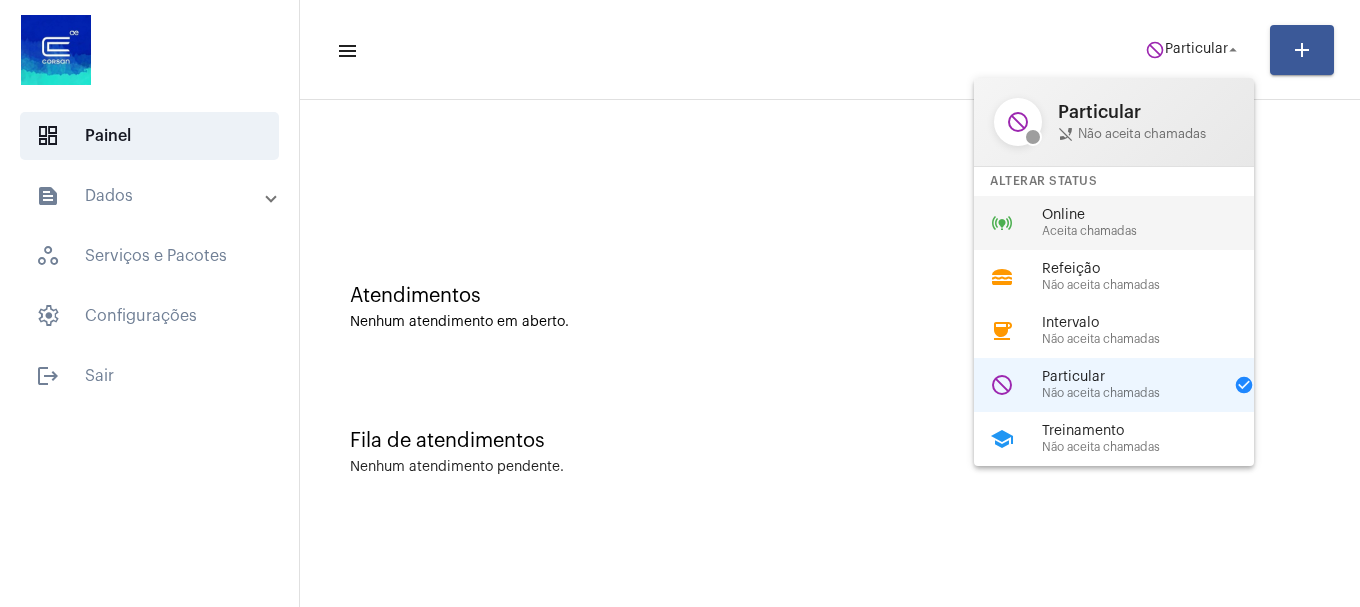 click on "Online Aceita chamadas" at bounding box center (1156, 223) 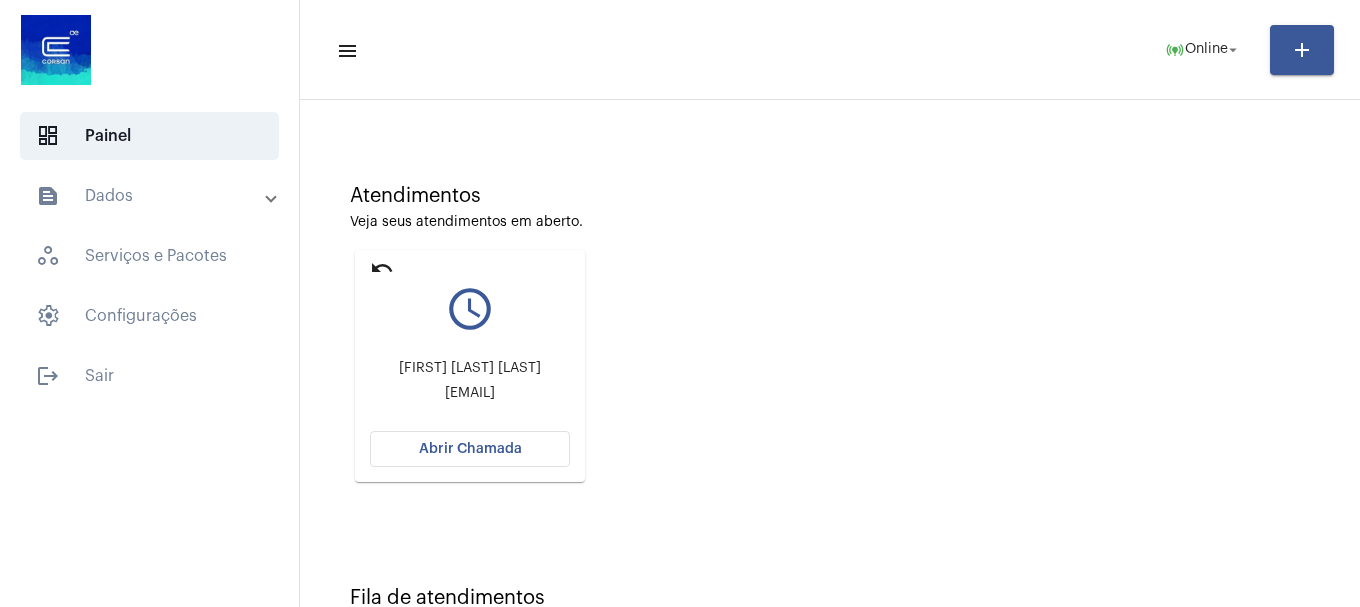 scroll, scrollTop: 175, scrollLeft: 0, axis: vertical 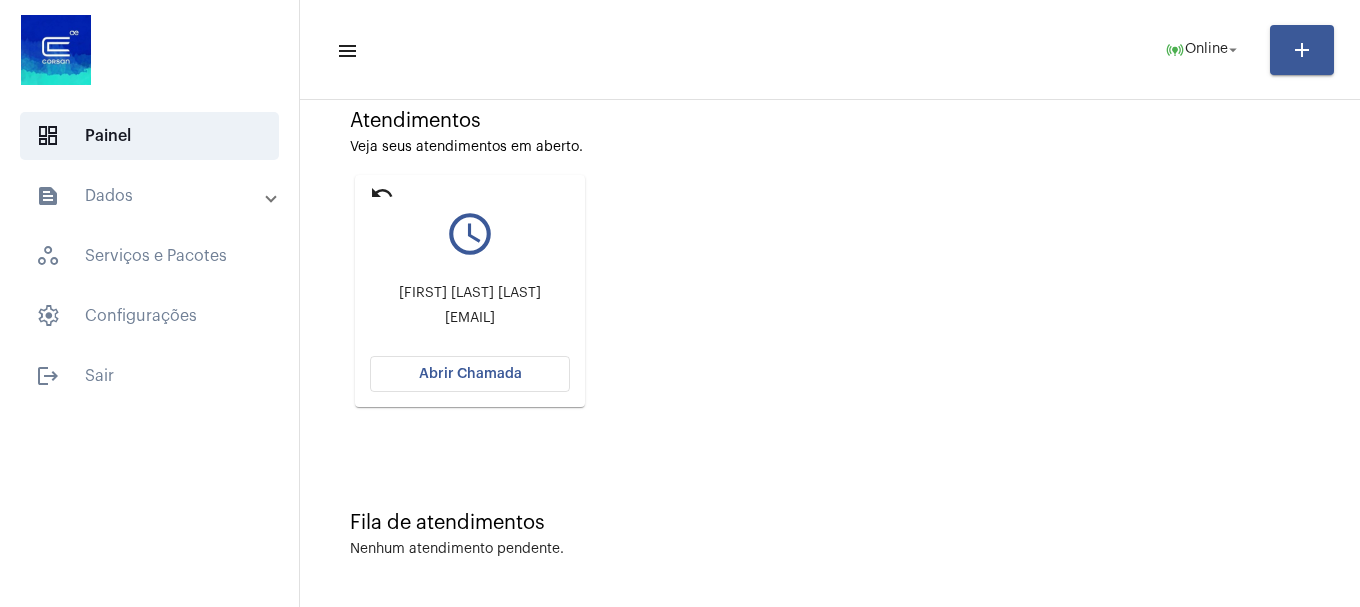 click on "Abrir Chamada" 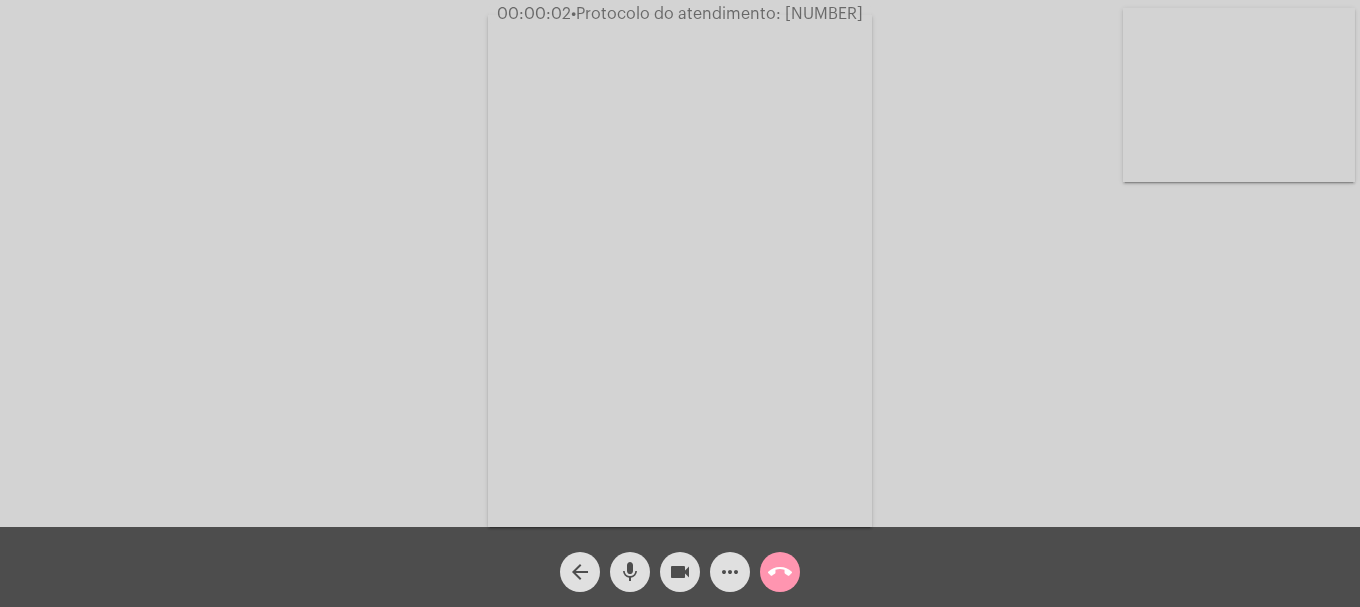 click at bounding box center (1239, 95) 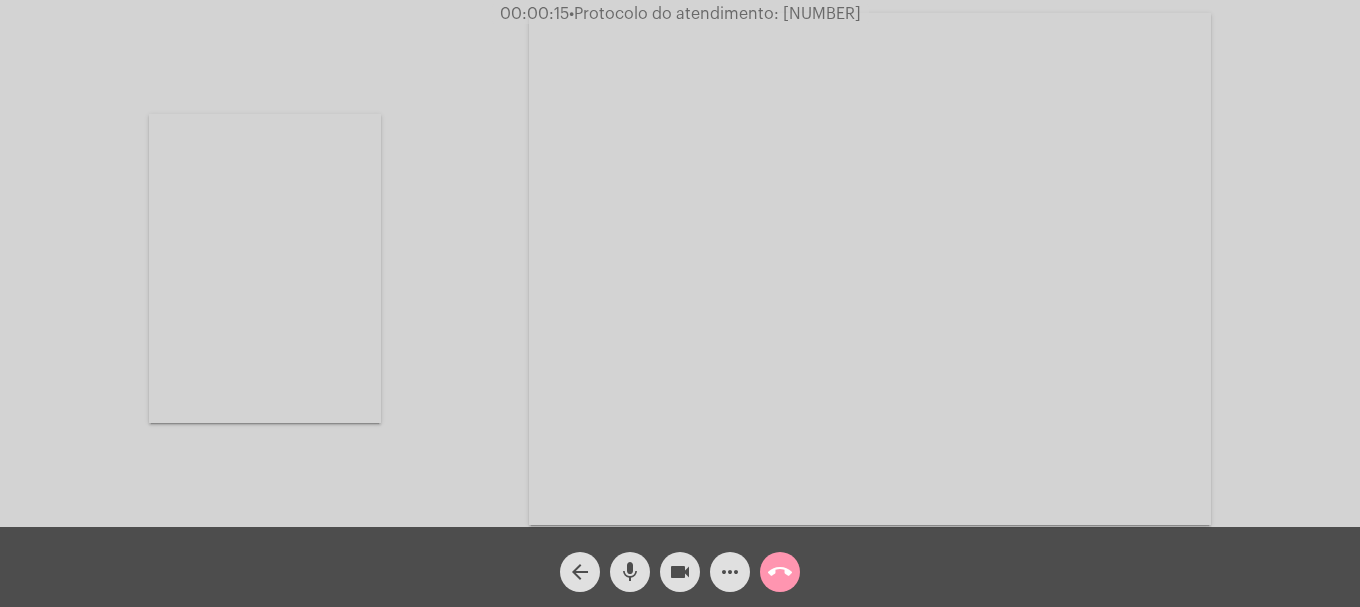 click on "Acessando Câmera e Microfone..." 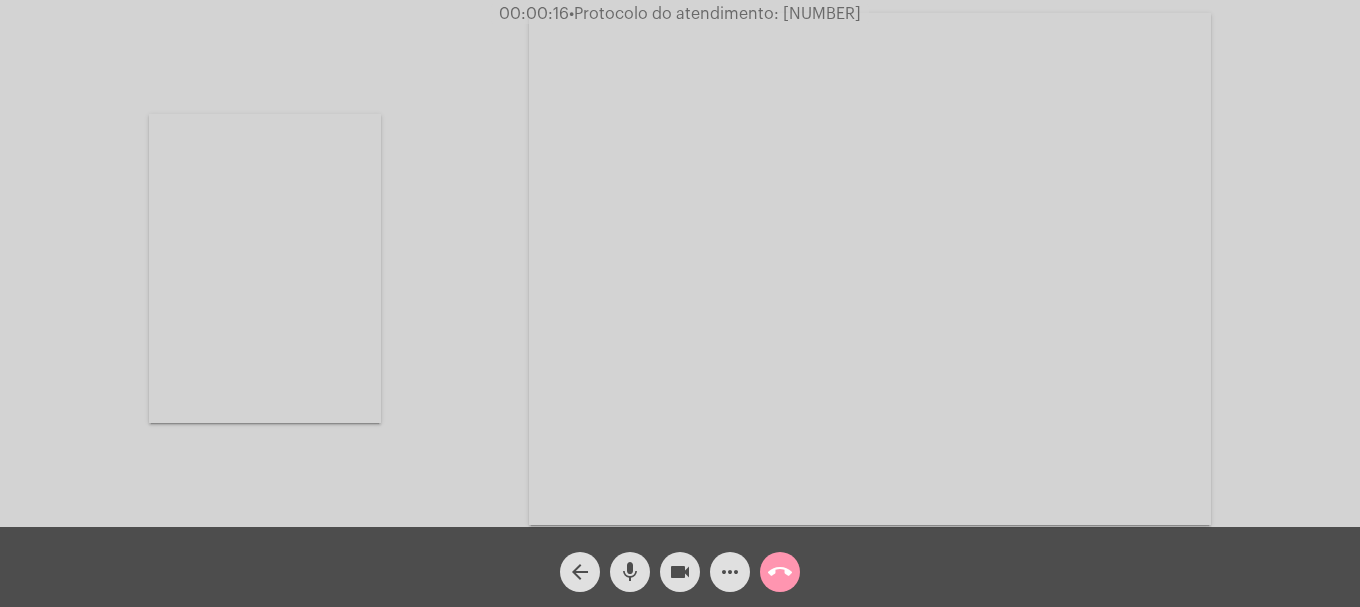 click at bounding box center [265, 268] 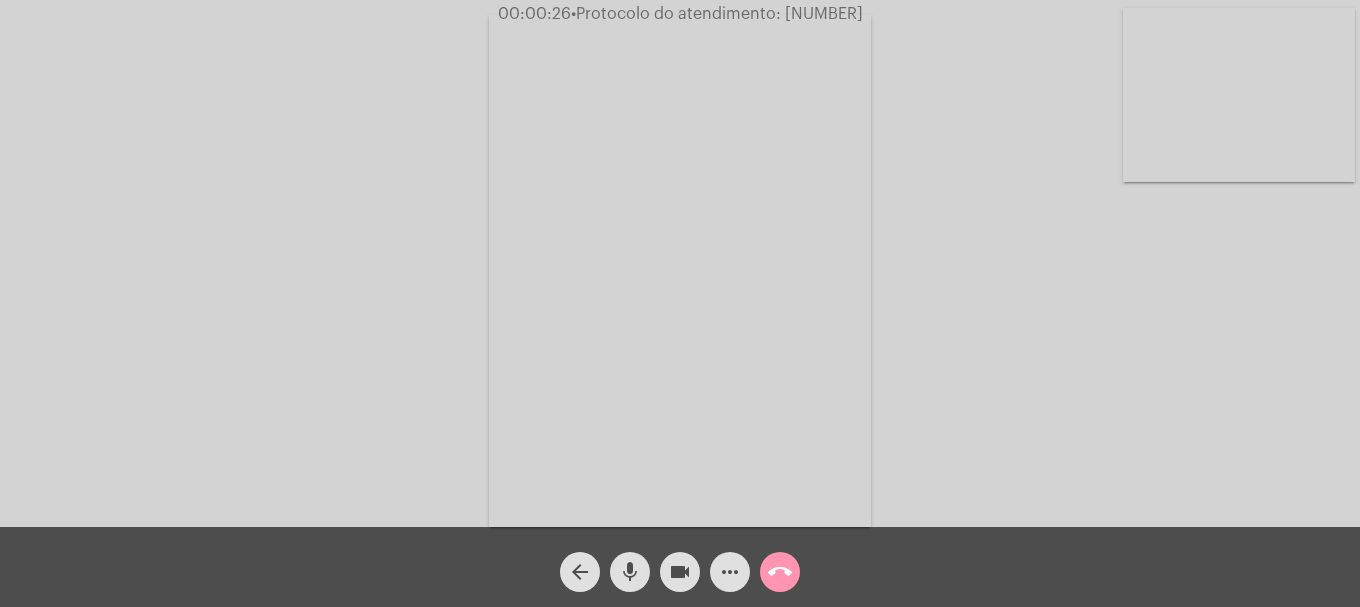 click on "Acessando Câmera e Microfone..." 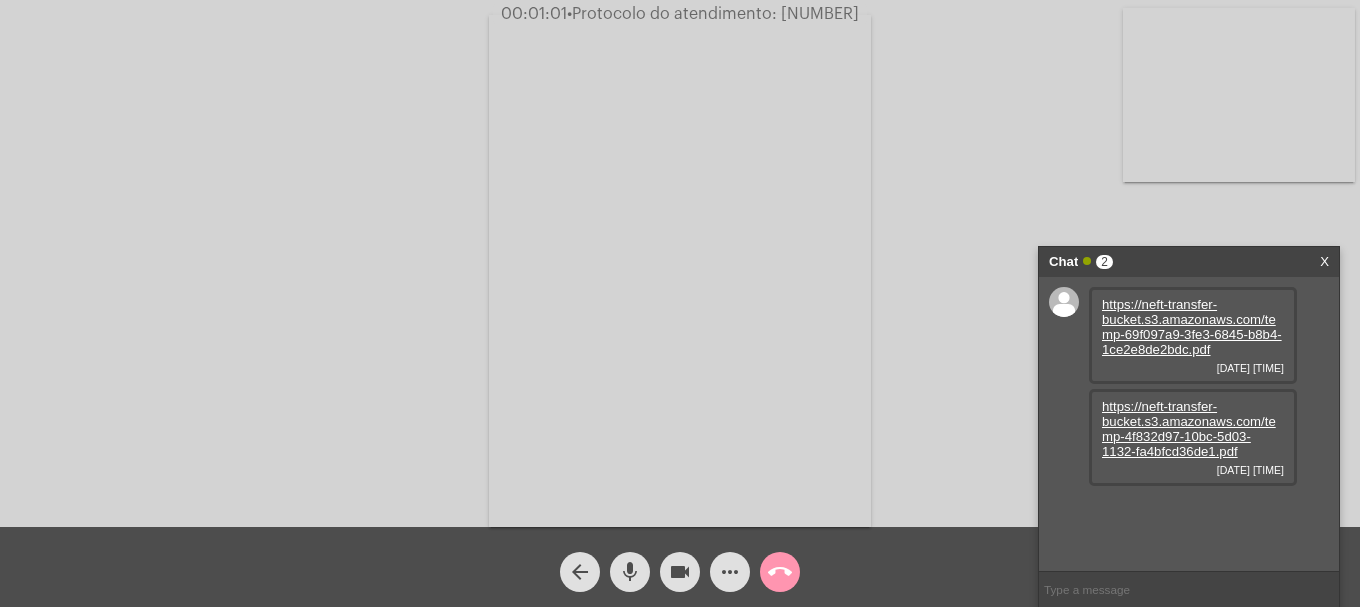 click on "https://neft-transfer-bucket.s3.amazonaws.com/temp-69f097a9-3fe3-6845-b8b4-1ce2e8de2bdc.pdf" at bounding box center (1192, 327) 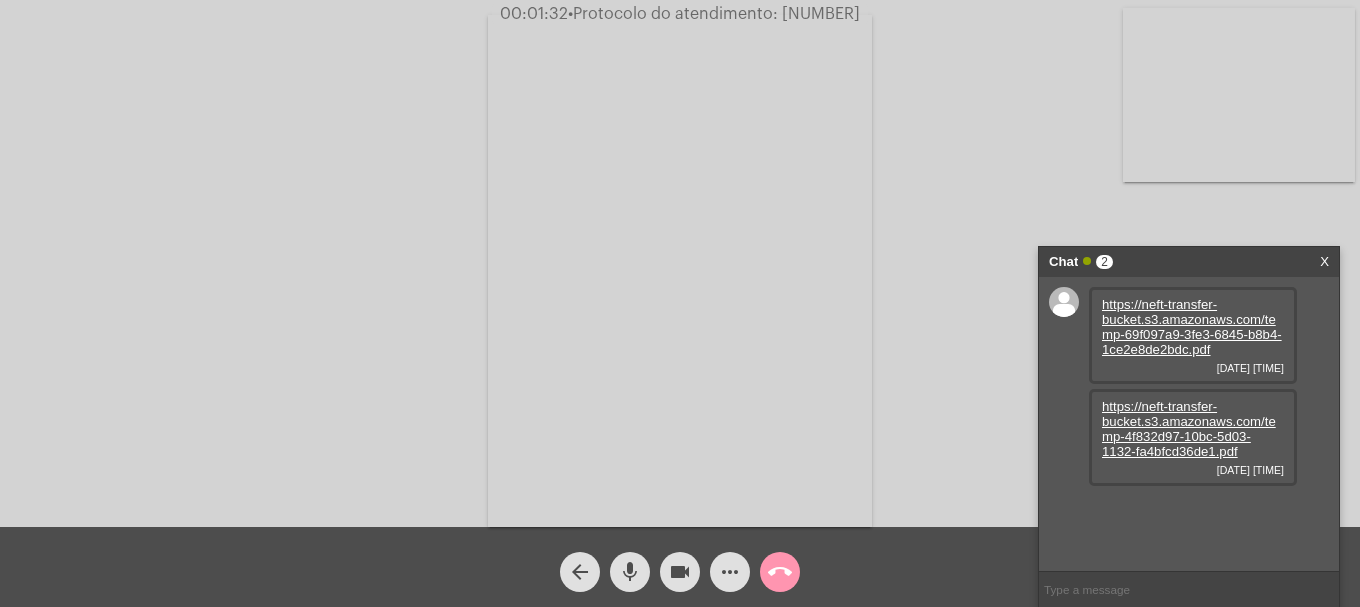 click on "https://neft-transfer-bucket.s3.amazonaws.com/temp-4f832d97-10bc-5d03-1132-fa4bfcd36de1.pdf" at bounding box center [1189, 429] 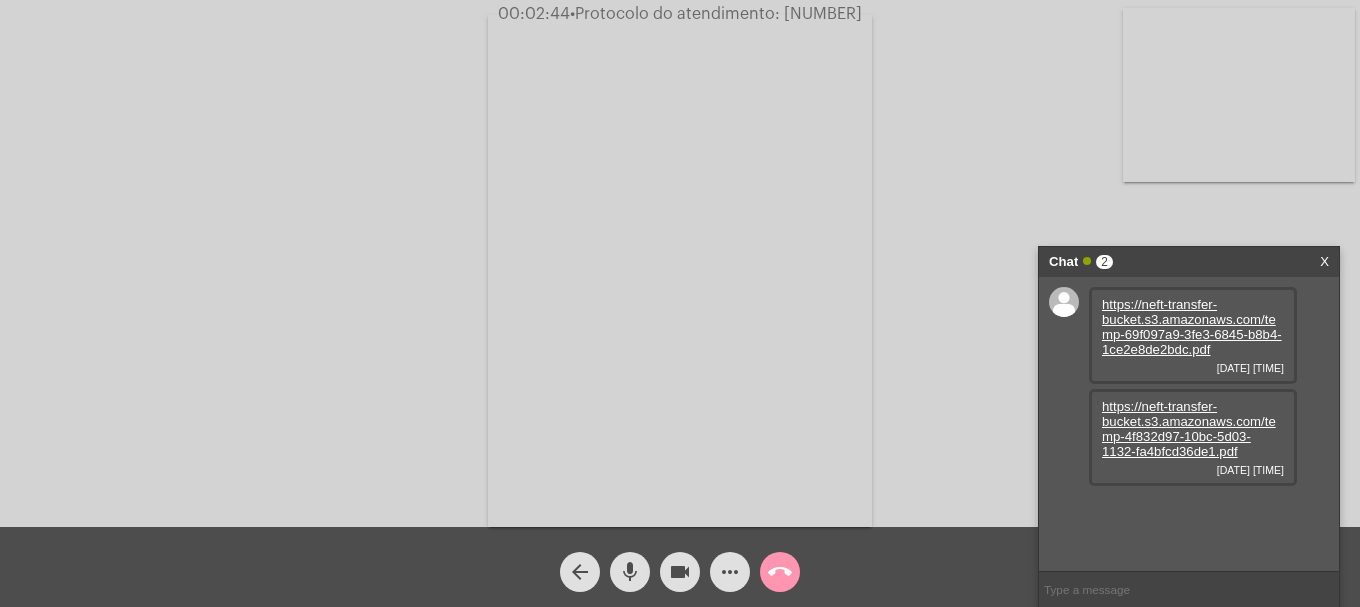 click on "mic" 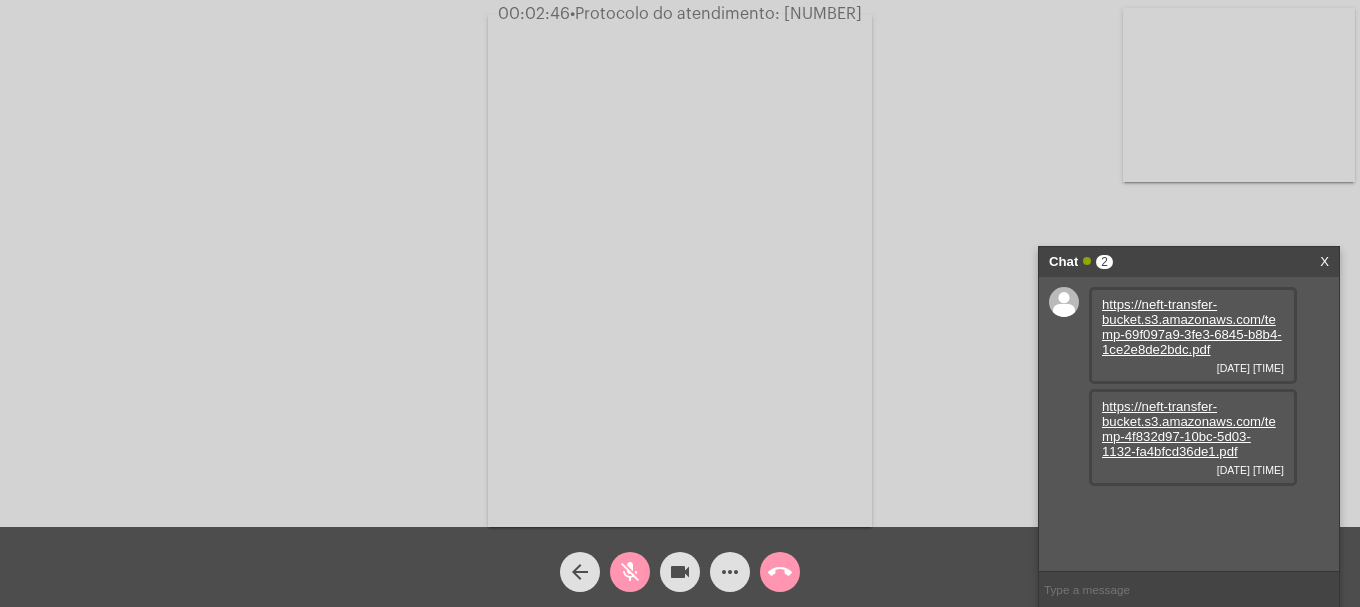 click on "mic_off" 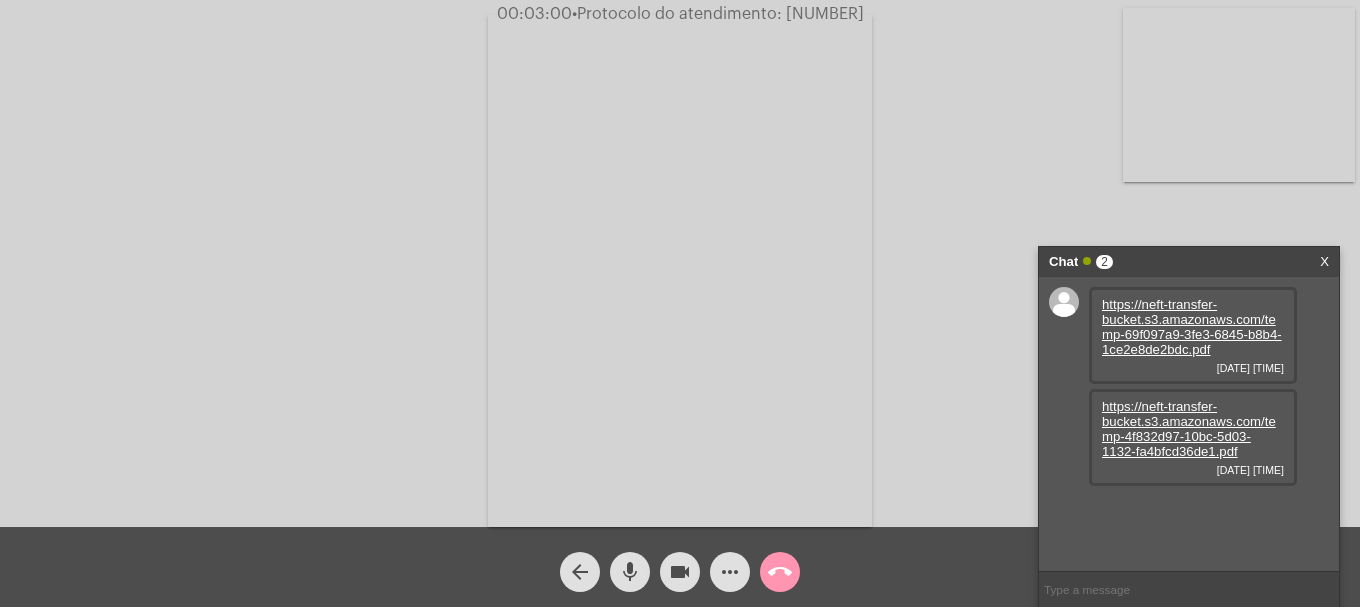 click on "mic" 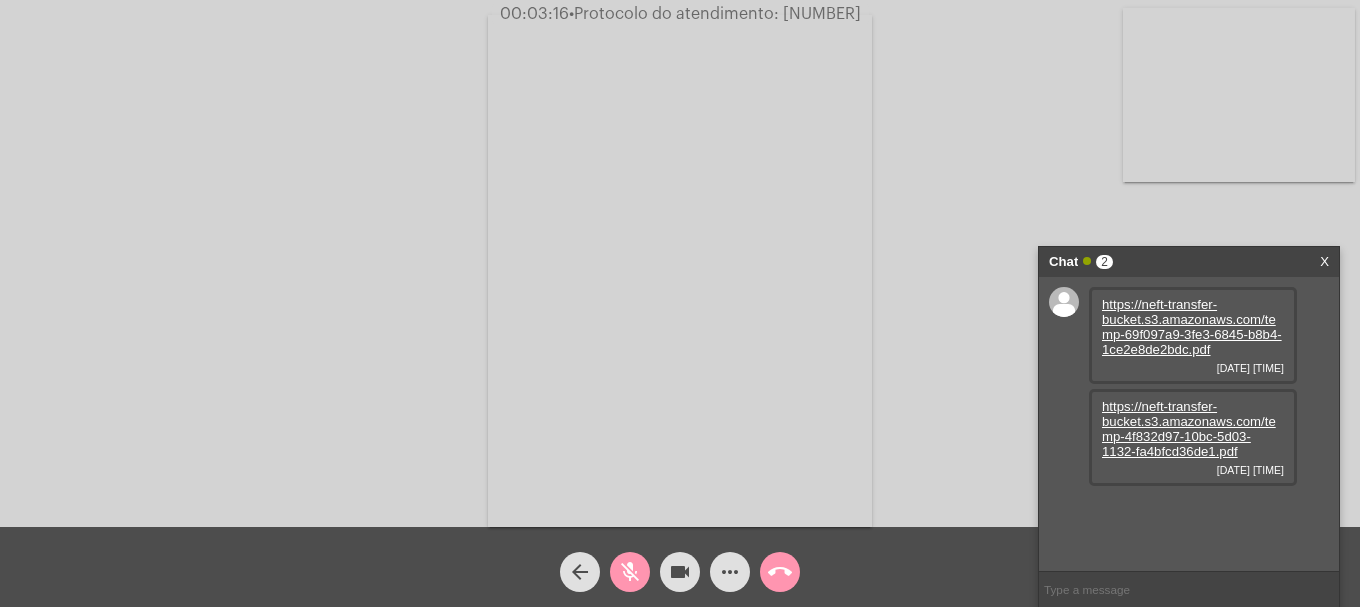 click on "mic_off" 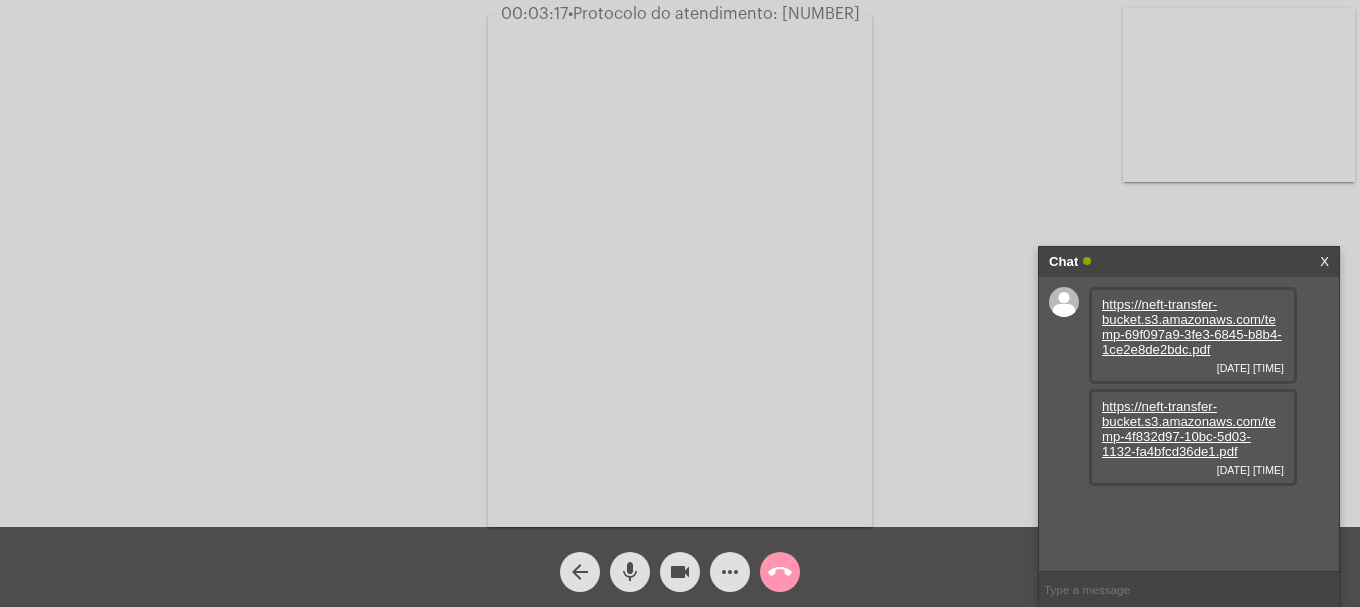 click at bounding box center [1189, 589] 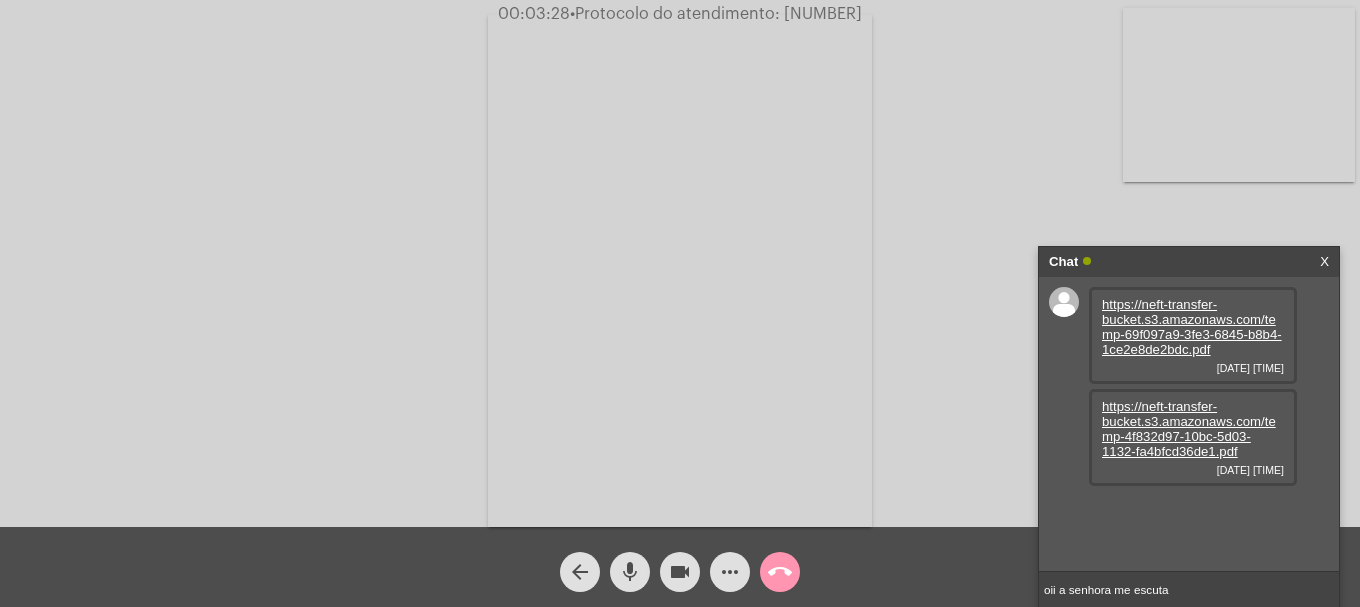 type on "oii a senhora me escuta" 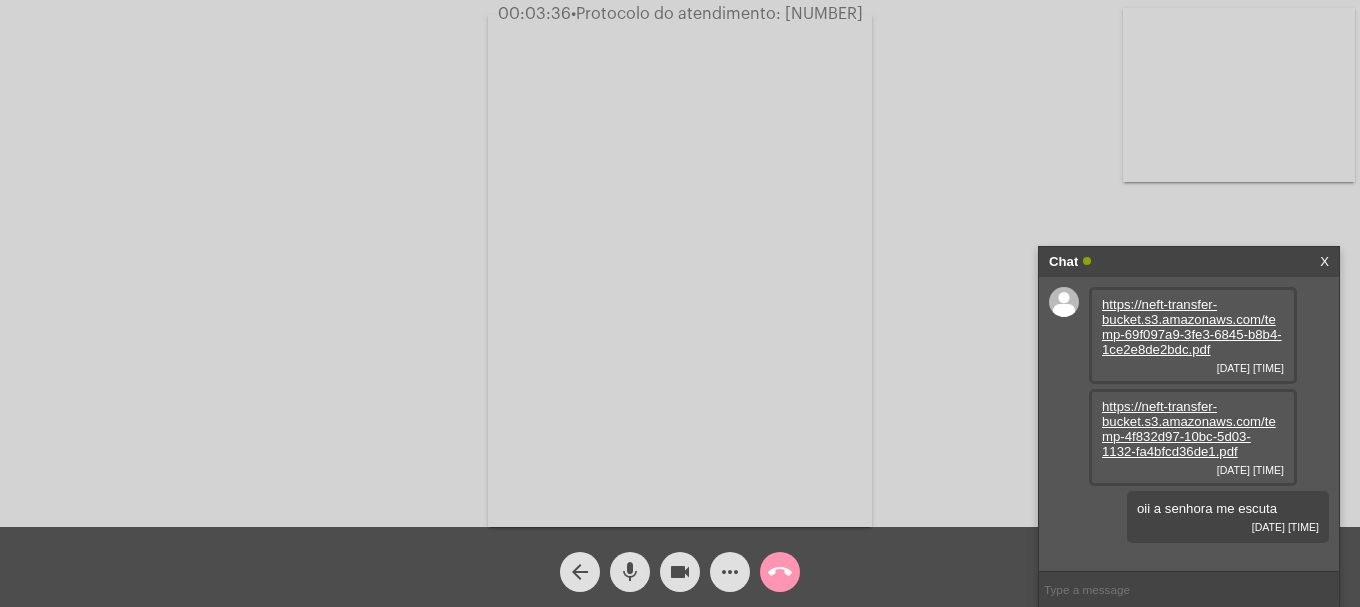 click at bounding box center (1189, 589) 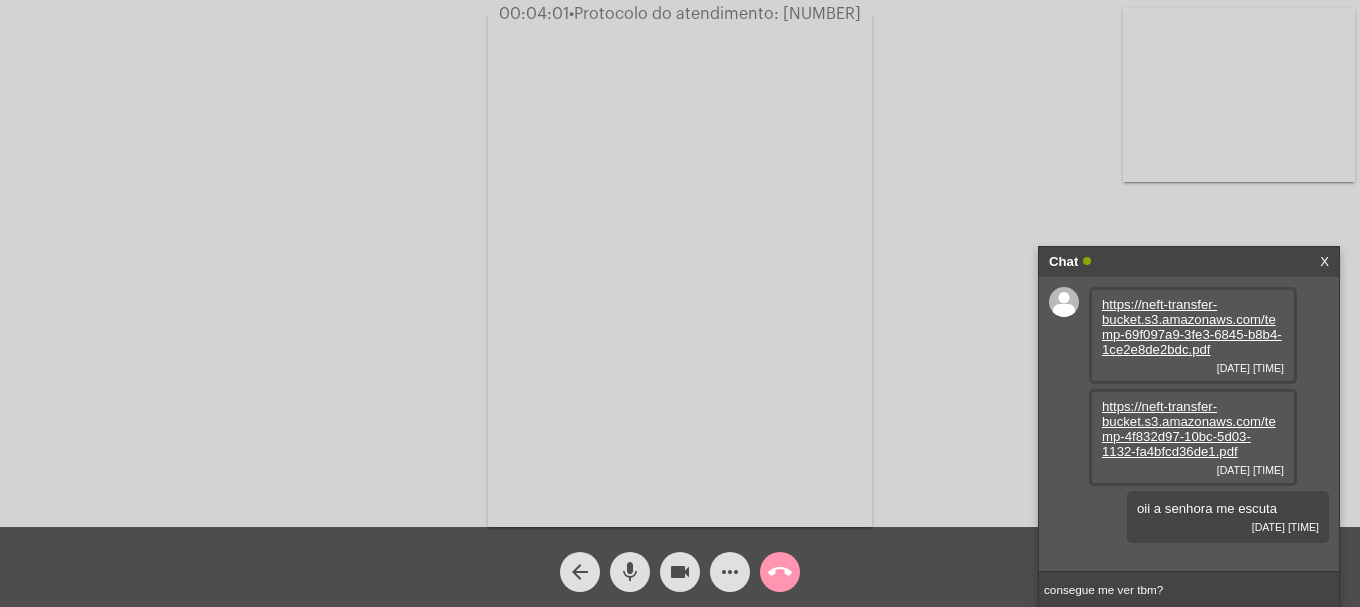 type on "consegue me ver tbm??" 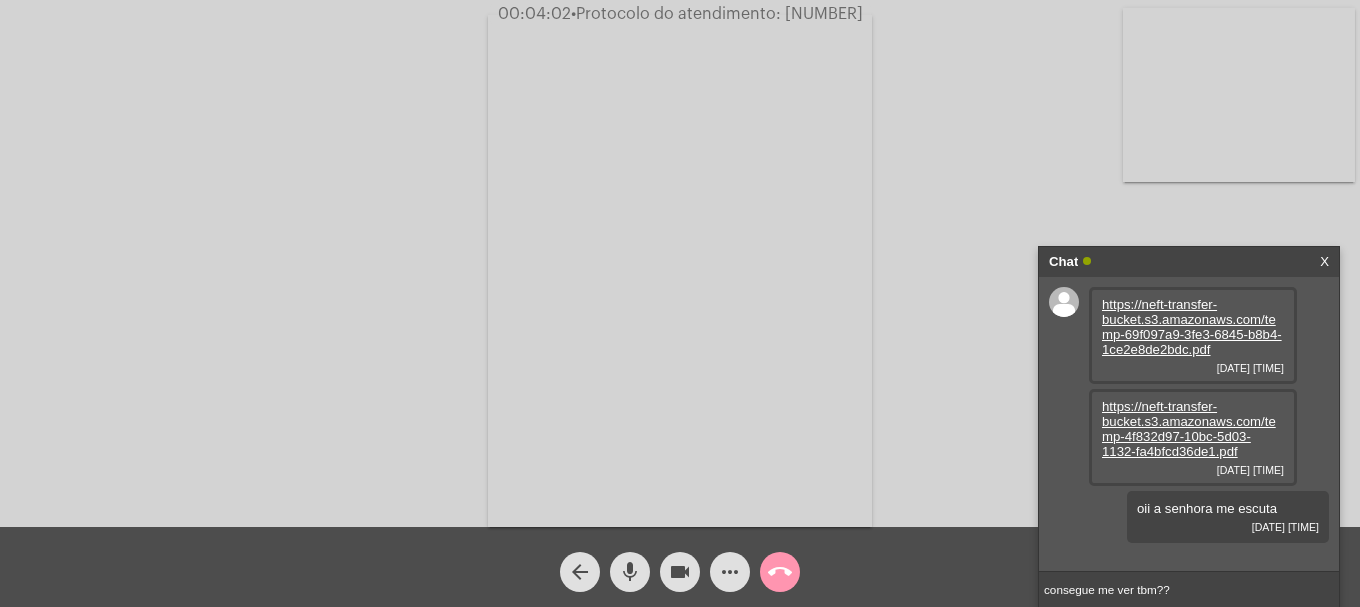 type 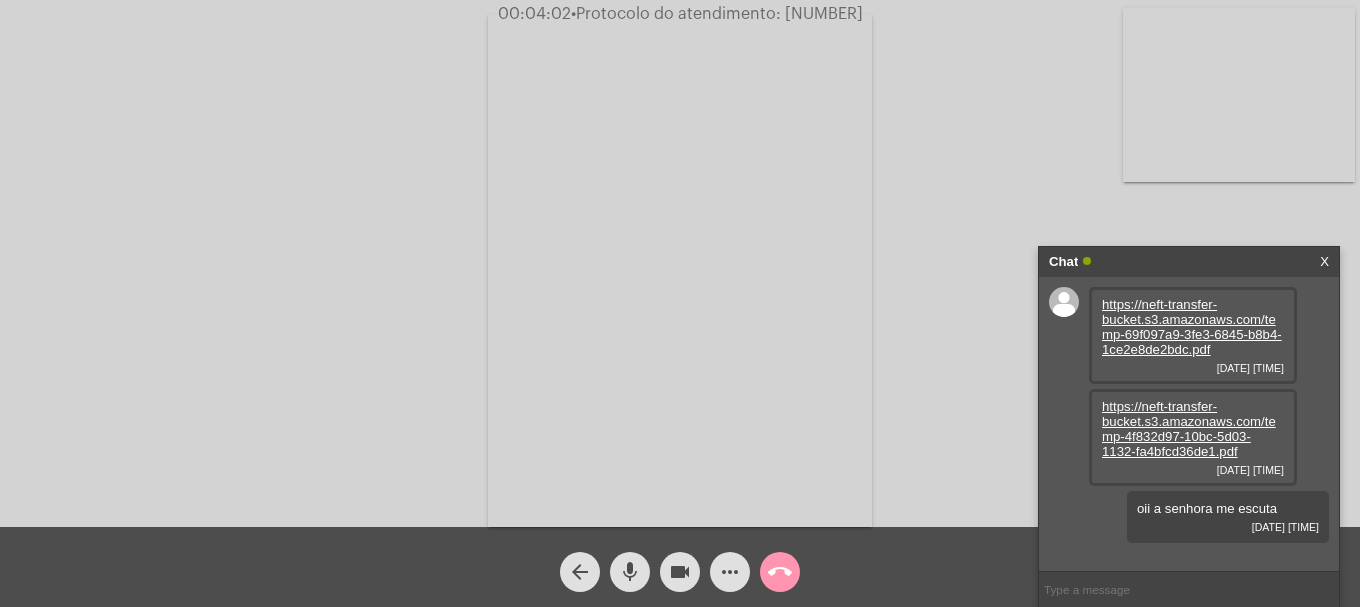 scroll, scrollTop: 29, scrollLeft: 0, axis: vertical 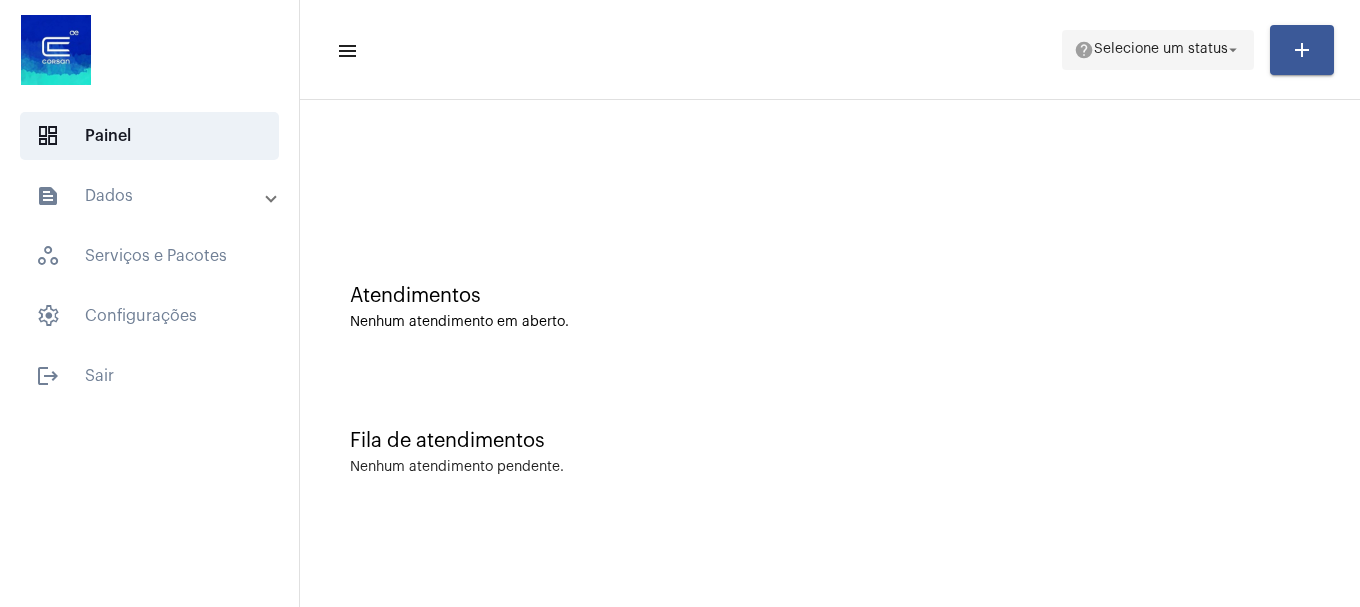 click on "help  Selecione um status arrow_drop_down" 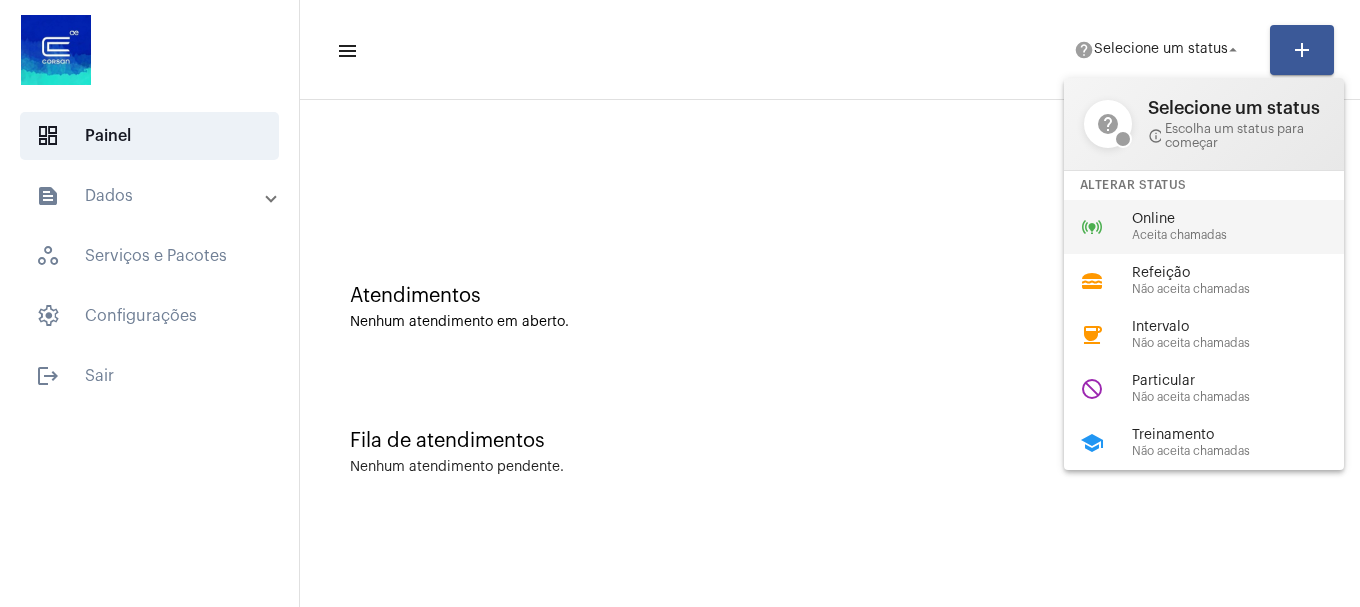 click on "Online" at bounding box center [1246, 219] 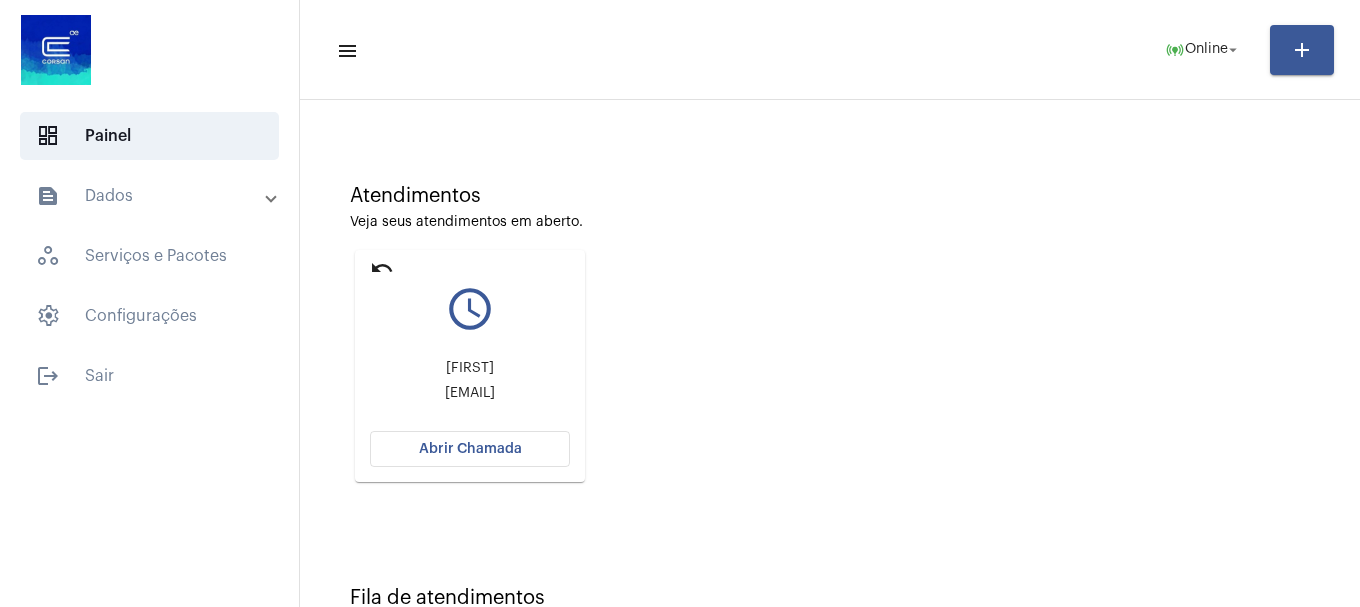 scroll, scrollTop: 175, scrollLeft: 0, axis: vertical 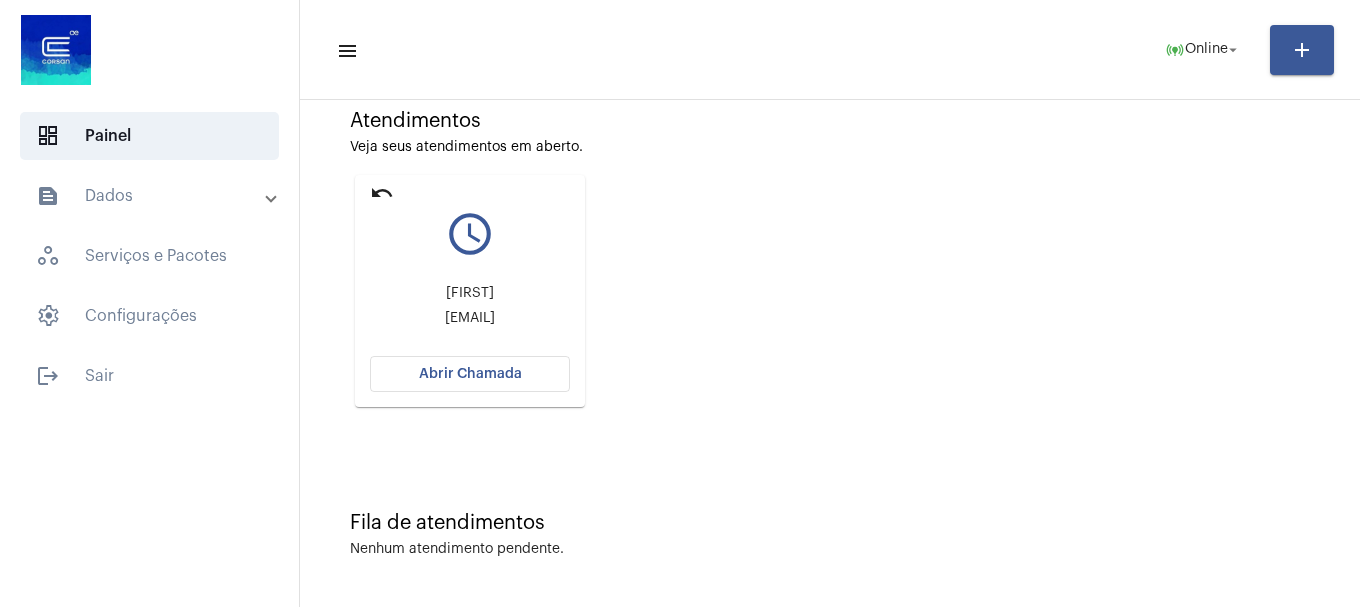 click on "undo query_builder Stefany  stefany-jandrey@uergs.edu.br Abrir Chamada" 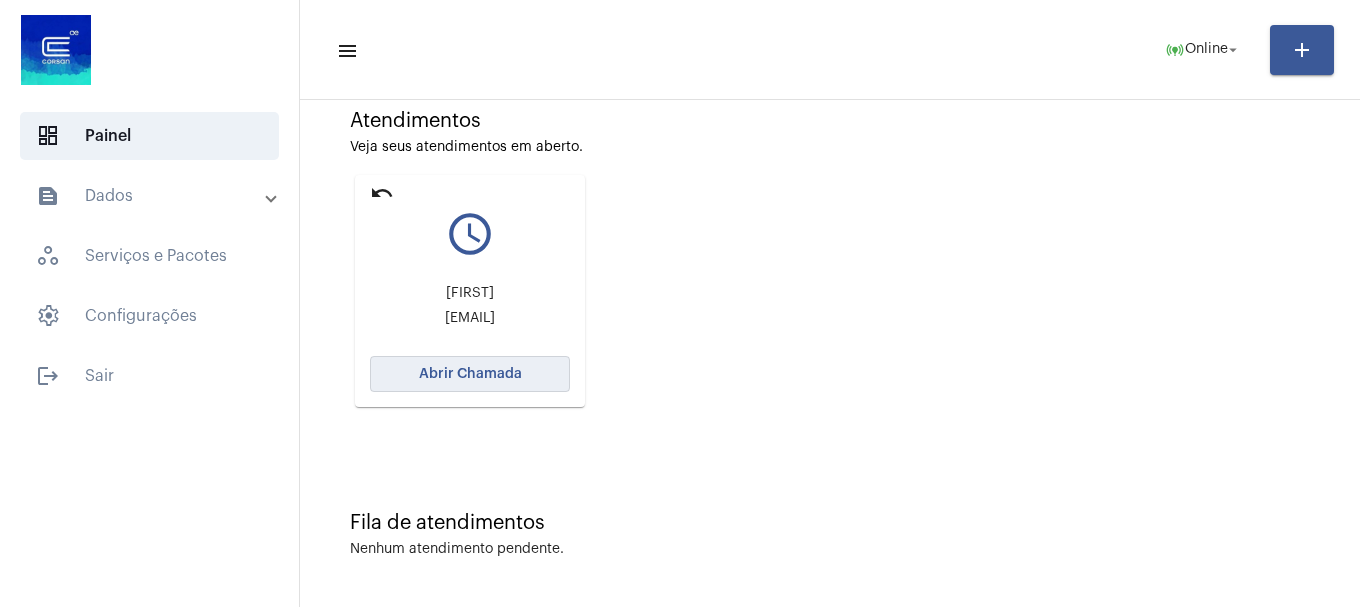 click on "Abrir Chamada" 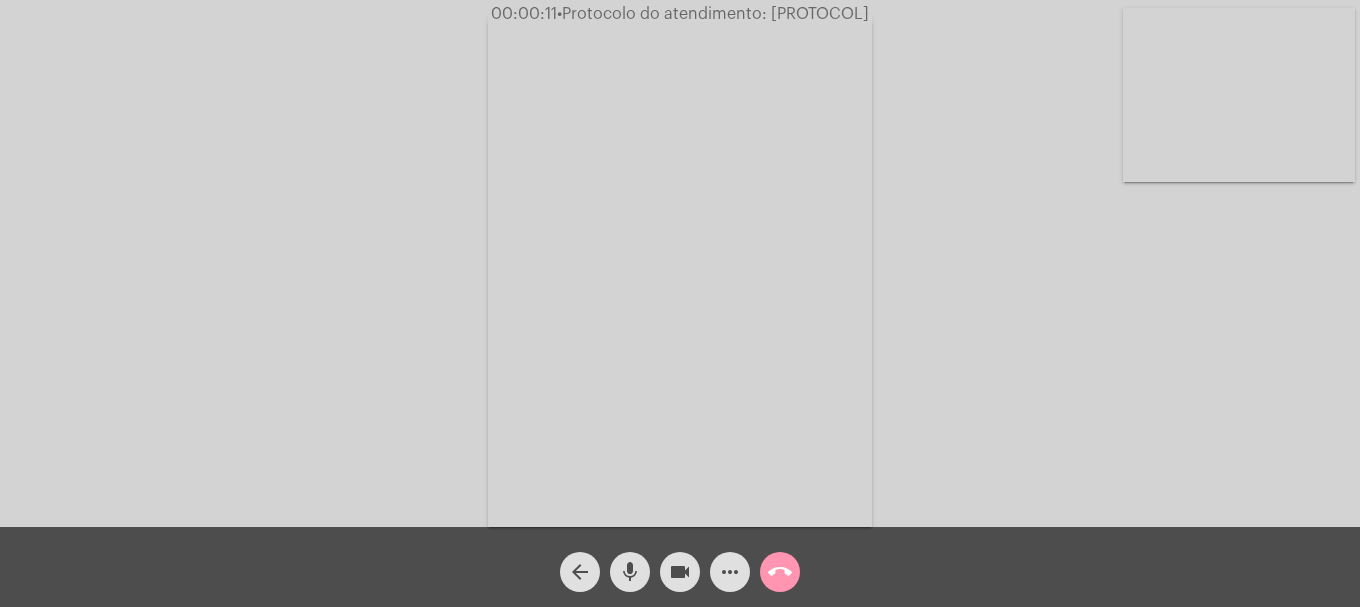 click at bounding box center (1239, 95) 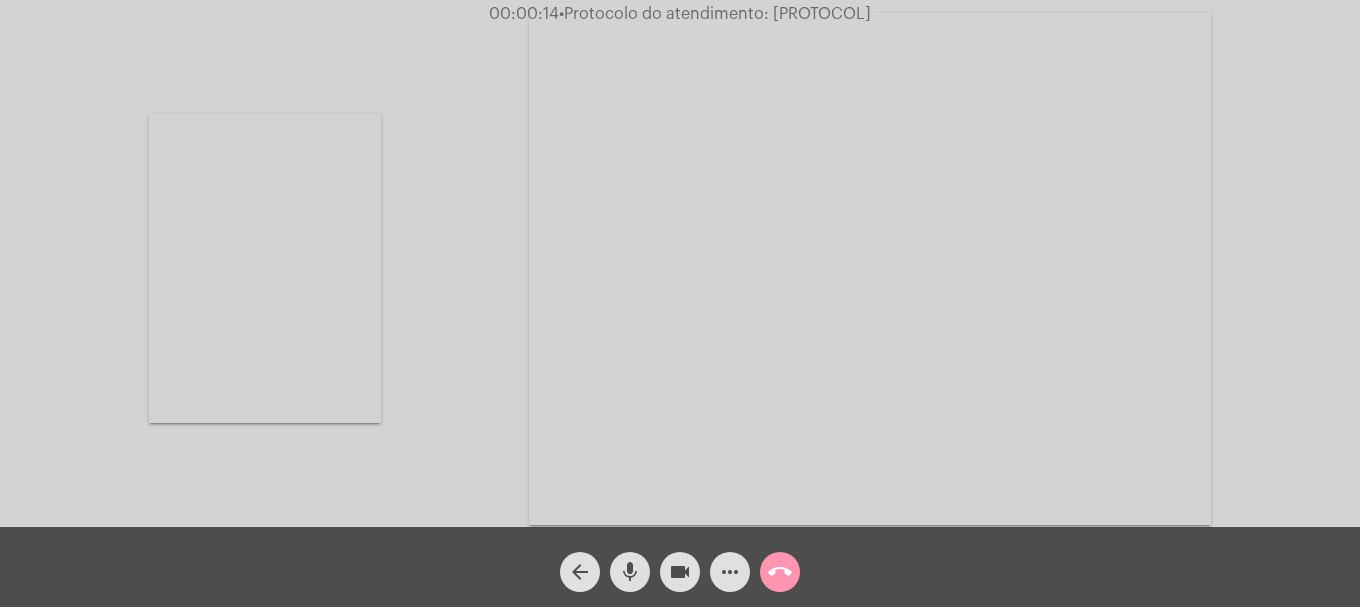 click at bounding box center [265, 268] 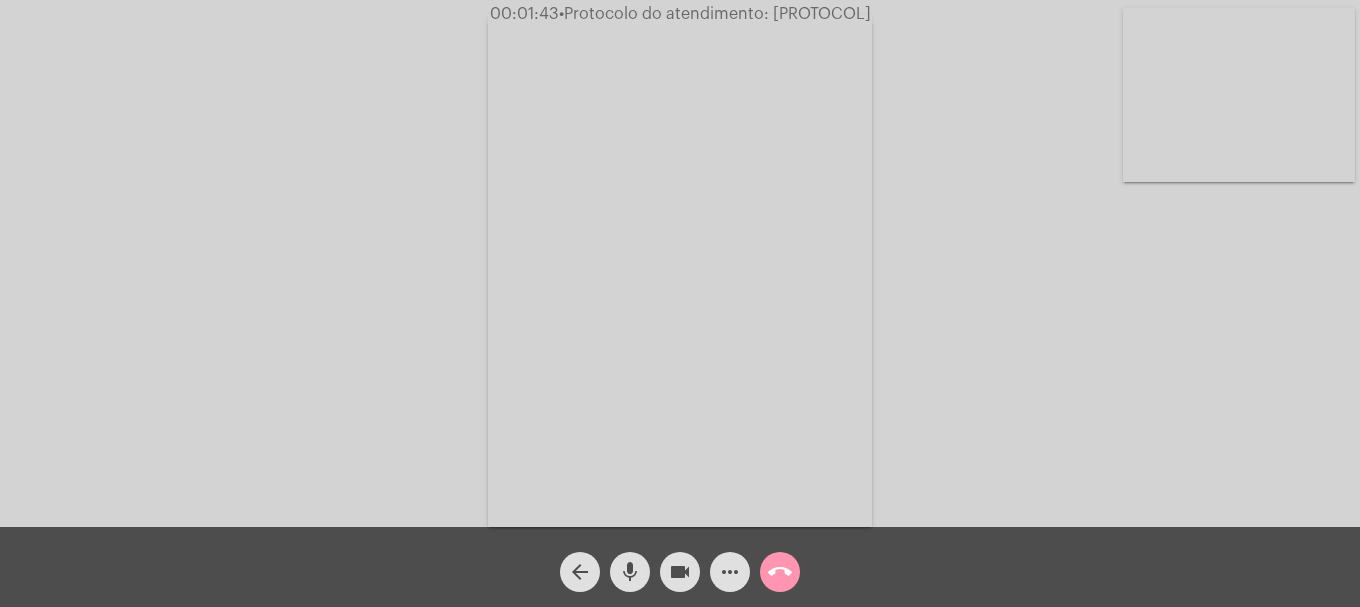 click at bounding box center (1239, 95) 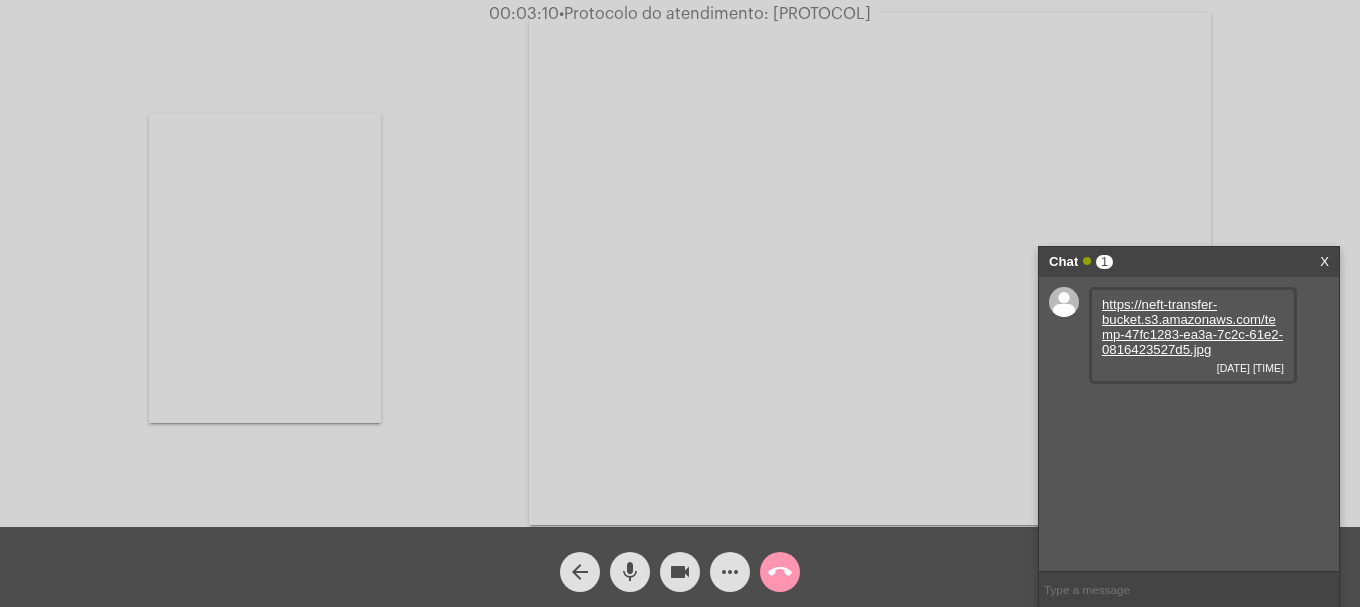 click on "https://neft-transfer-bucket.s3.amazonaws.com/temp-47fc1283-ea3a-7c2c-61e2-0816423527d5.jpg" at bounding box center (1192, 327) 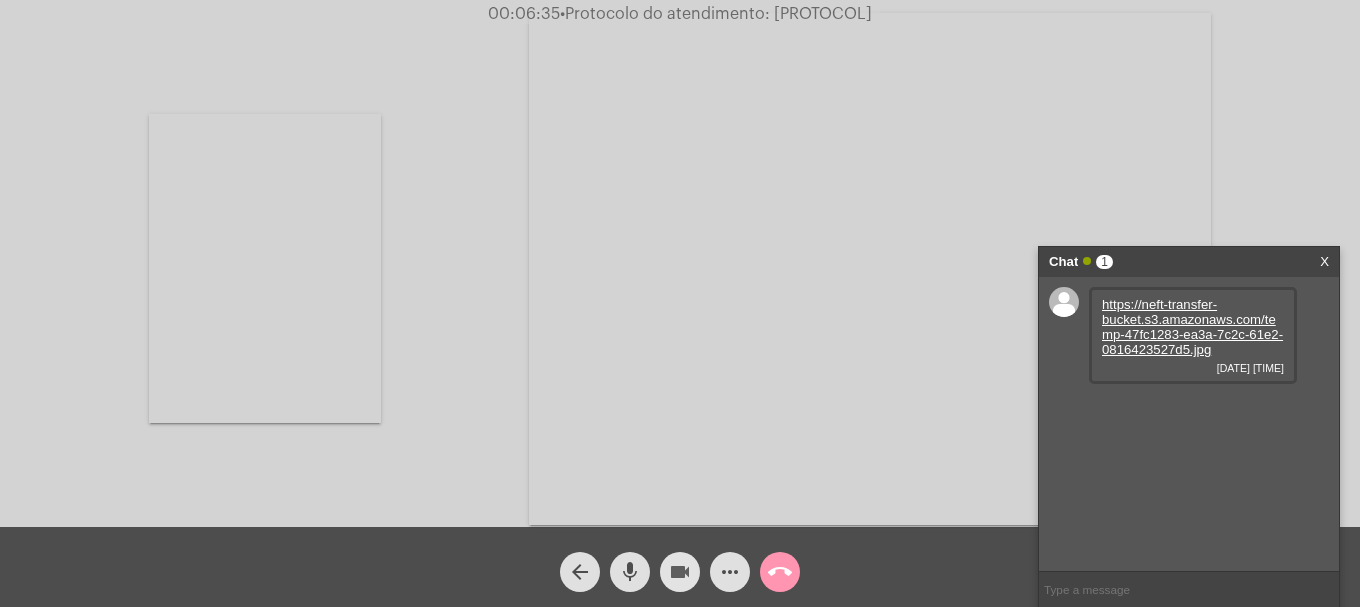 click on "videocam" 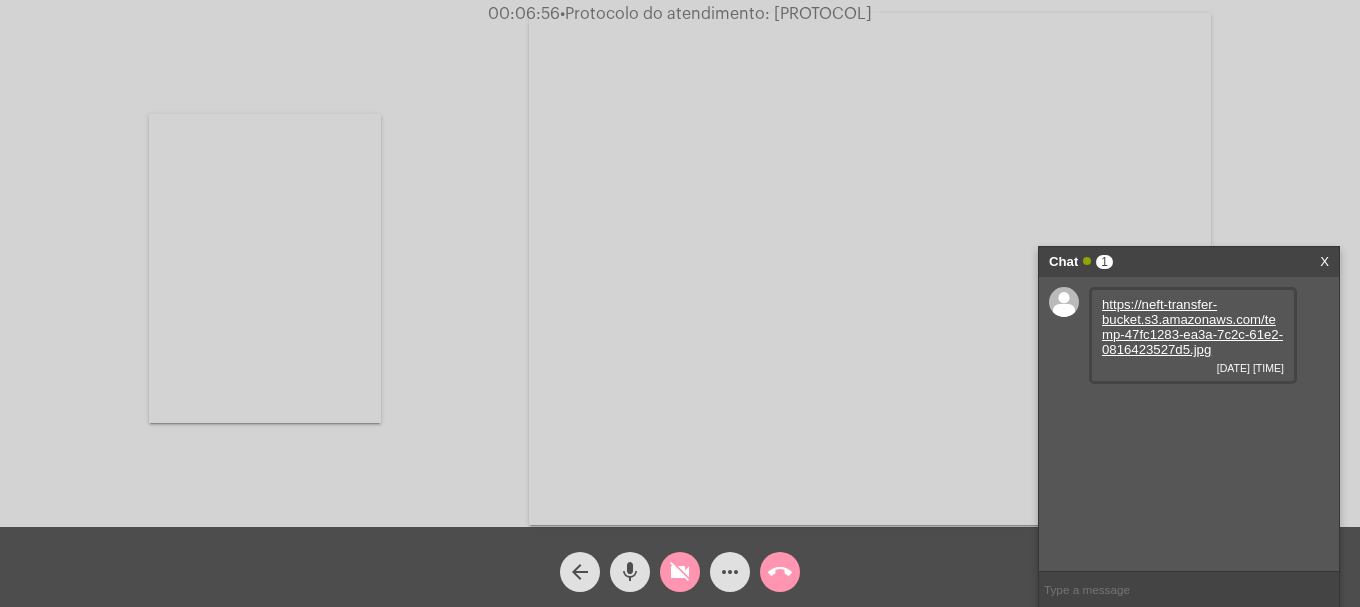 click on "Acessando Câmera e Microfone..." 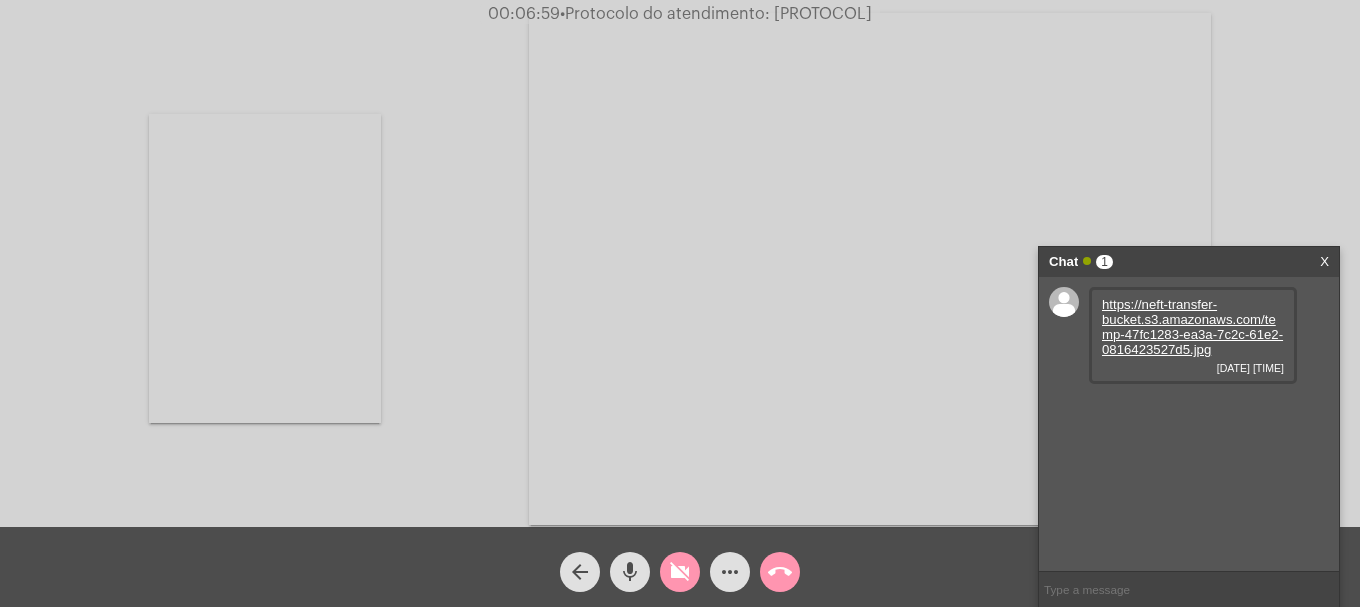 click on "videocam_off" 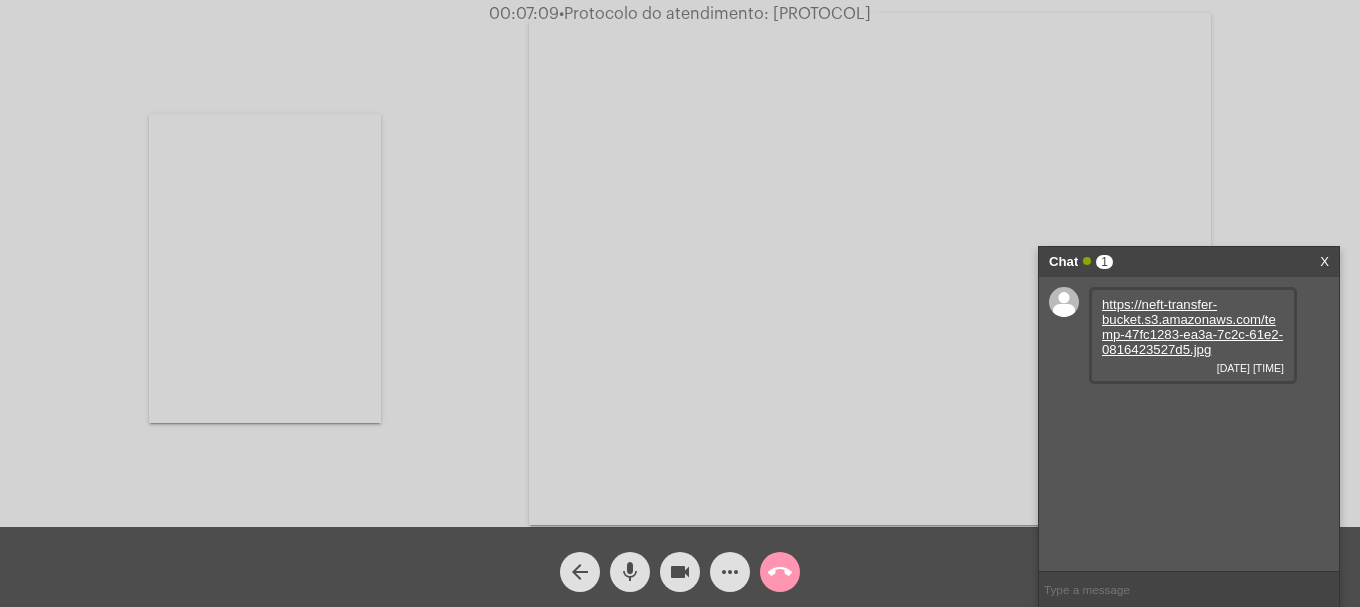 click at bounding box center (265, 268) 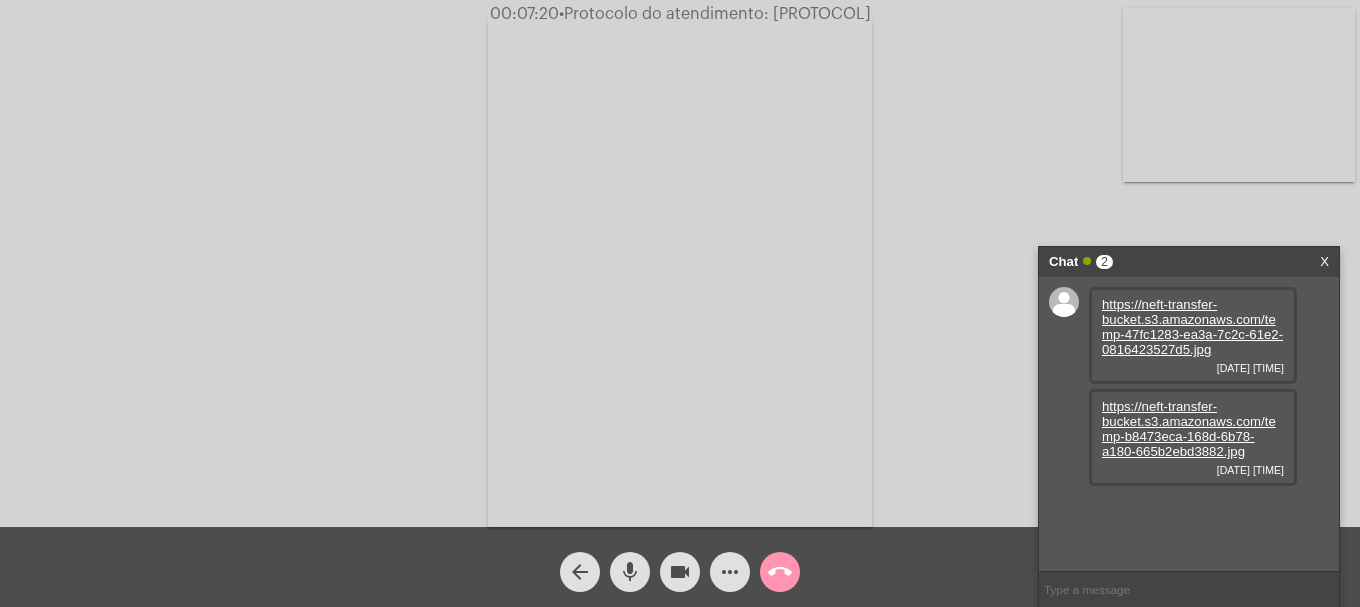 click on "https://neft-transfer-bucket.s3.amazonaws.com/temp-b8473eca-168d-6b78-a180-665b2ebd3882.jpg" at bounding box center (1189, 429) 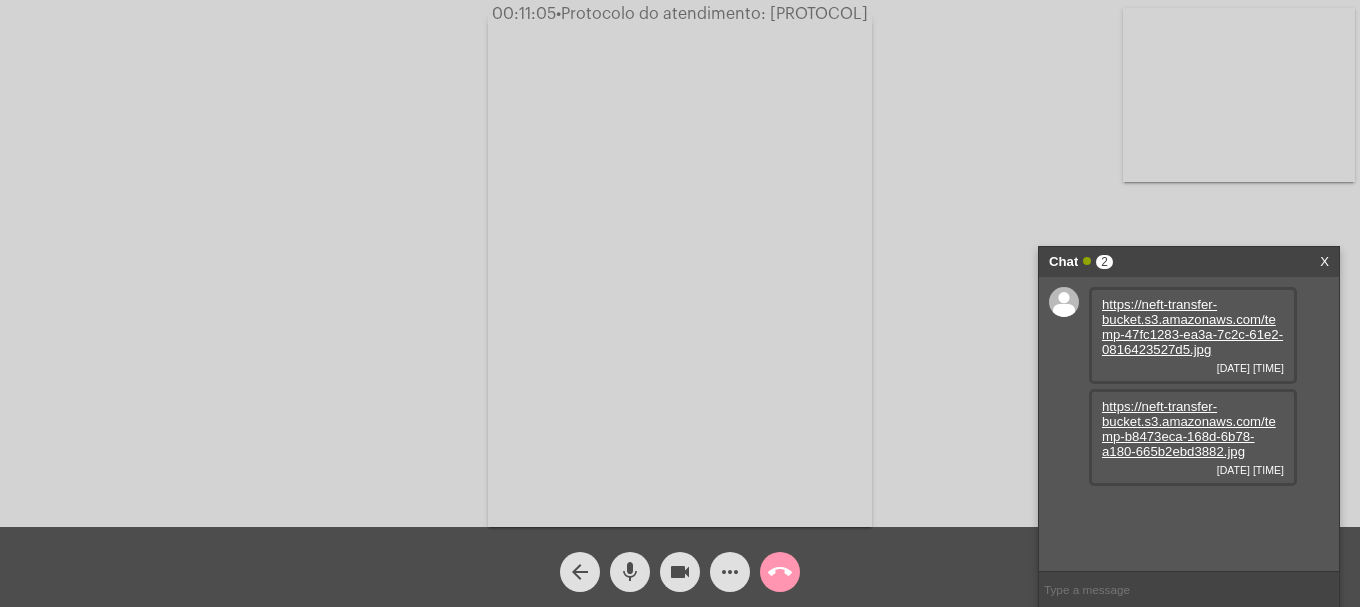 drag, startPoint x: 756, startPoint y: 8, endPoint x: 889, endPoint y: 16, distance: 133.24039 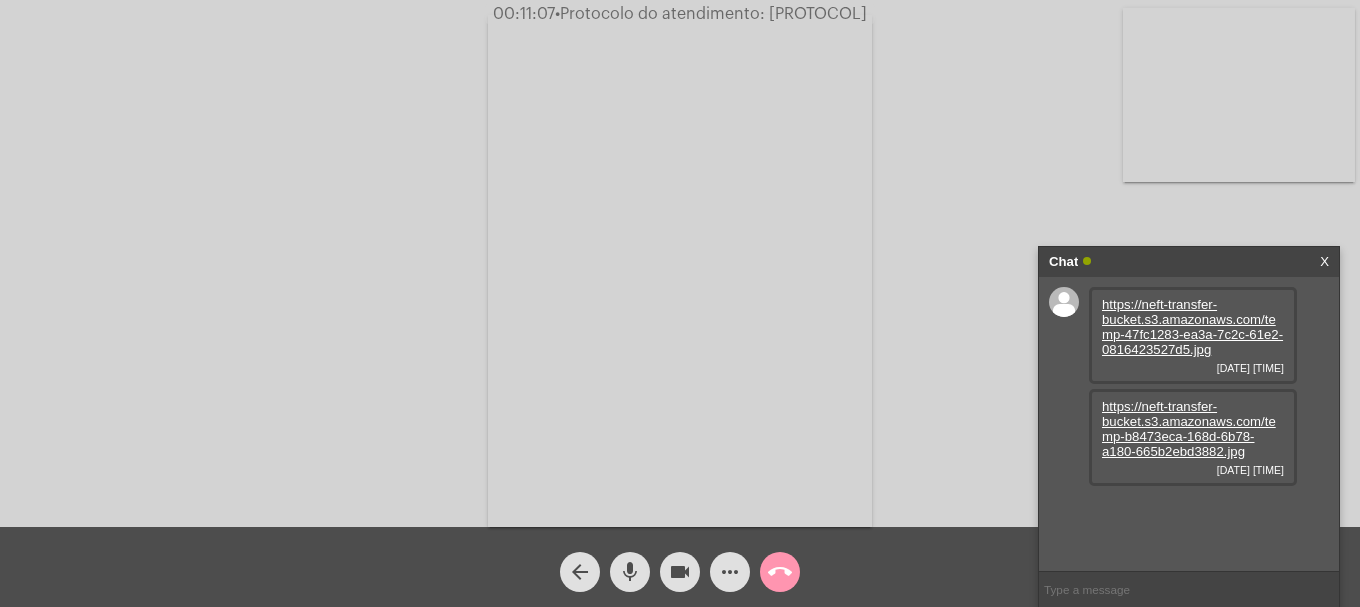 click at bounding box center [1189, 589] 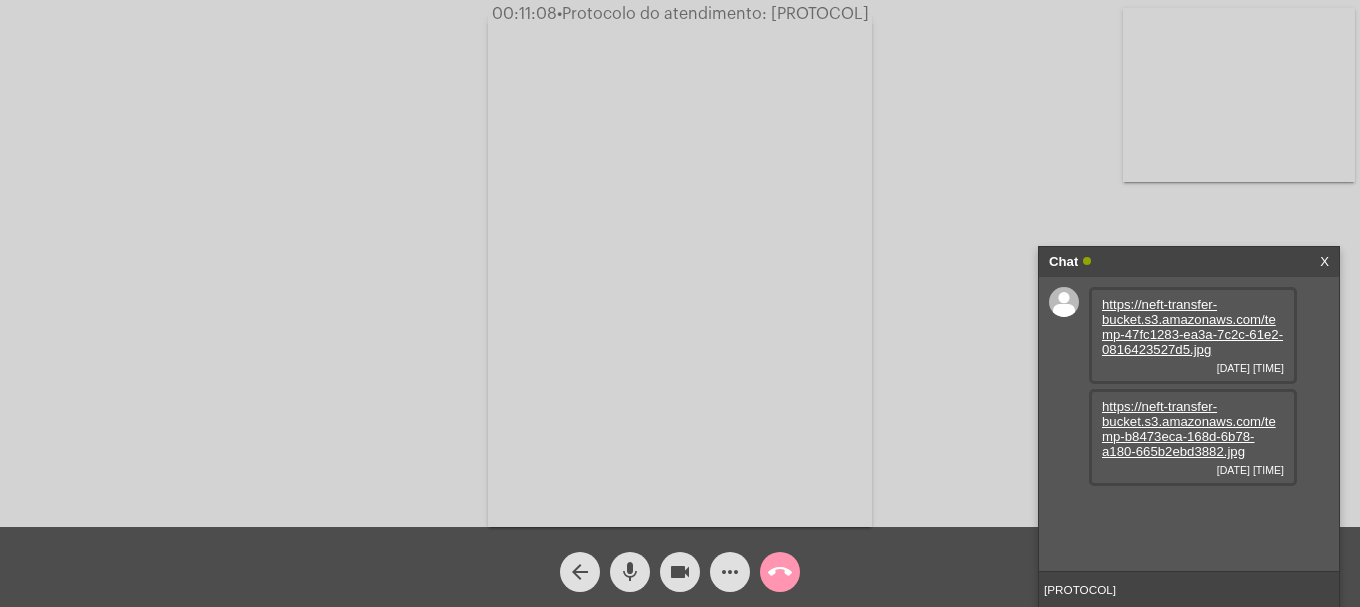 type 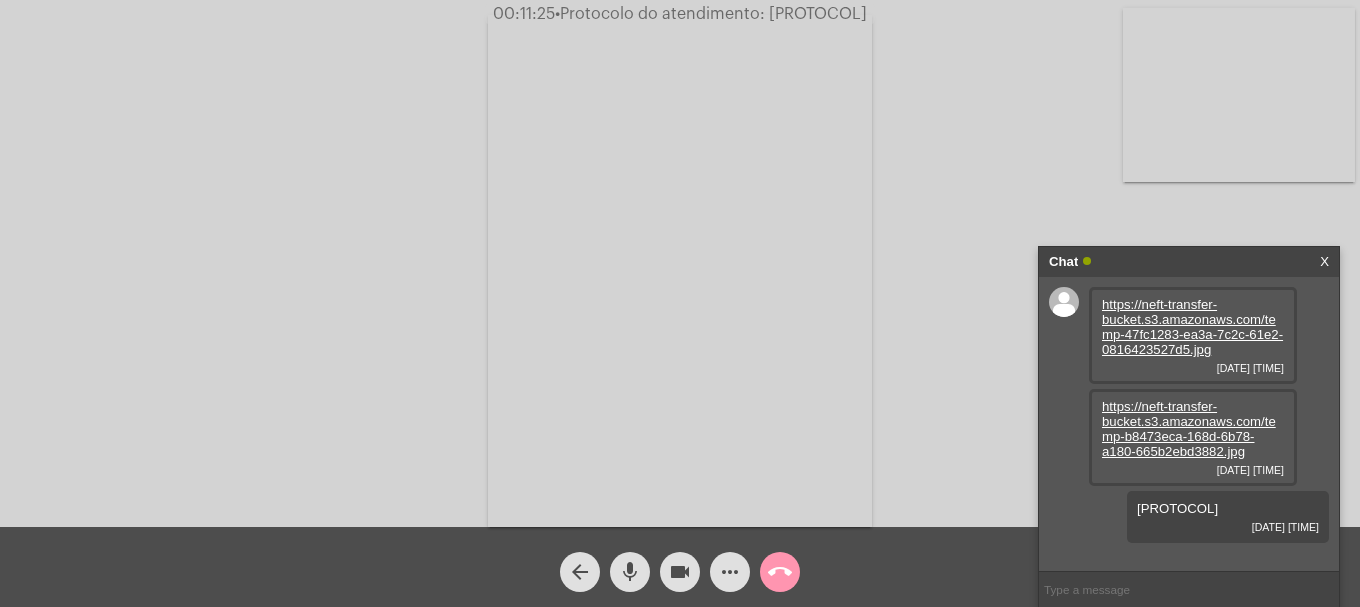 click on "Acessando Câmera e Microfone..." 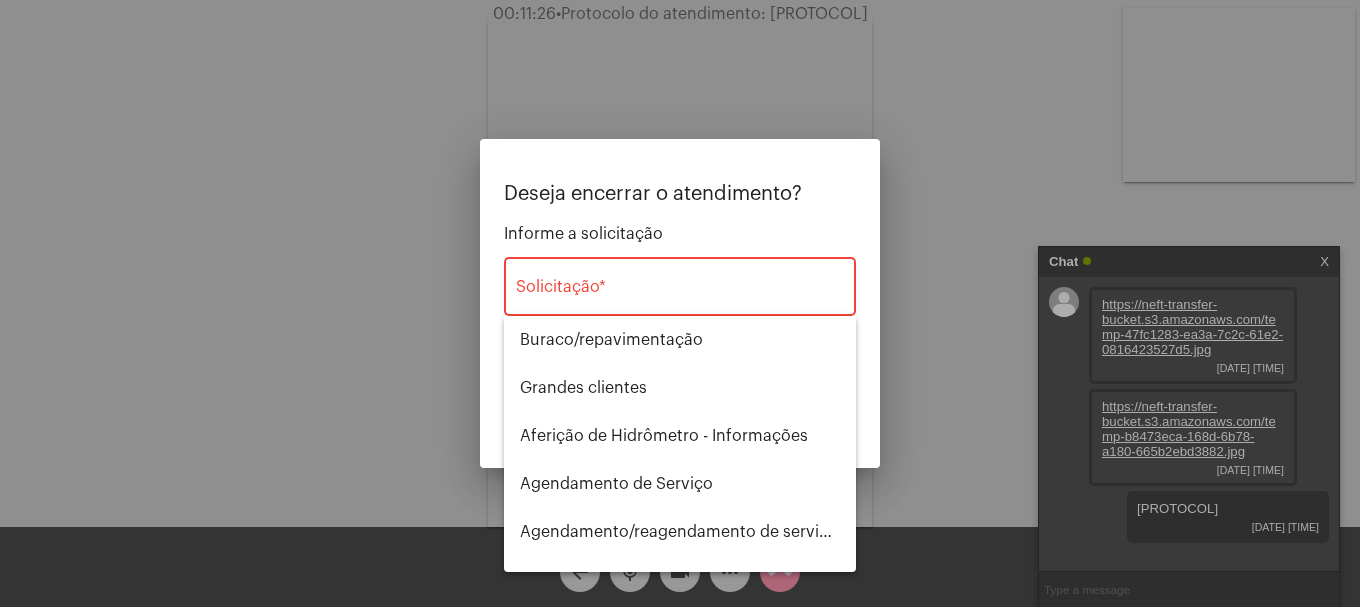 click on "Solicitação  *" at bounding box center (680, 284) 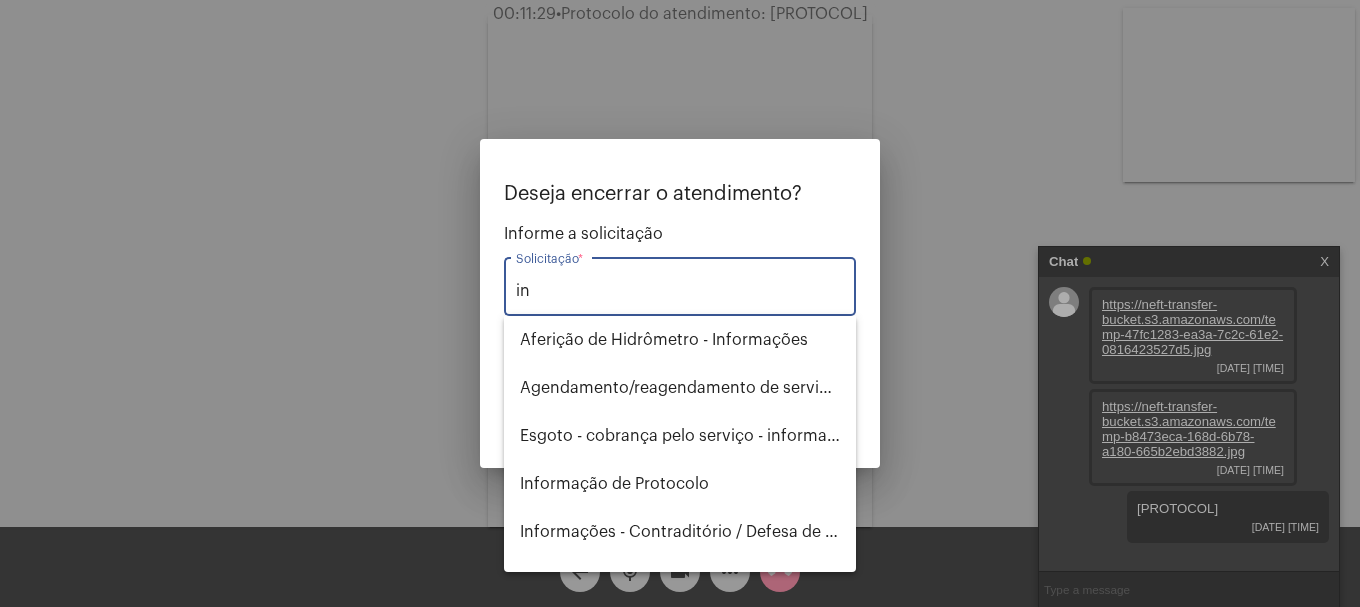 type on "i" 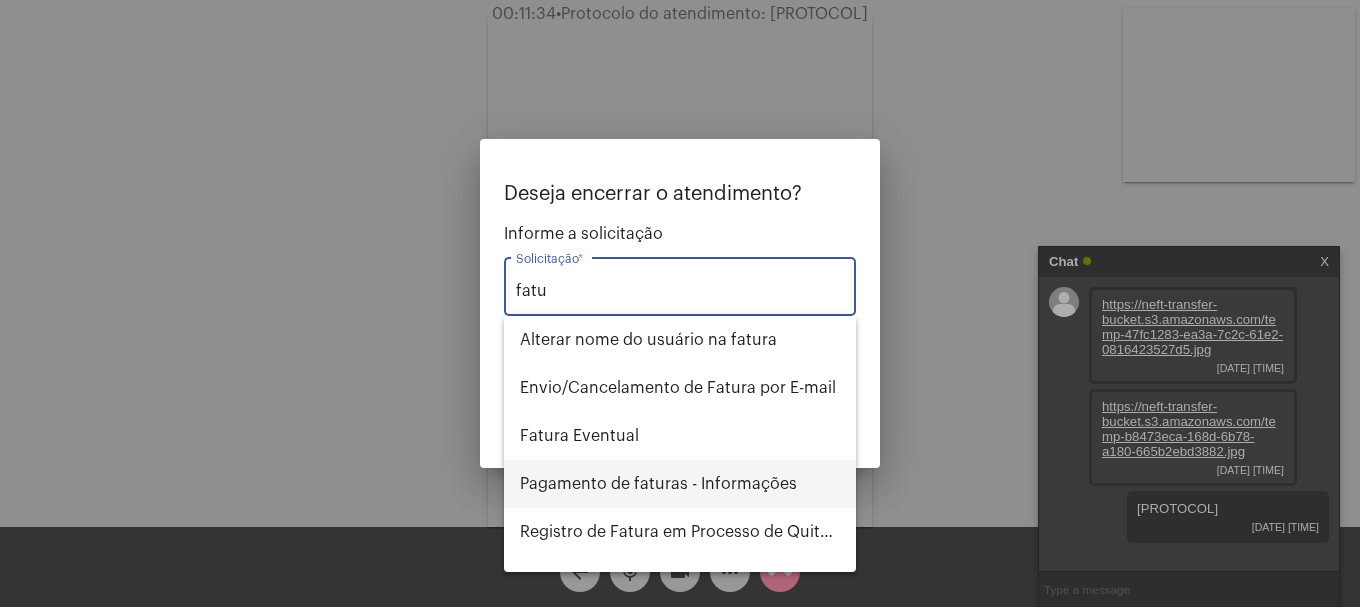 click on "Pagamento de faturas - Informações" at bounding box center (680, 484) 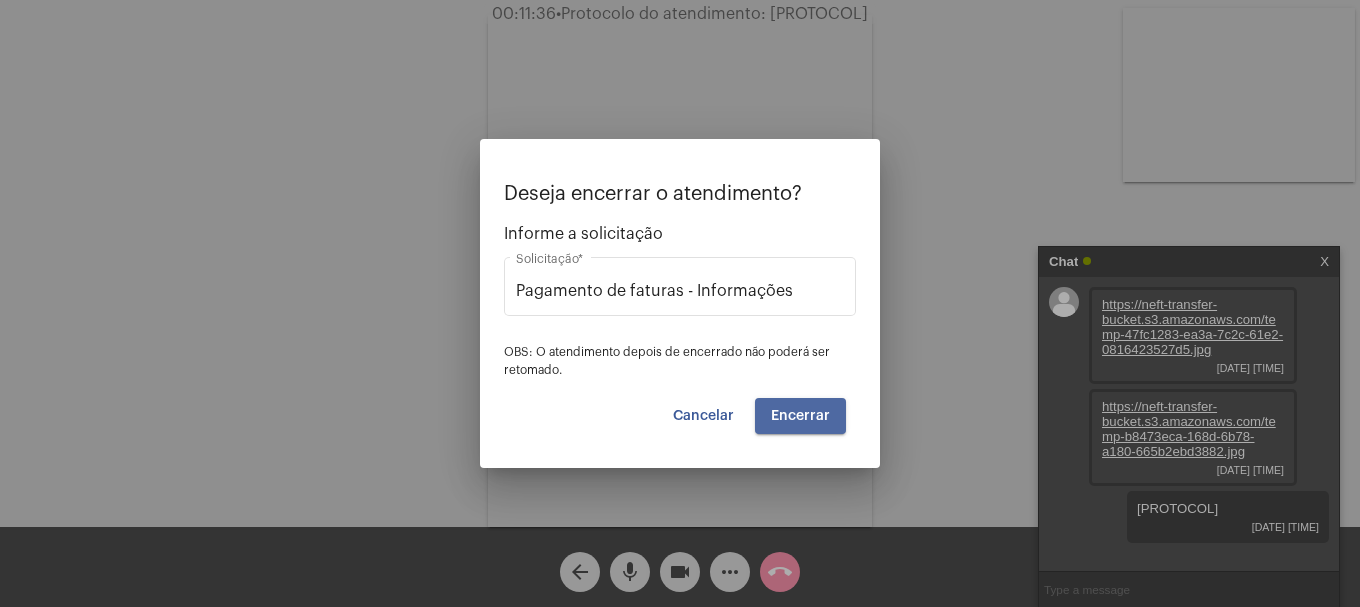 click on "Encerrar" at bounding box center (800, 416) 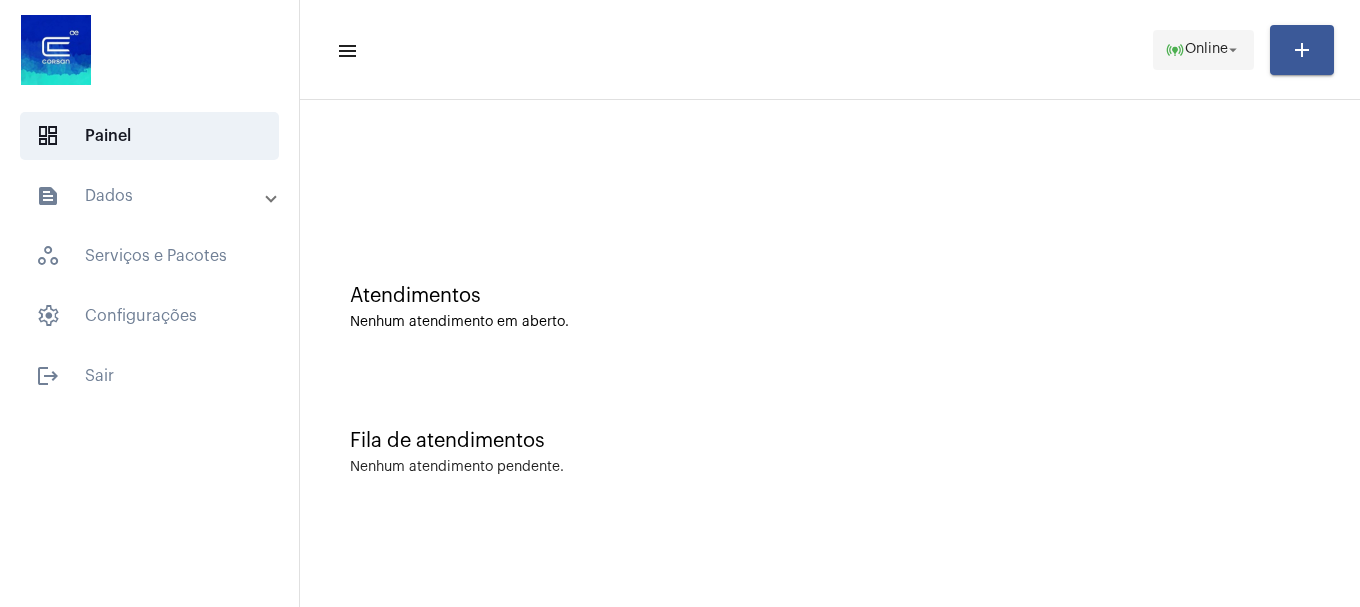 click on "Online" 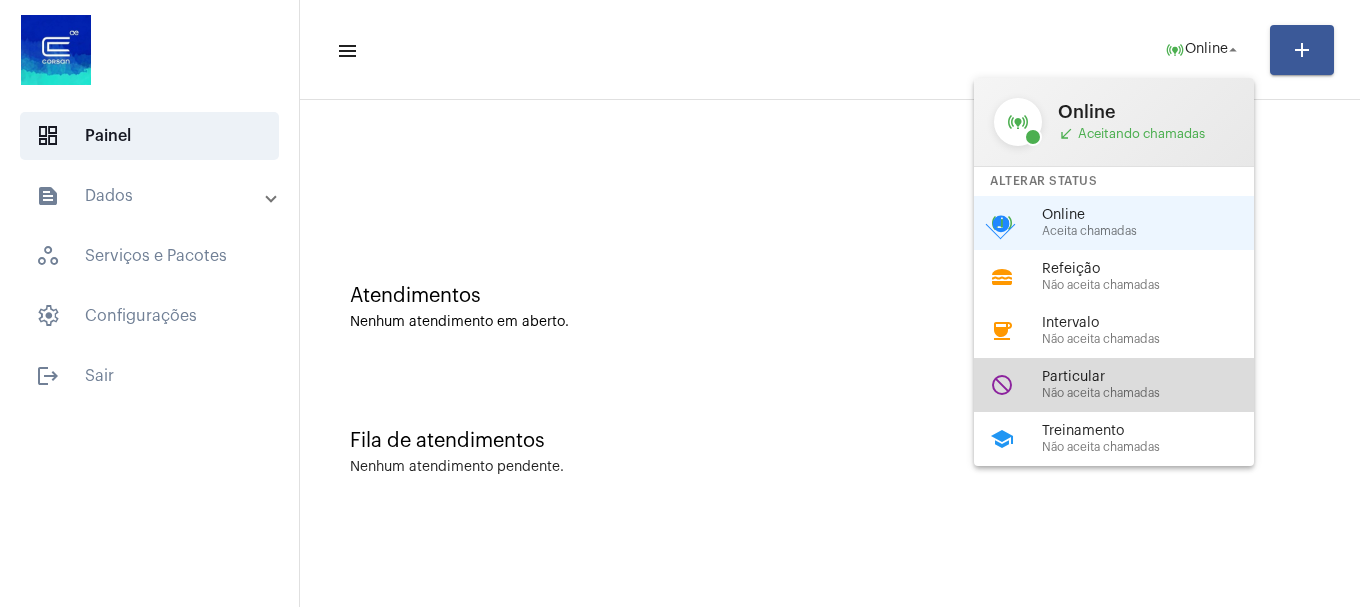 click on "Não aceita chamadas" at bounding box center (1156, 393) 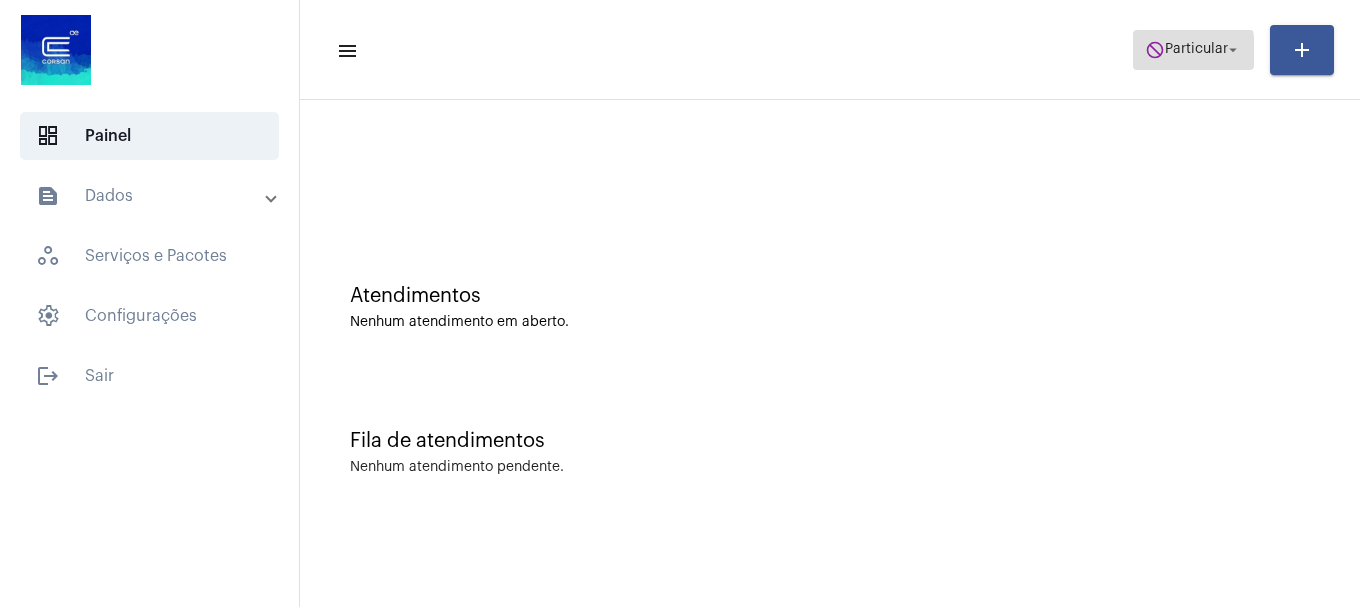 click on "do_not_disturb  Particular arrow_drop_down" 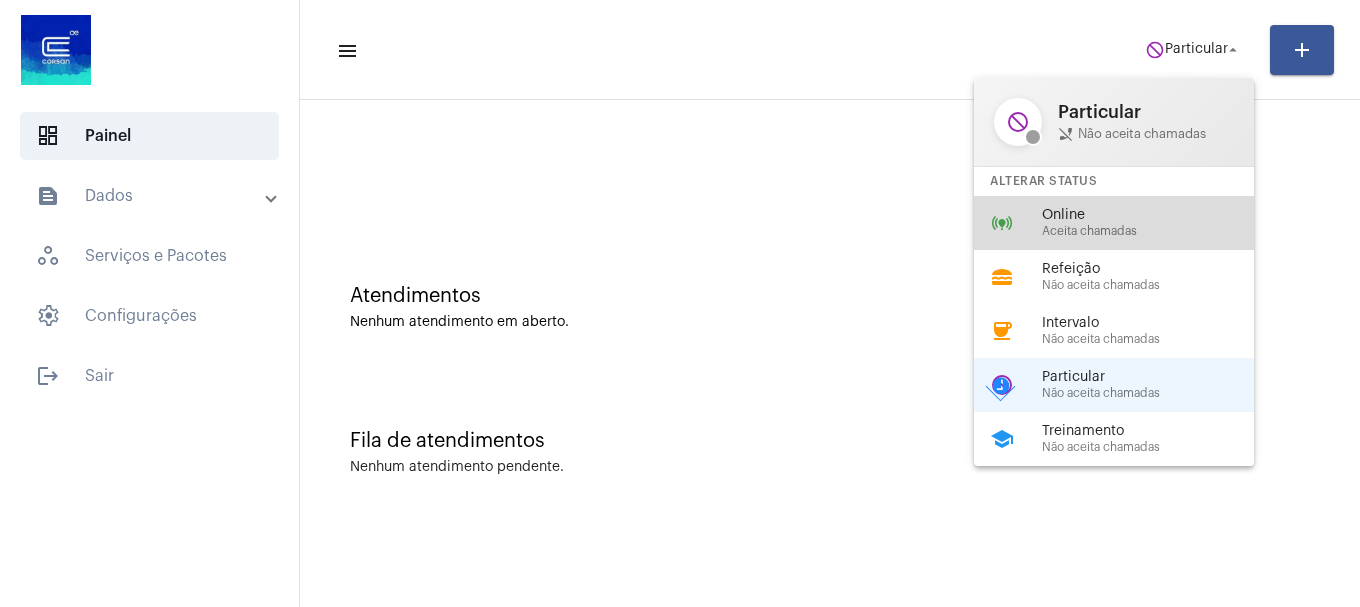 click on "Online" at bounding box center (1156, 215) 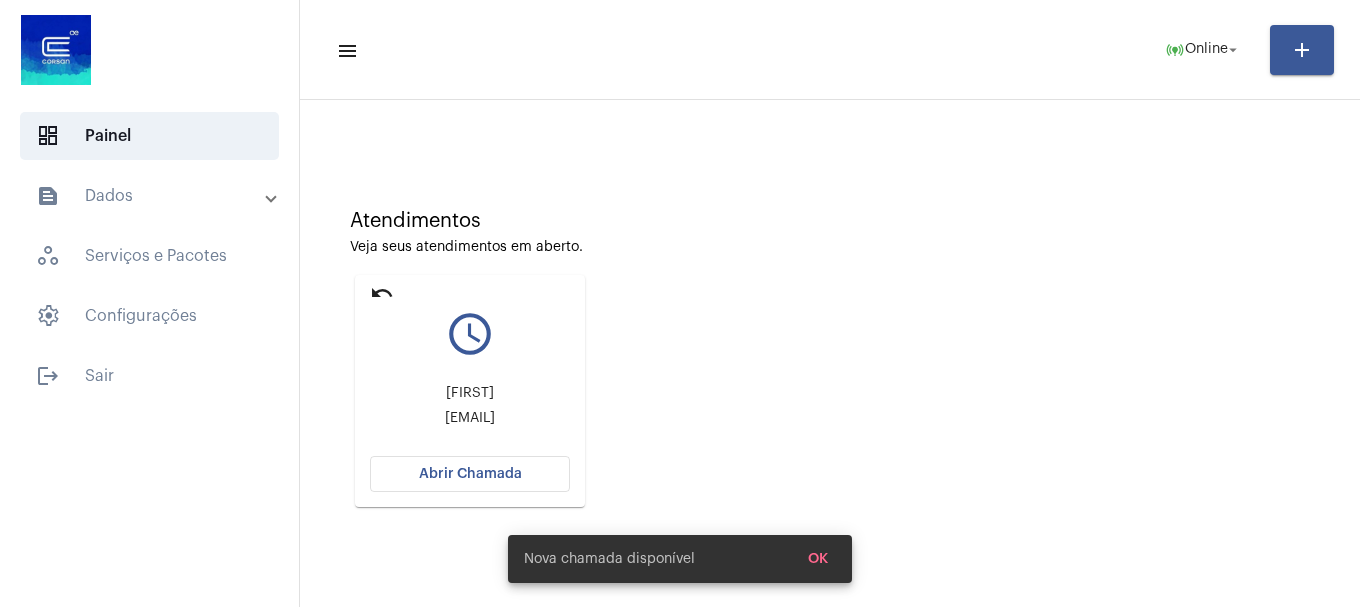 scroll, scrollTop: 175, scrollLeft: 0, axis: vertical 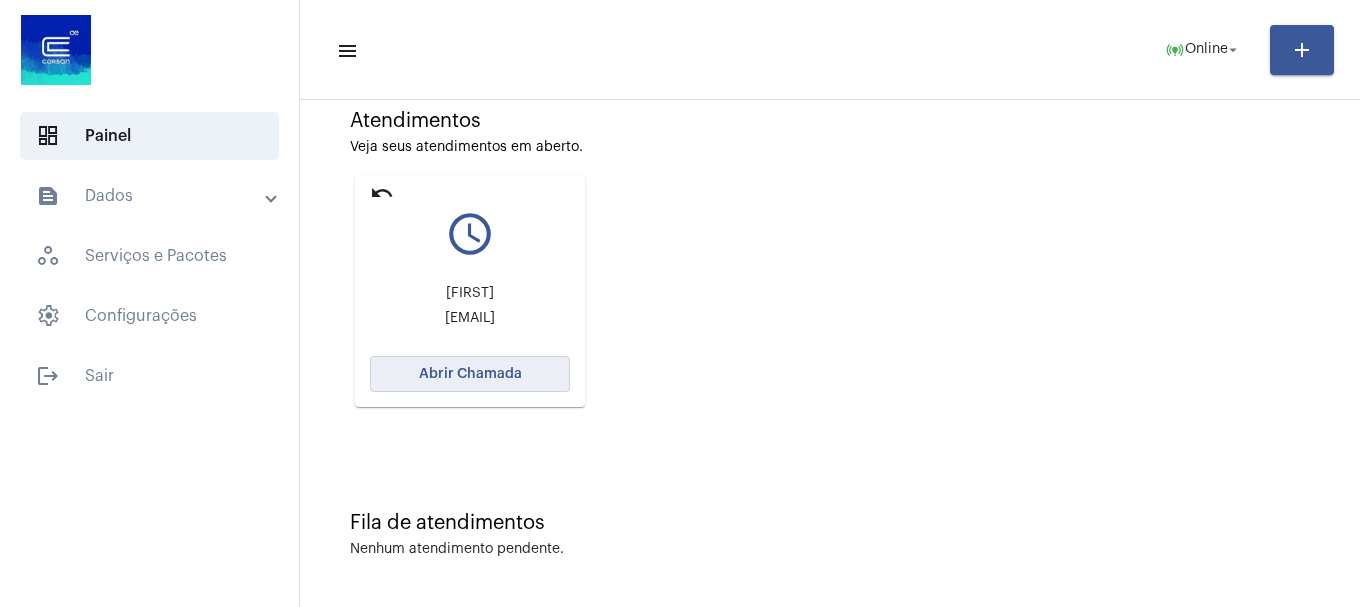 click on "Abrir Chamada" 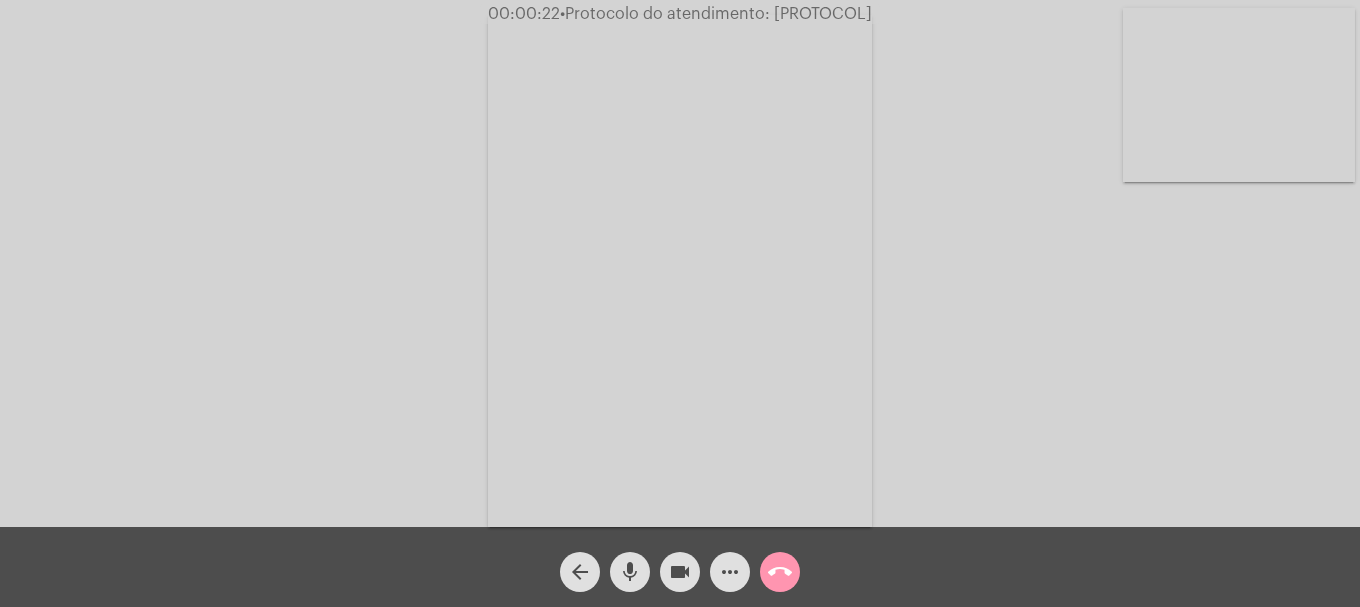 click at bounding box center (1239, 95) 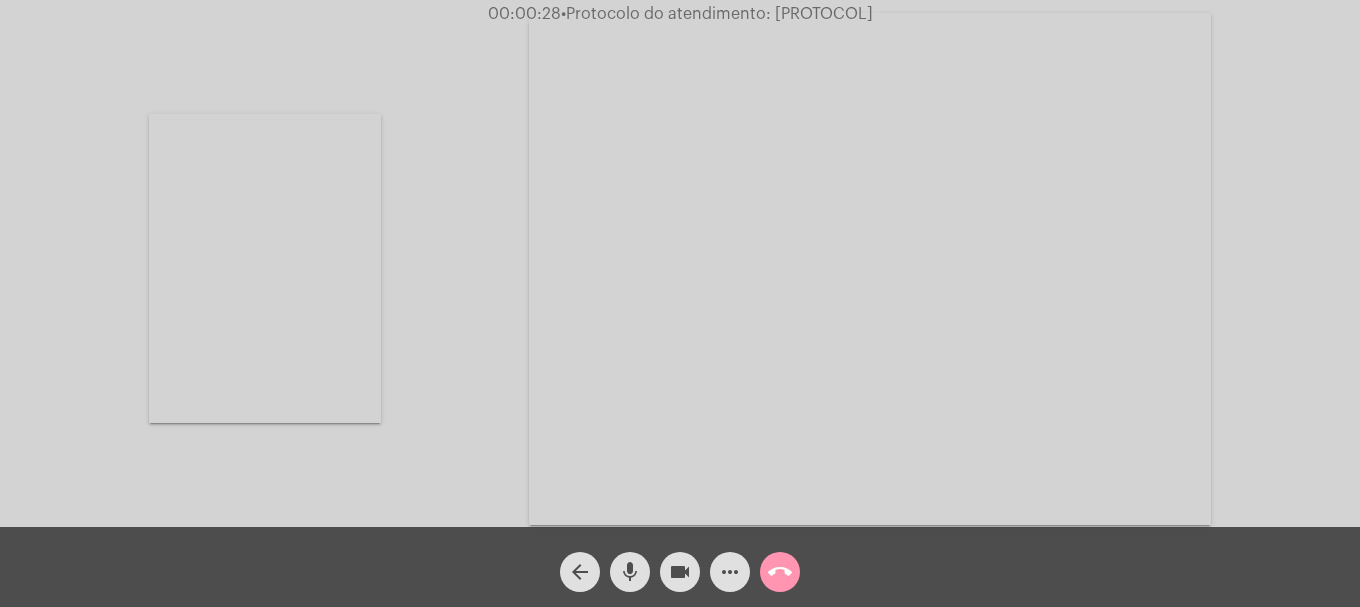 click on "Acessando Câmera e Microfone..." 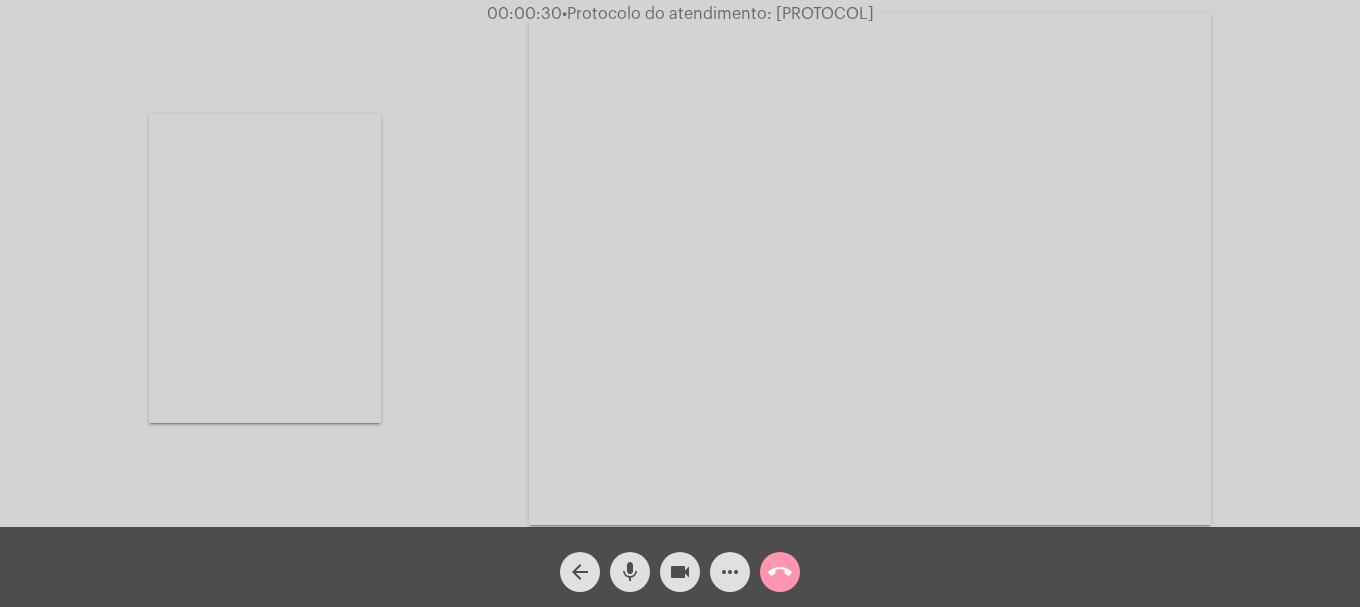 click at bounding box center [265, 268] 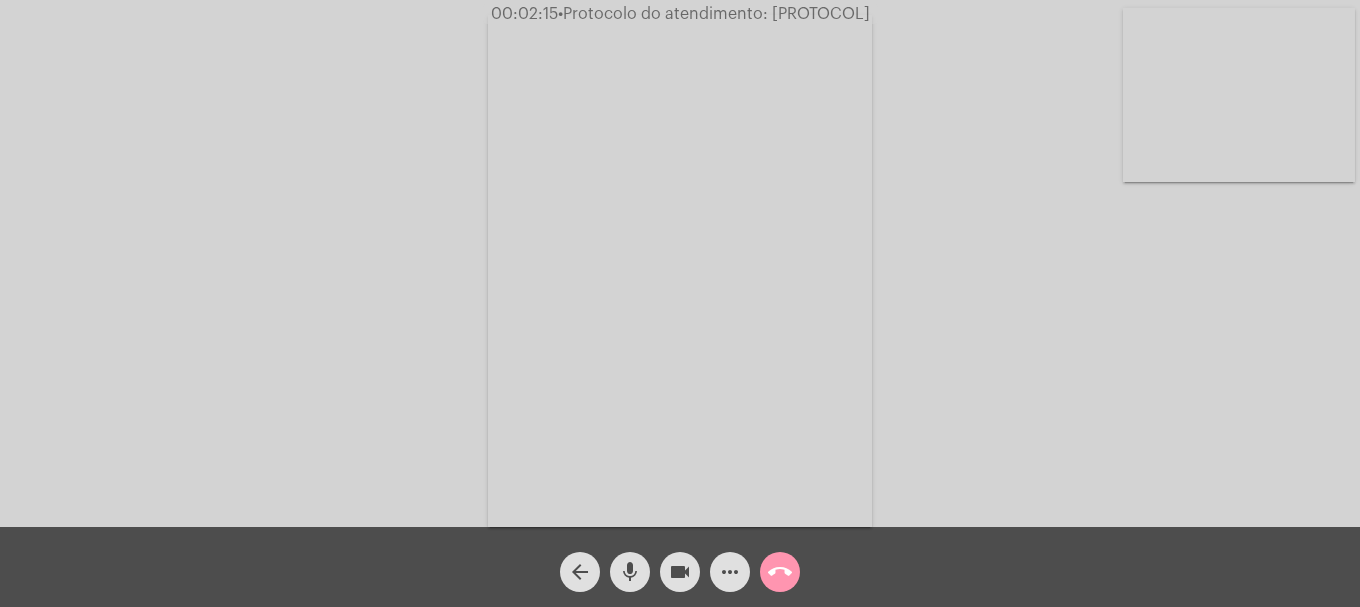 click at bounding box center (1239, 95) 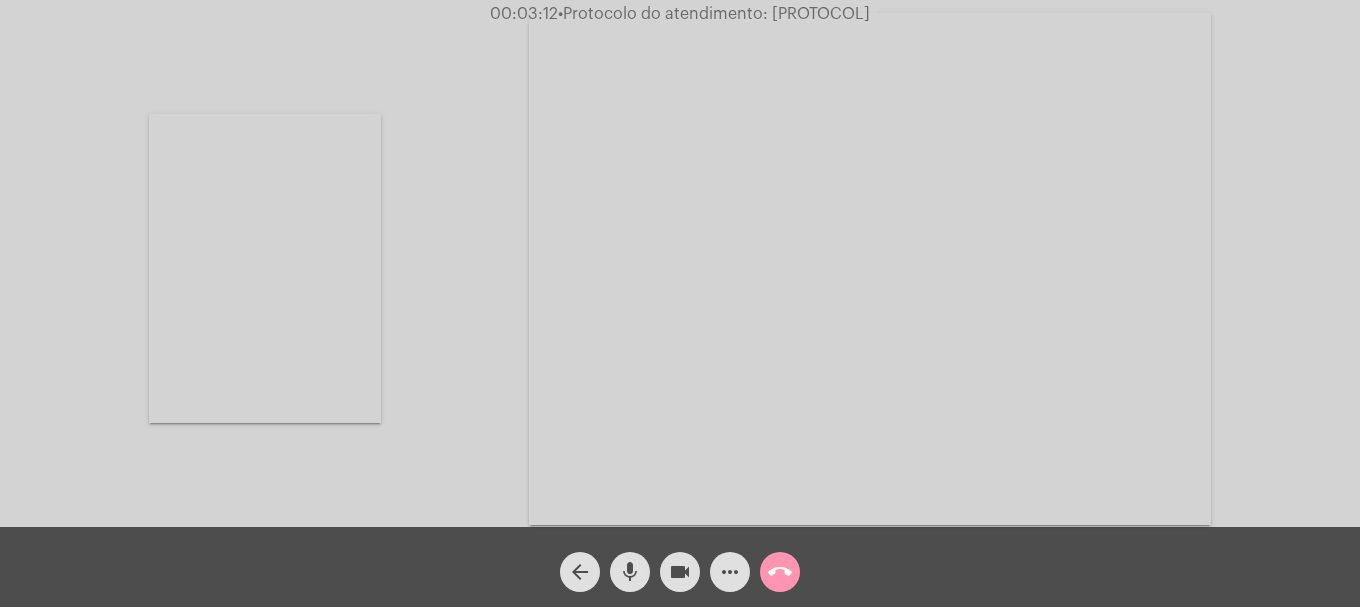 drag, startPoint x: 755, startPoint y: 9, endPoint x: 919, endPoint y: 14, distance: 164.0762 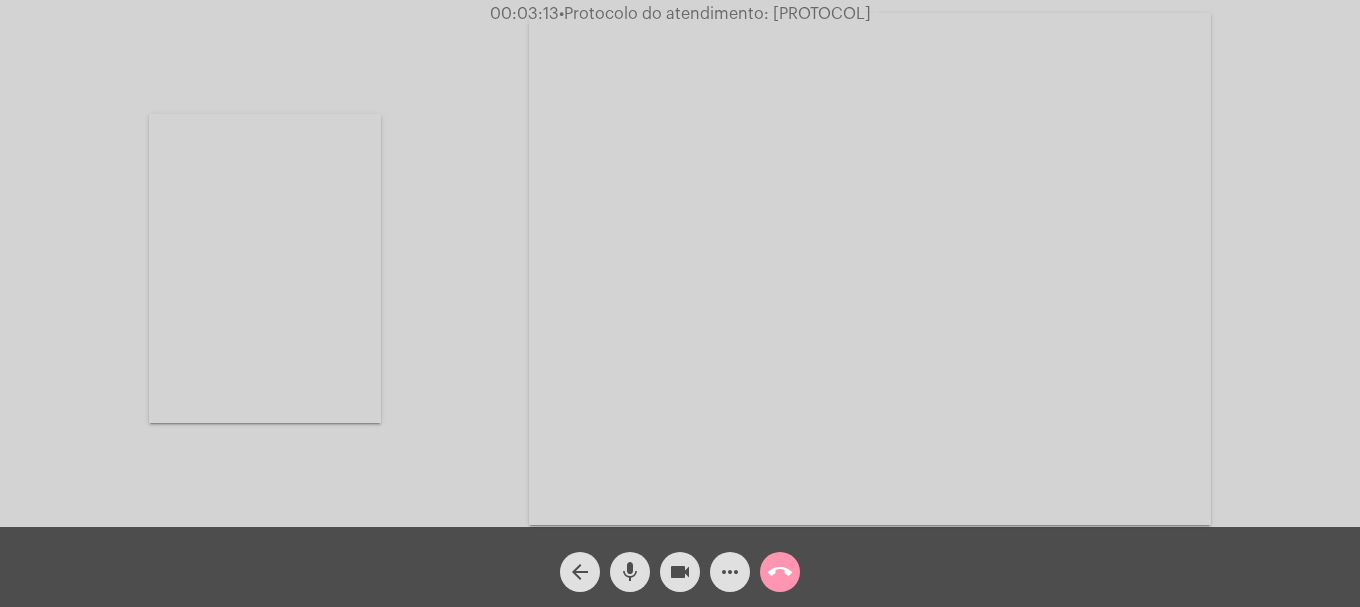 copy on "20250801022054" 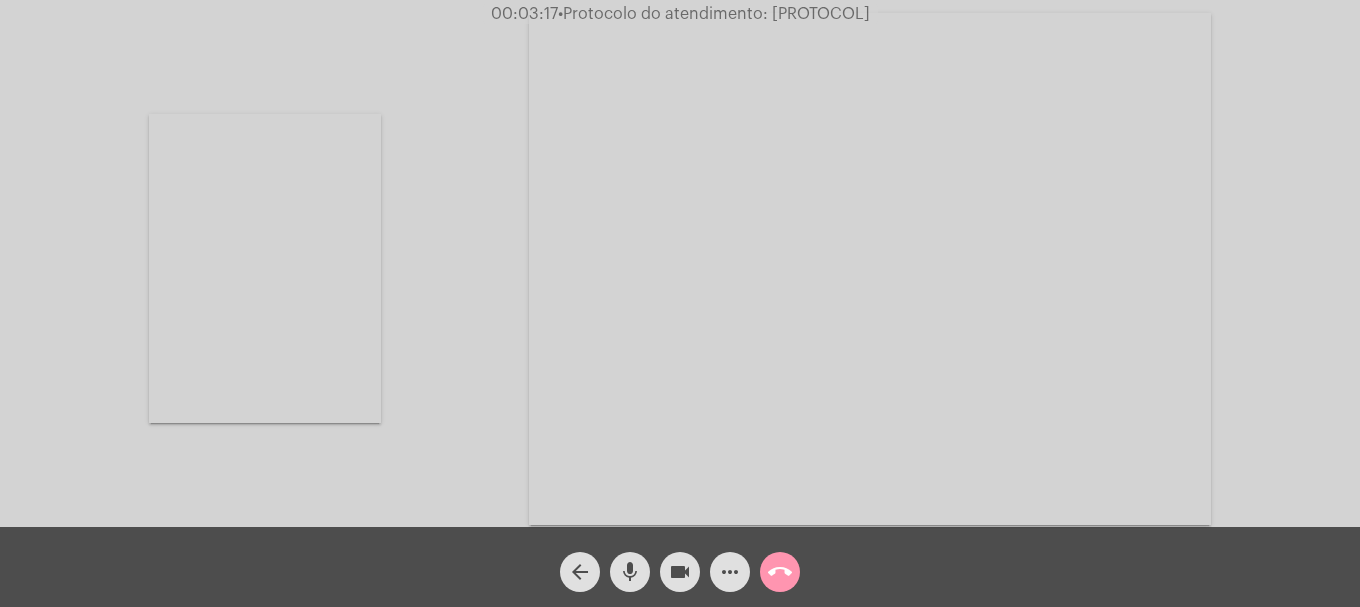 click on "more_horiz" 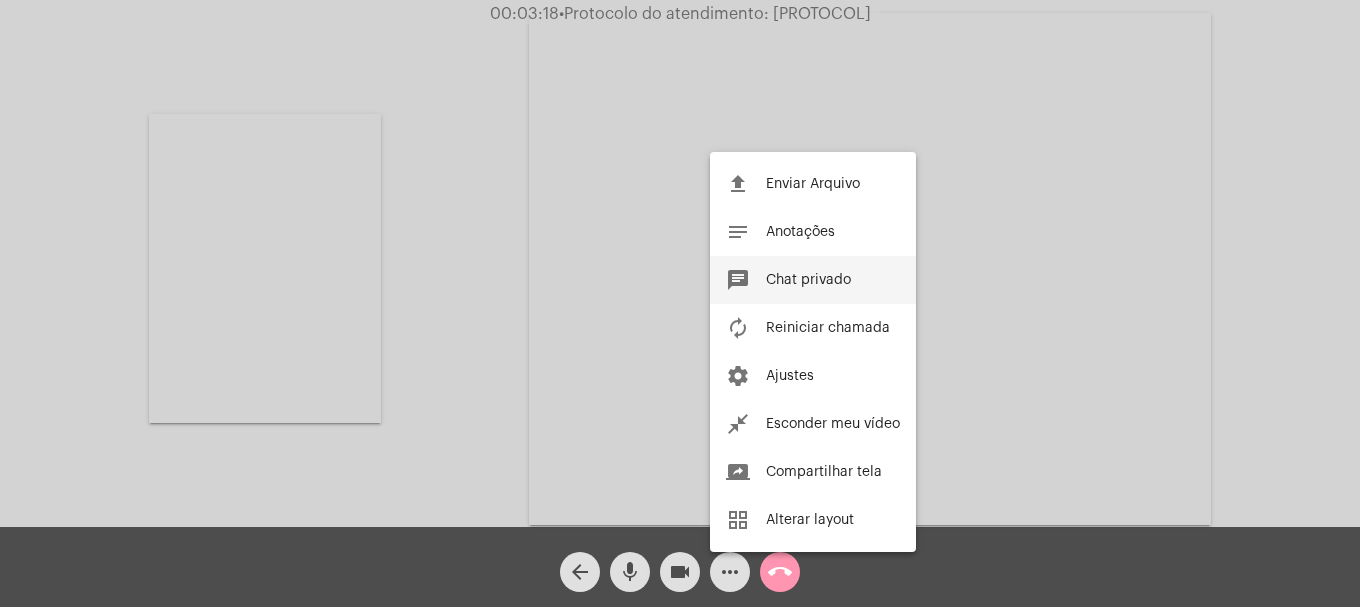 click on "chat Chat privado" at bounding box center [813, 280] 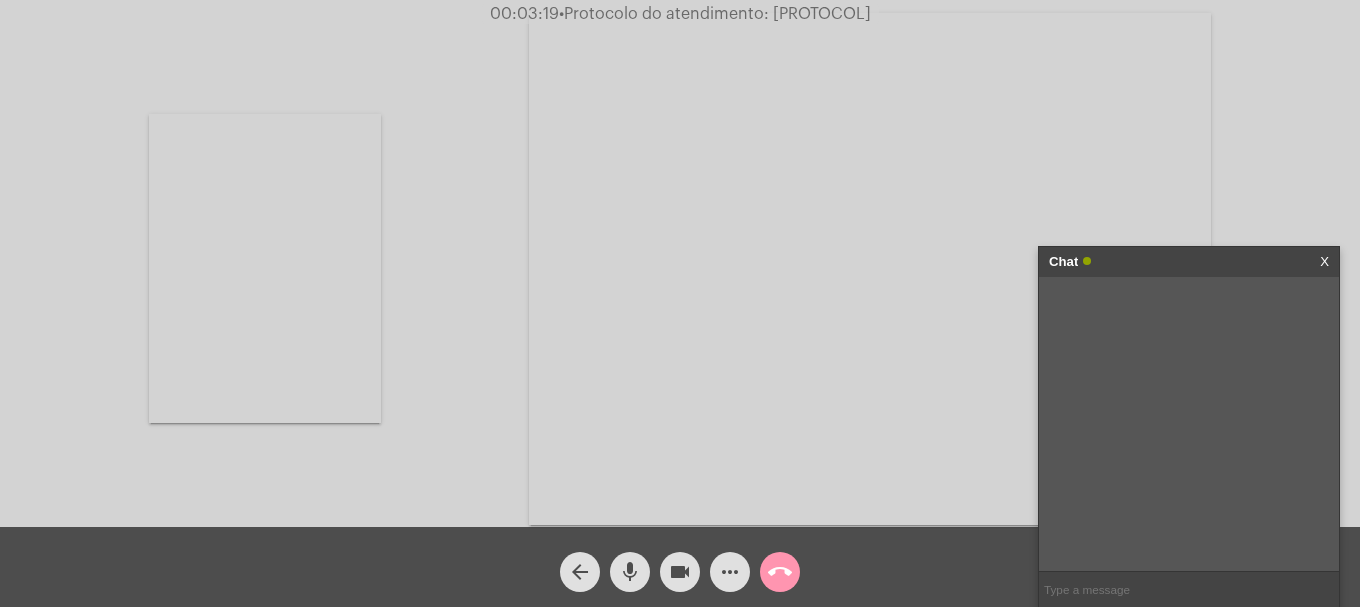 click at bounding box center [1189, 589] 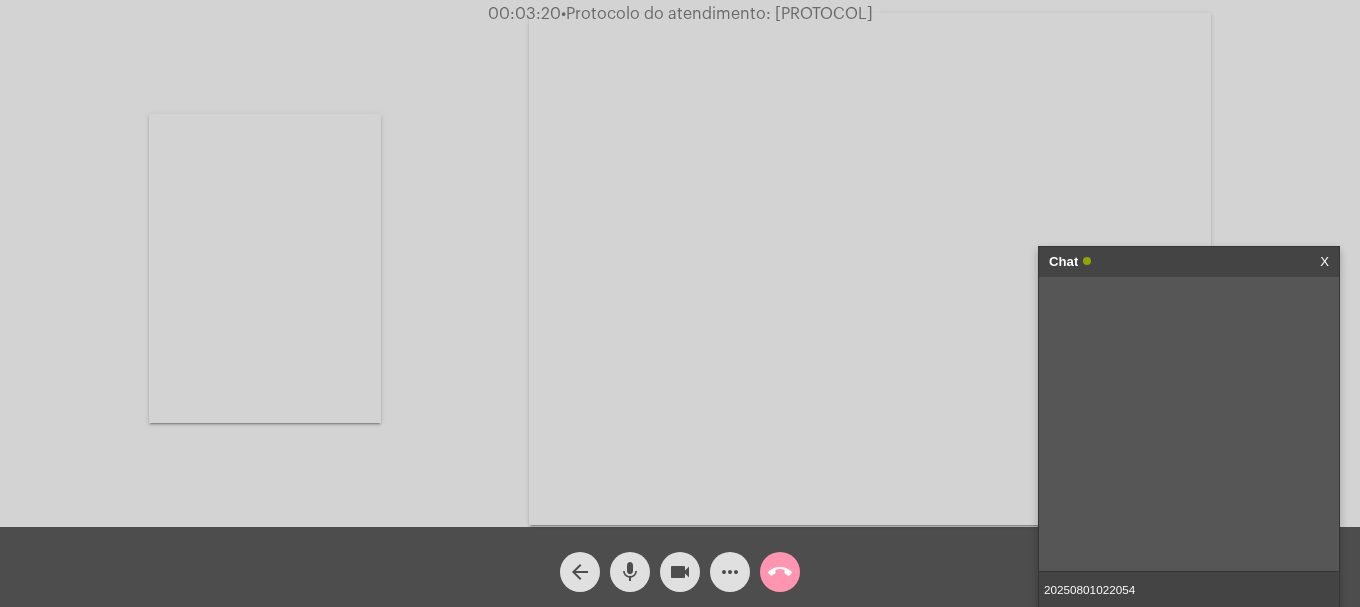 type 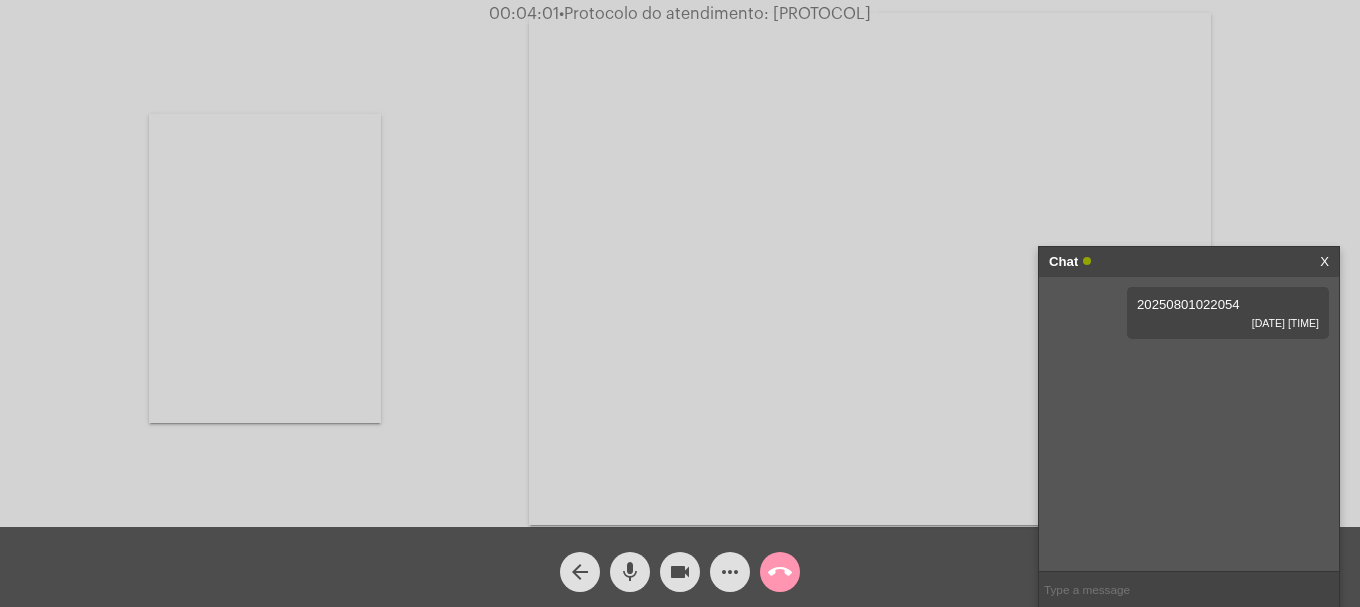 click on "call_end" 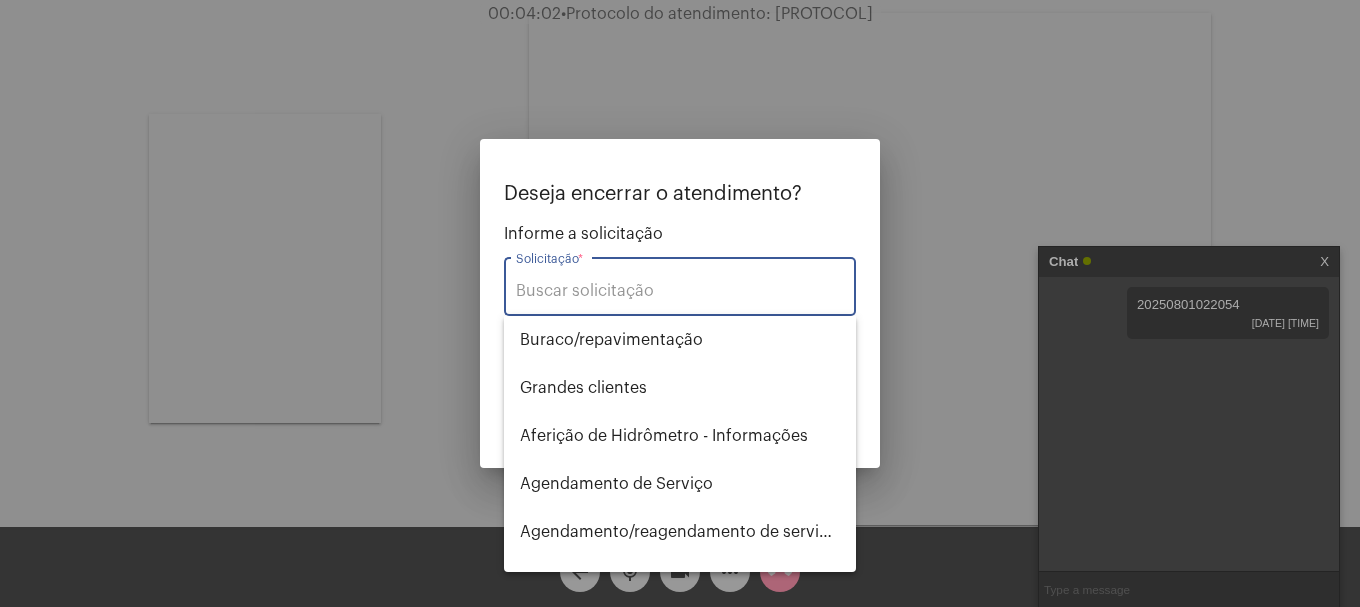 click on "Solicitação  *" at bounding box center [680, 291] 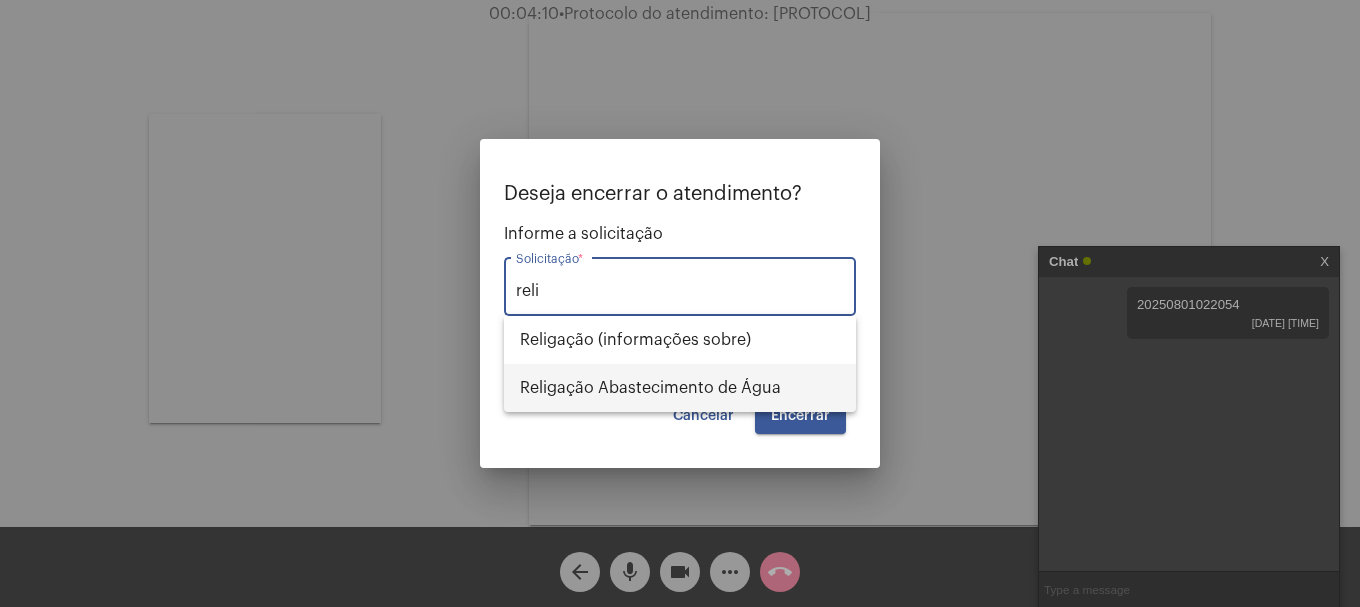click on "Religação Abastecimento de Água" at bounding box center [680, 388] 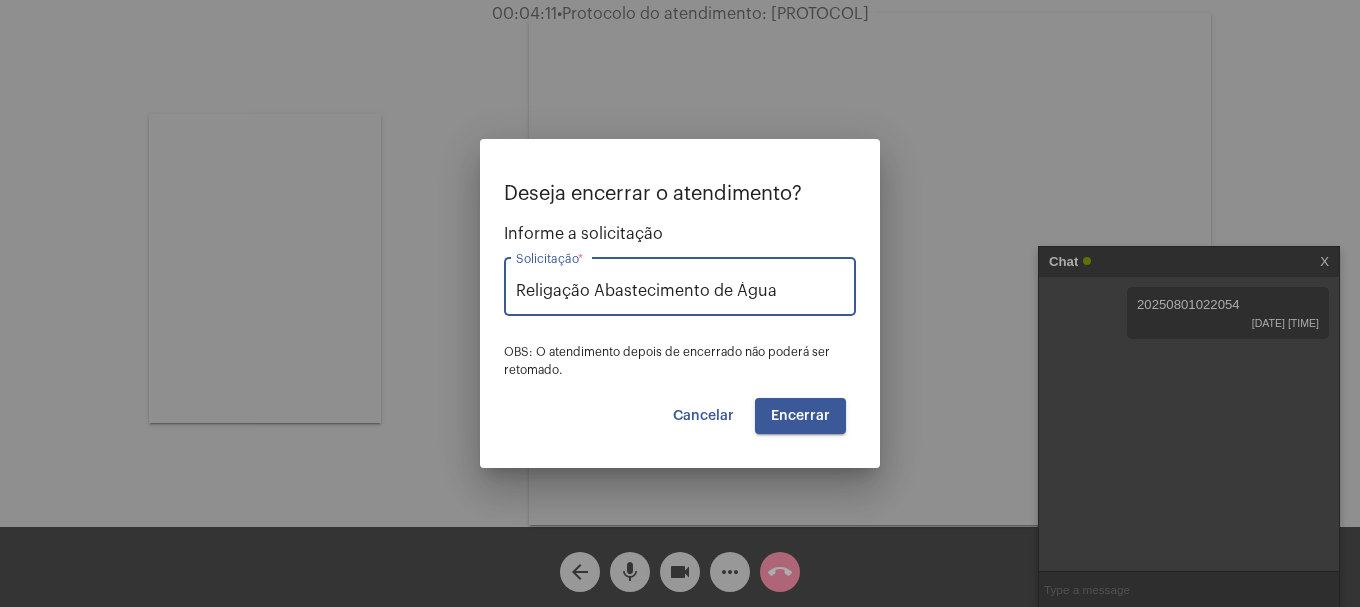 click on "Encerrar" at bounding box center (800, 416) 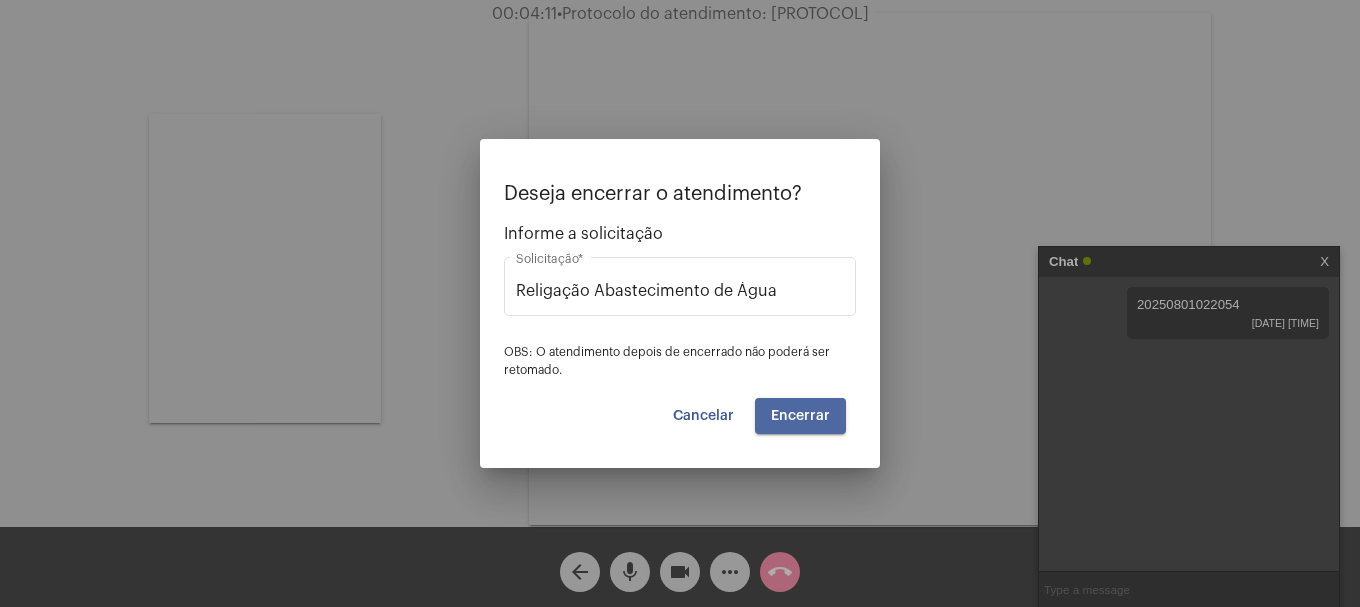 click on "Encerrar" at bounding box center (800, 416) 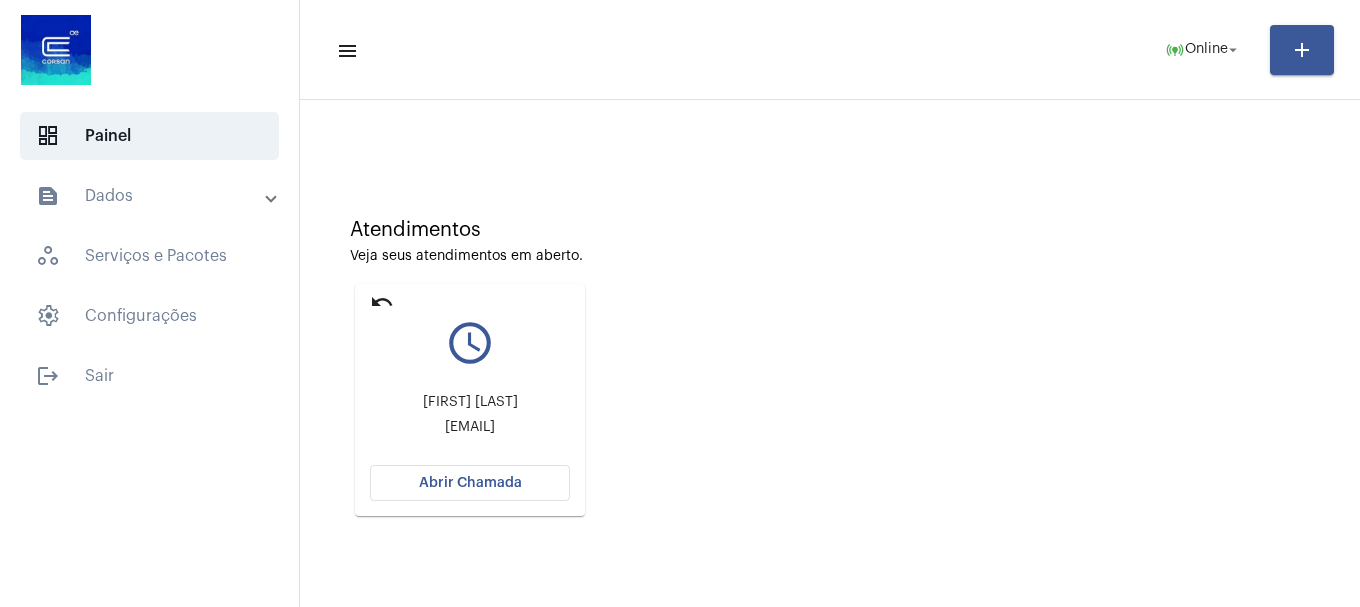scroll, scrollTop: 175, scrollLeft: 0, axis: vertical 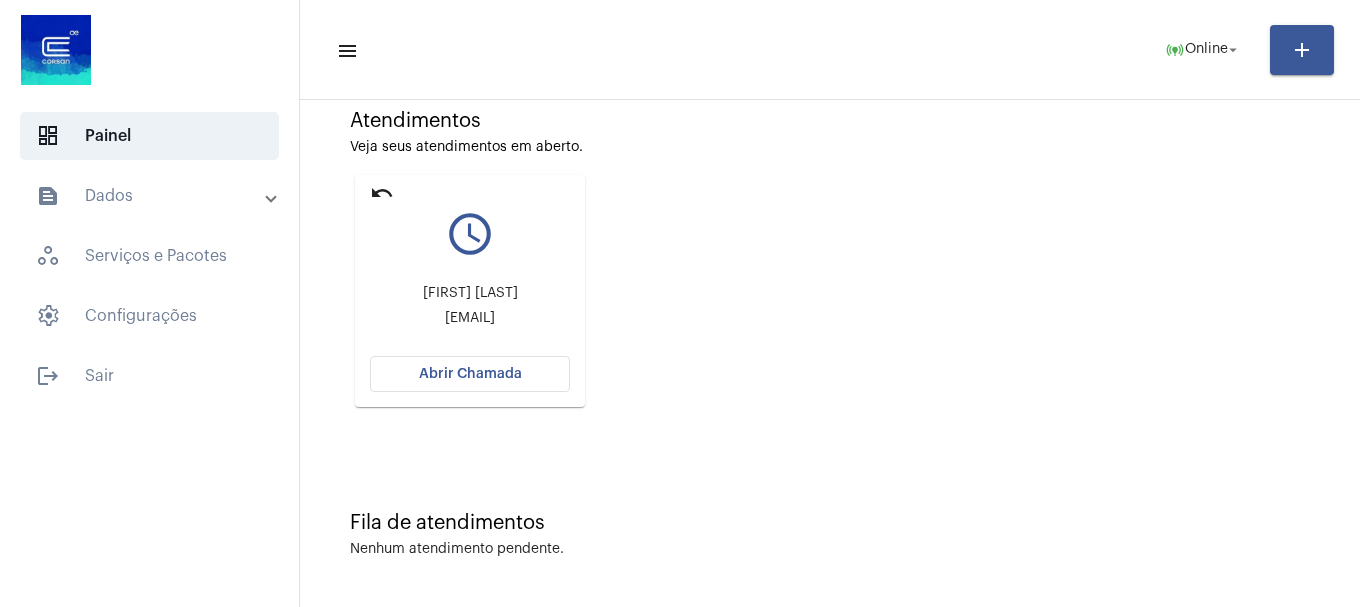 click on "Abrir Chamada" 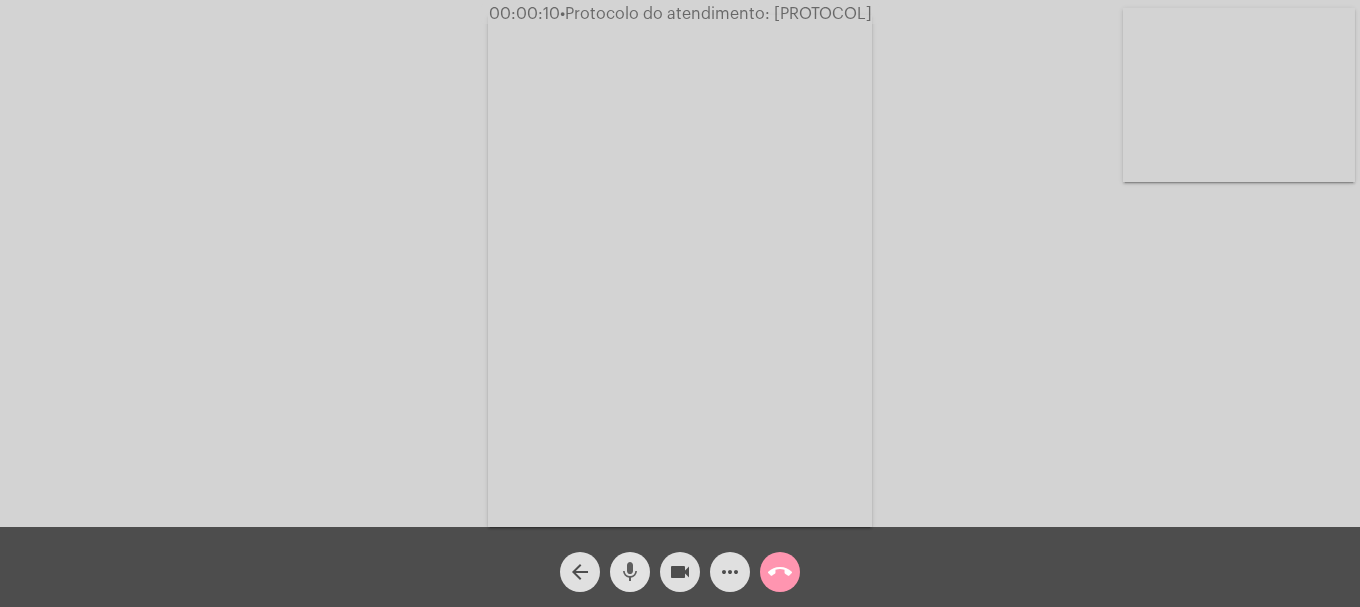 click on "mic" 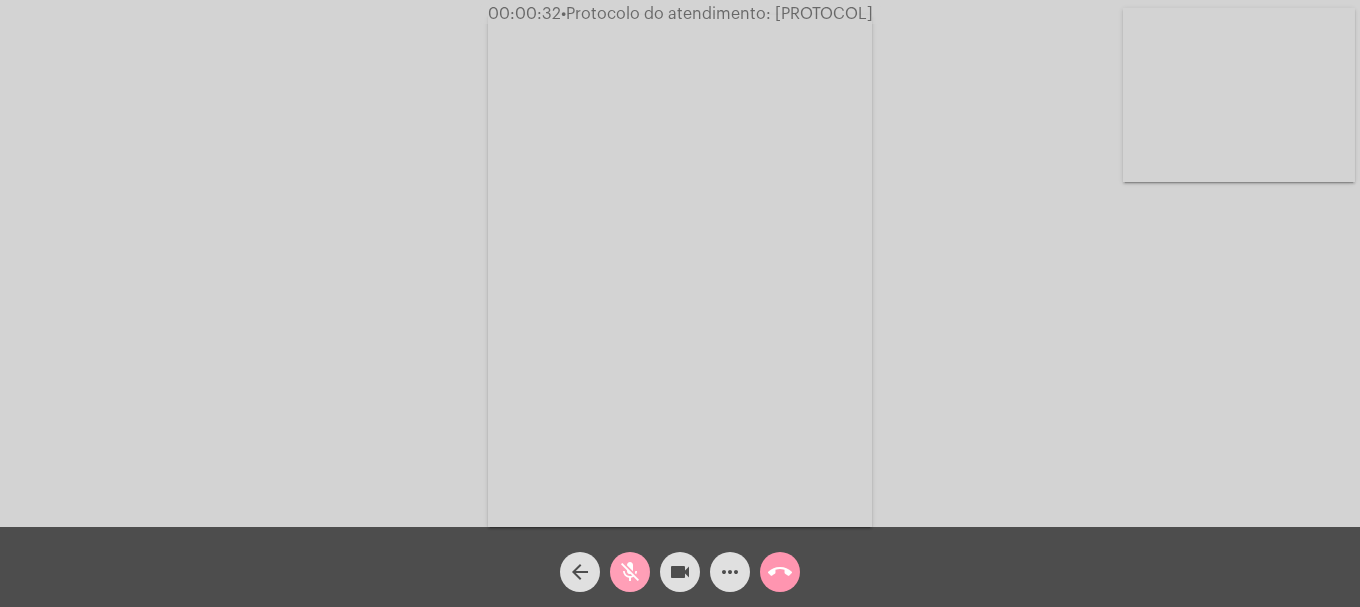 click on "mic_off" 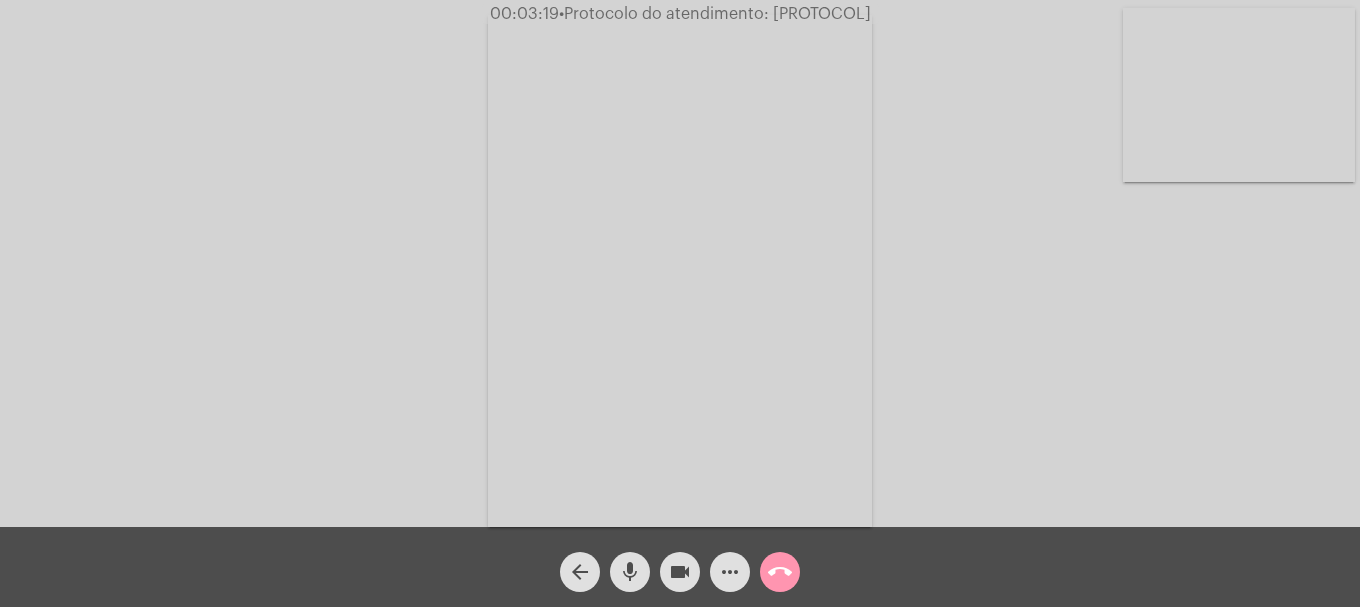 drag, startPoint x: 671, startPoint y: 575, endPoint x: 627, endPoint y: 568, distance: 44.553337 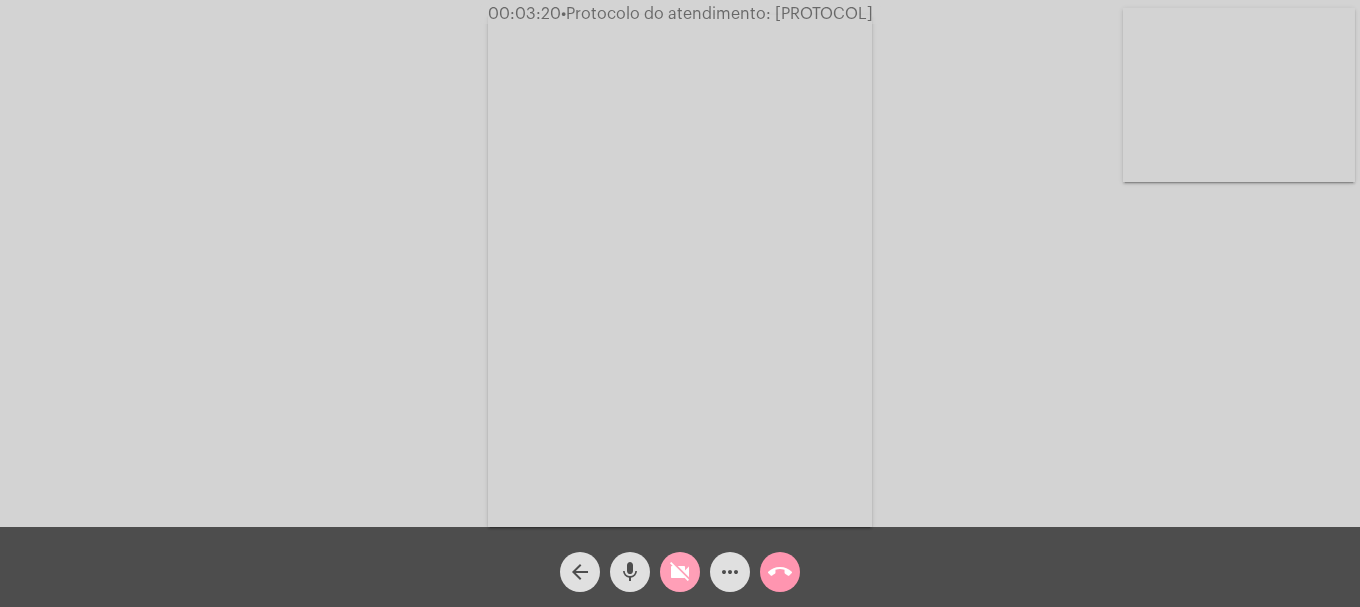 click on "mic" 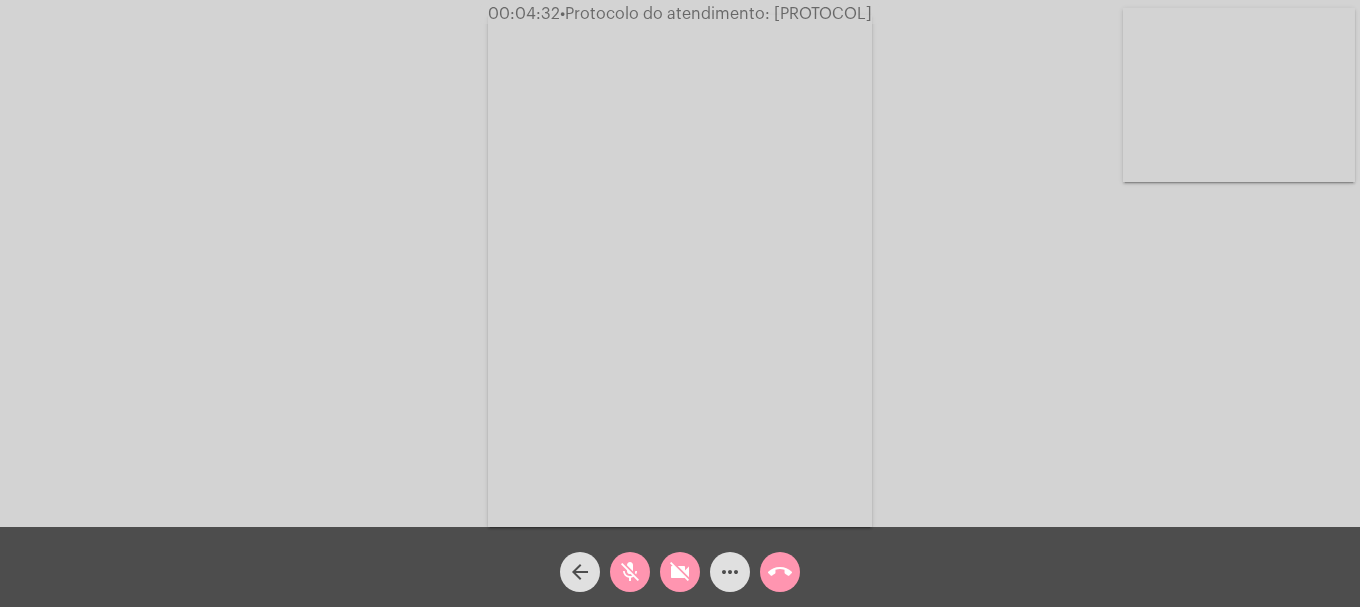 click on "videocam_off" 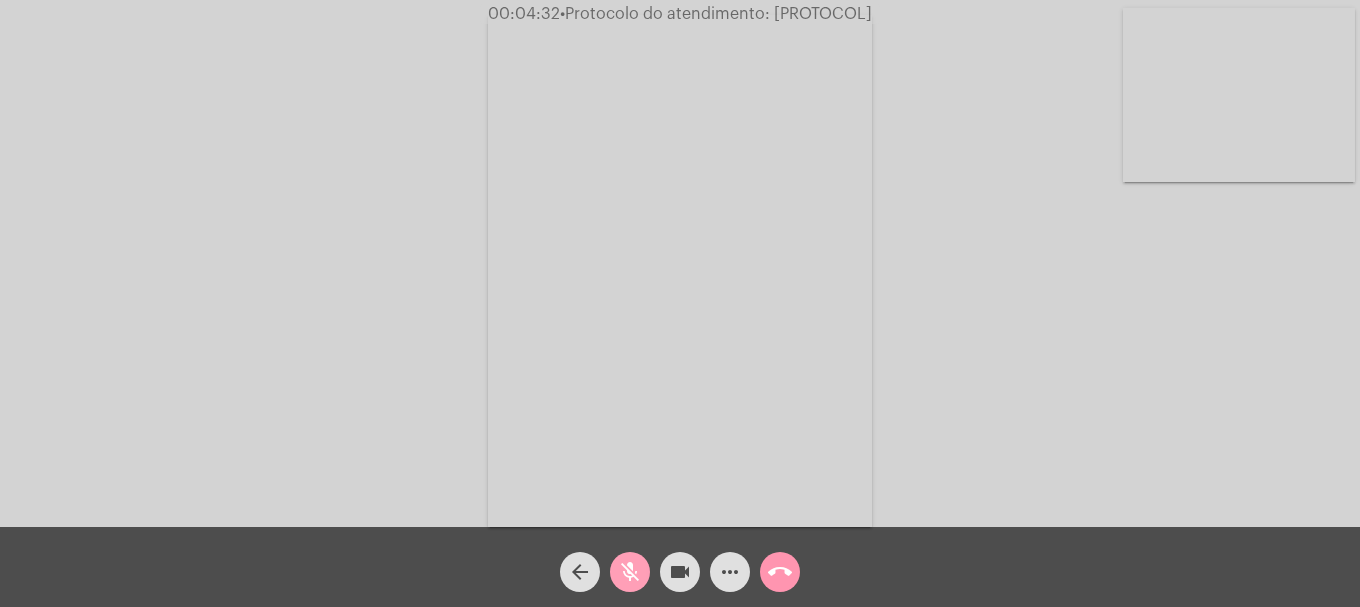 click on "mic_off" 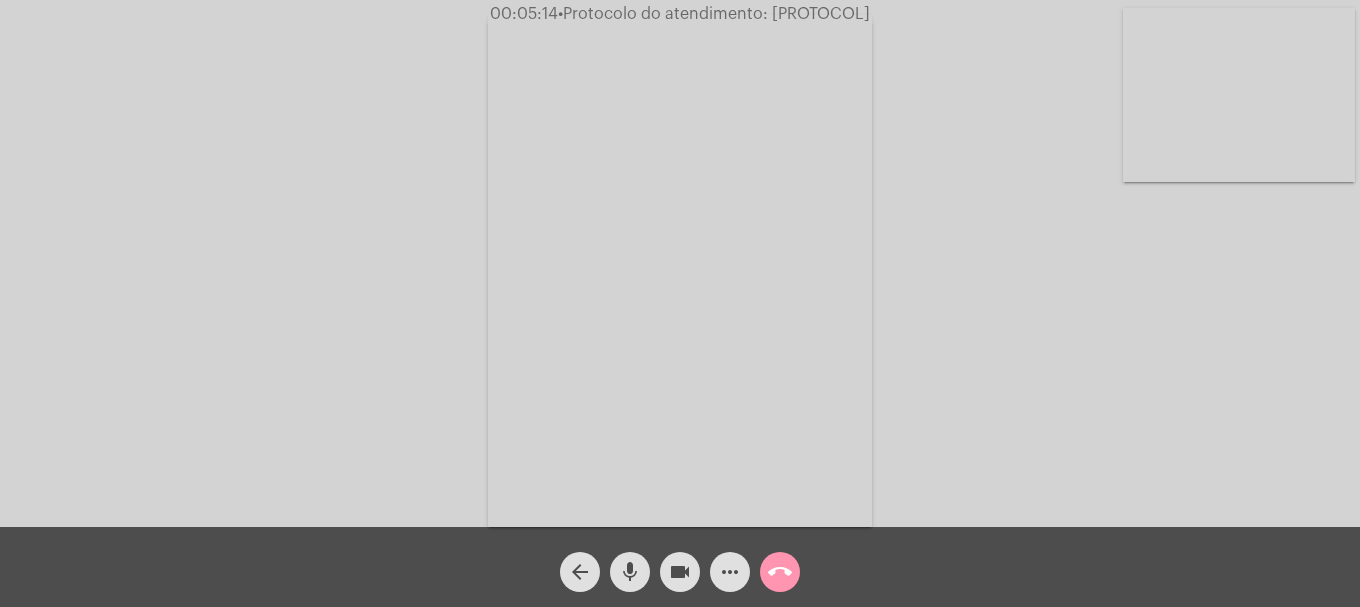 drag, startPoint x: 959, startPoint y: 404, endPoint x: 941, endPoint y: 425, distance: 27.658634 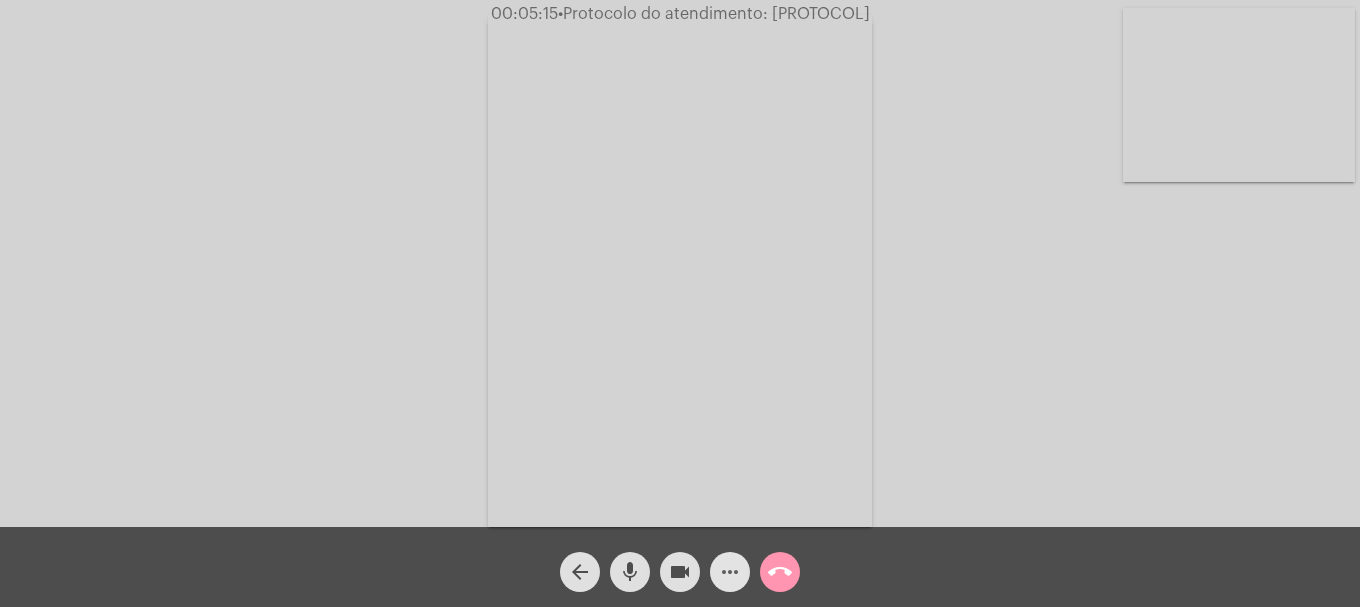 click on "more_horiz" 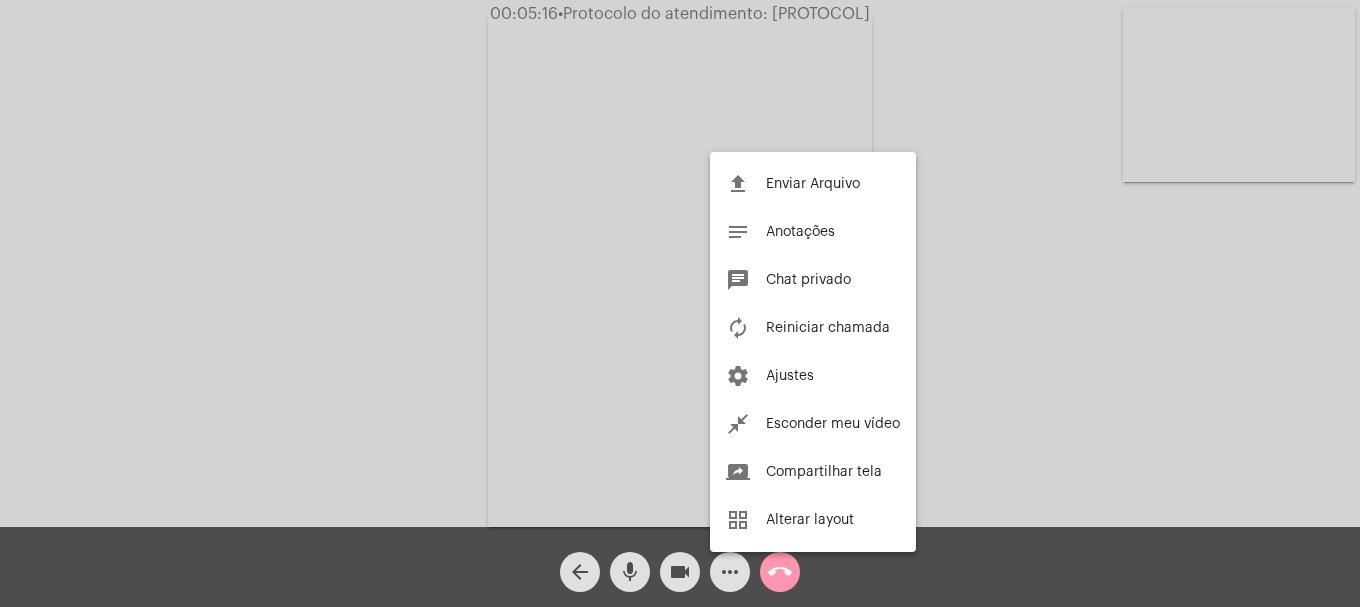 click on "Chat privado" at bounding box center [808, 280] 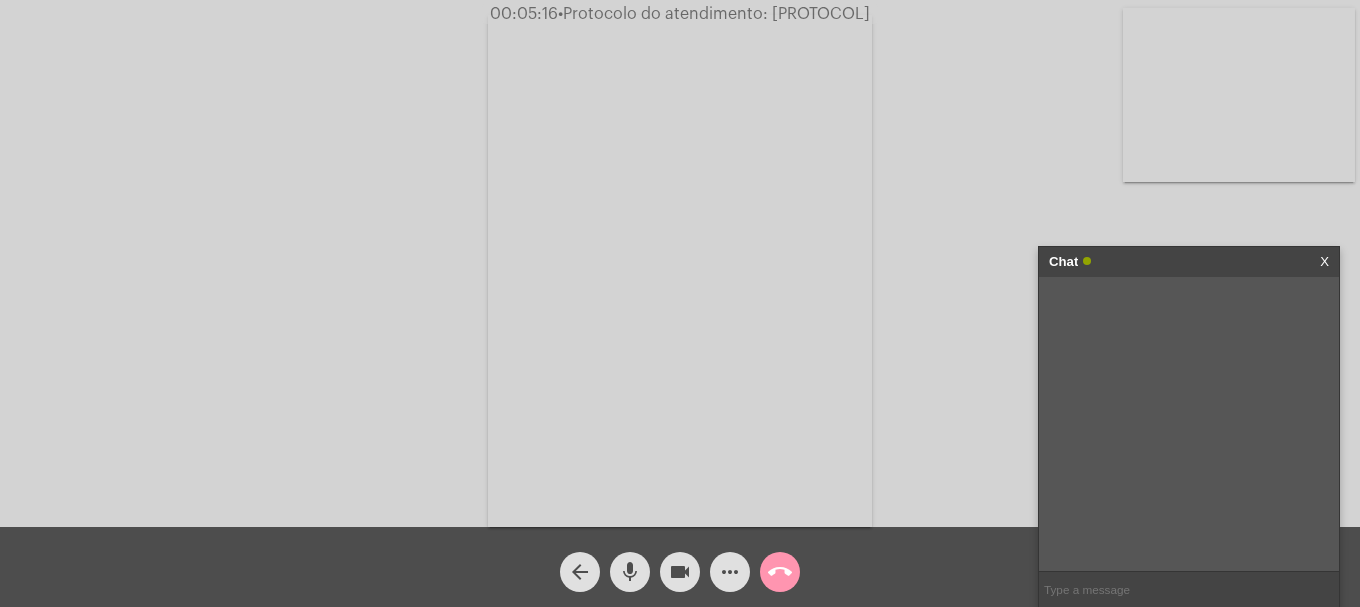 click at bounding box center [1189, 589] 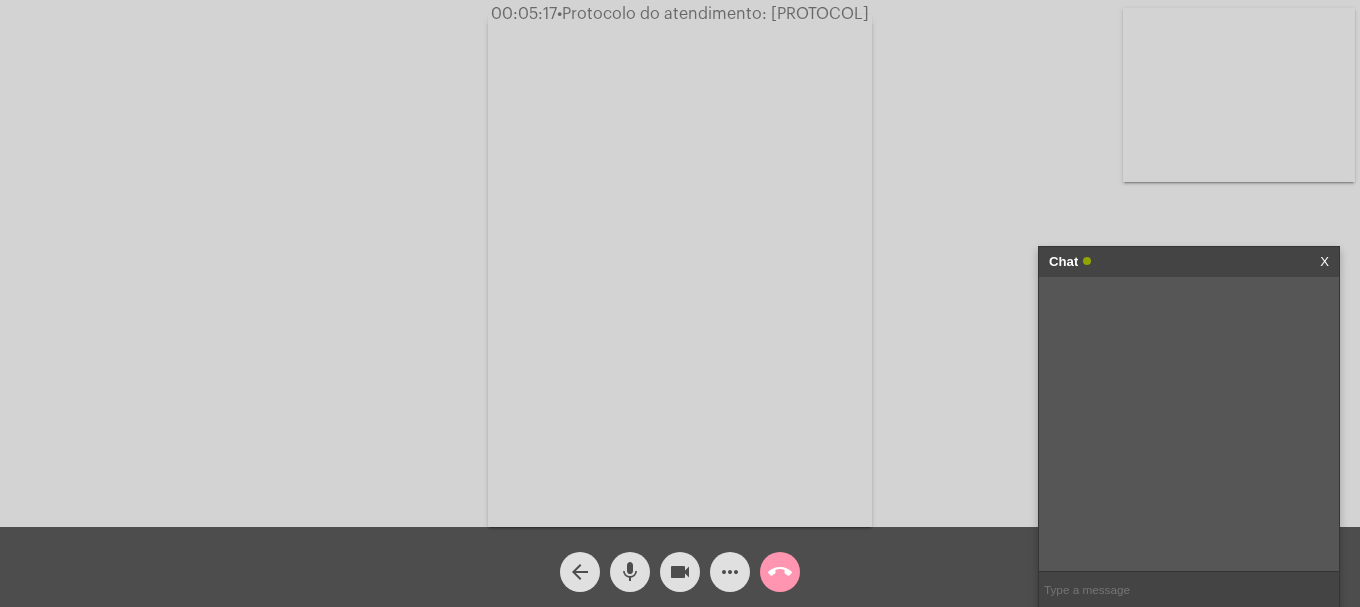 paste on "margbrazotto@hotmai.com" 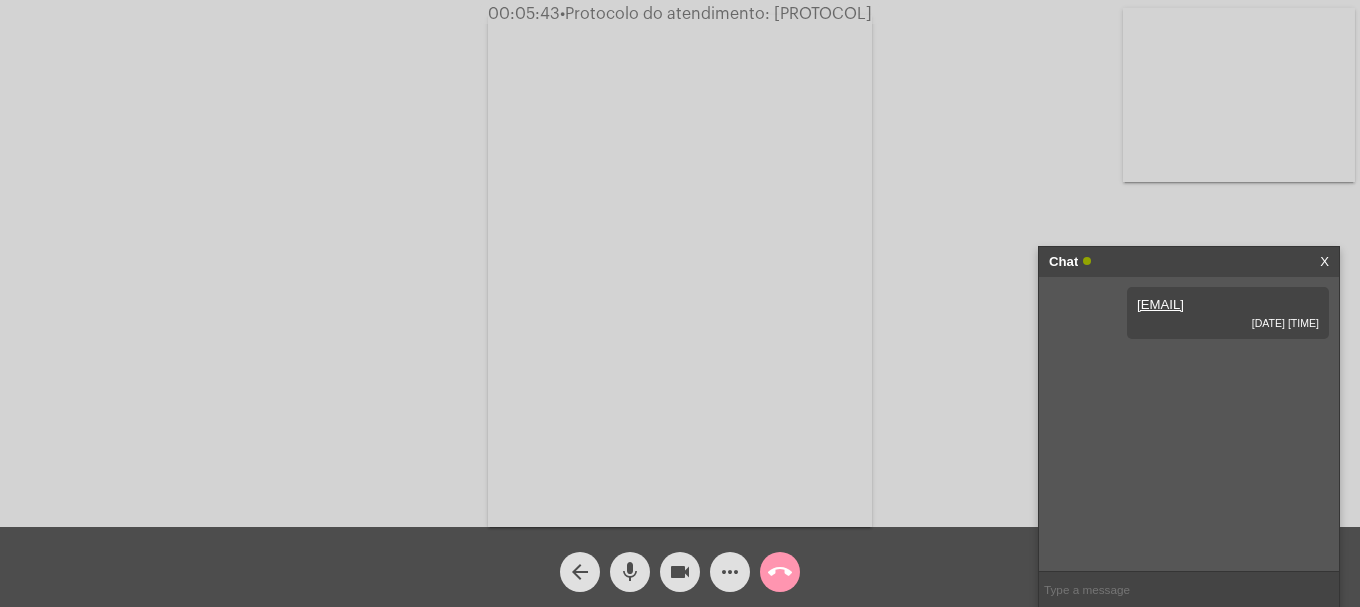 click on "Acessando Câmera e Microfone..." 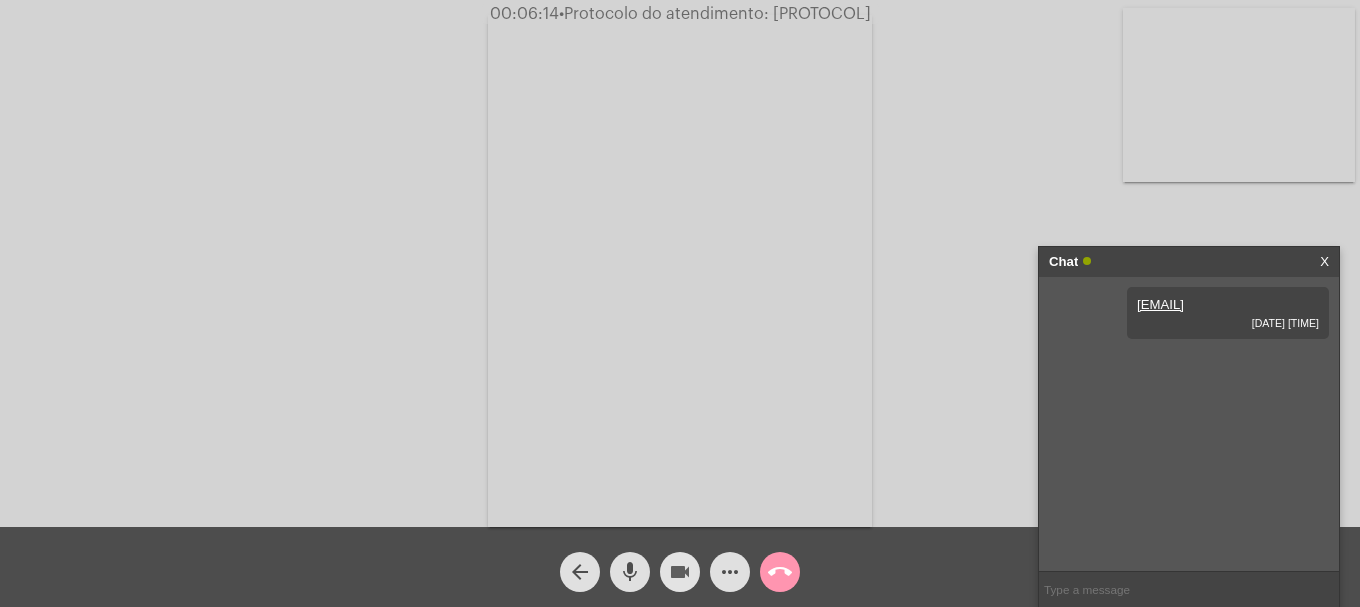 click on "videocam" 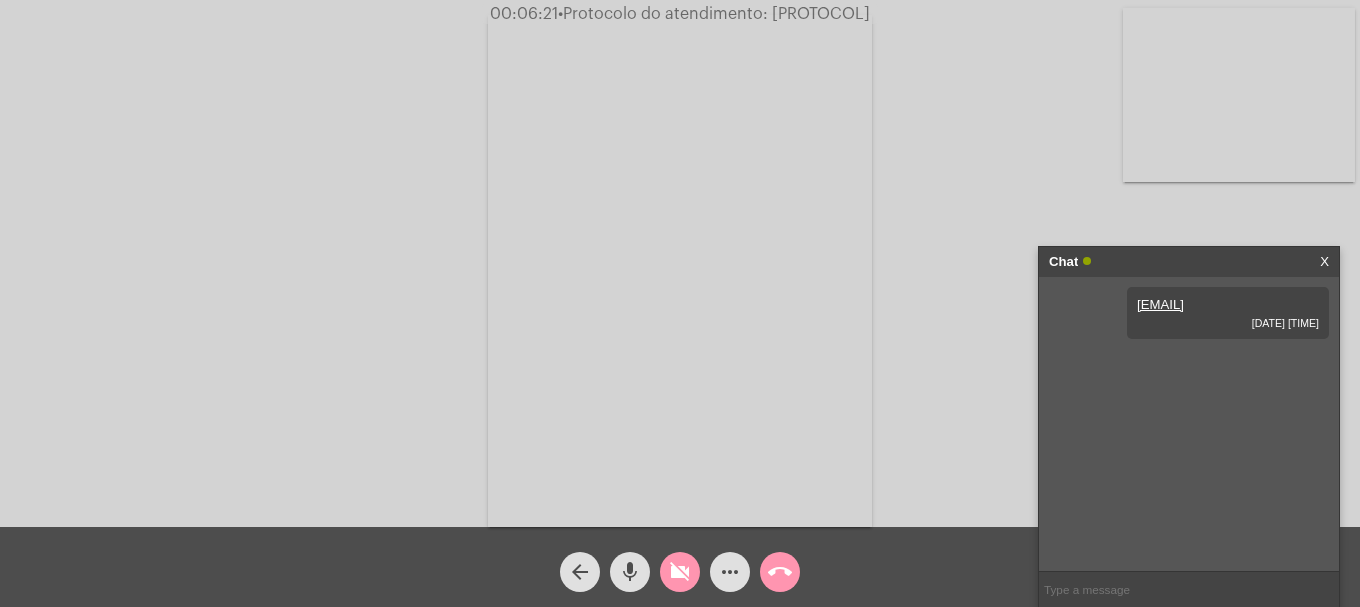 click on "videocam_off" 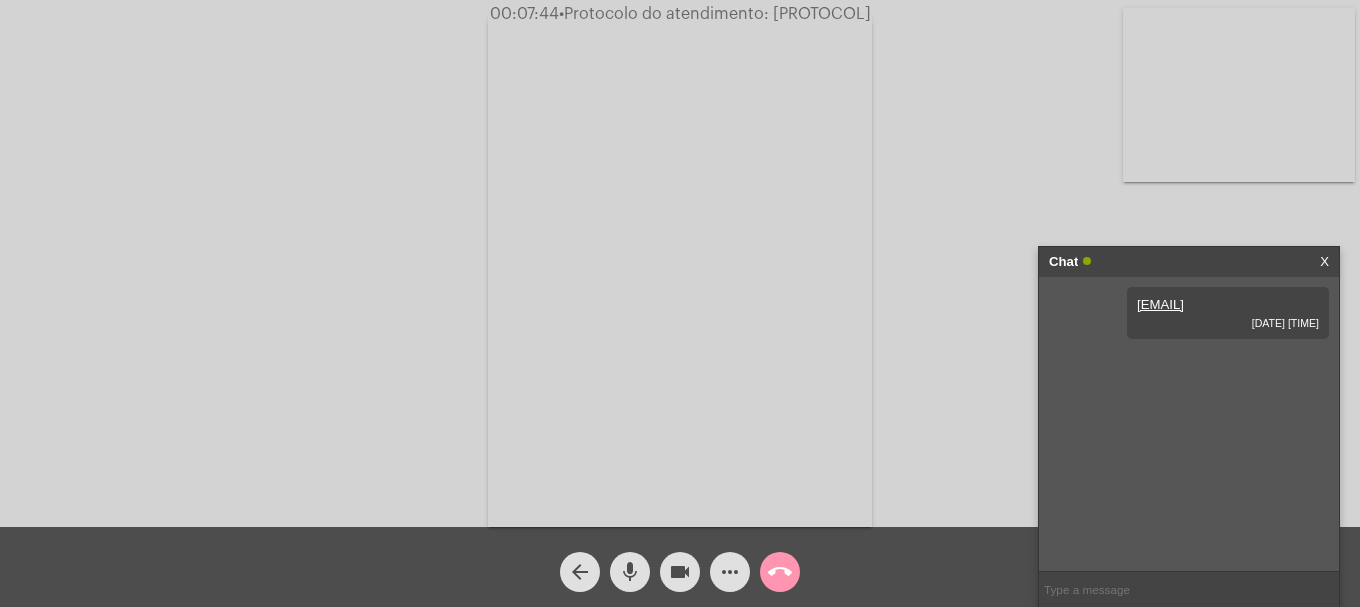 click on "more_horiz" 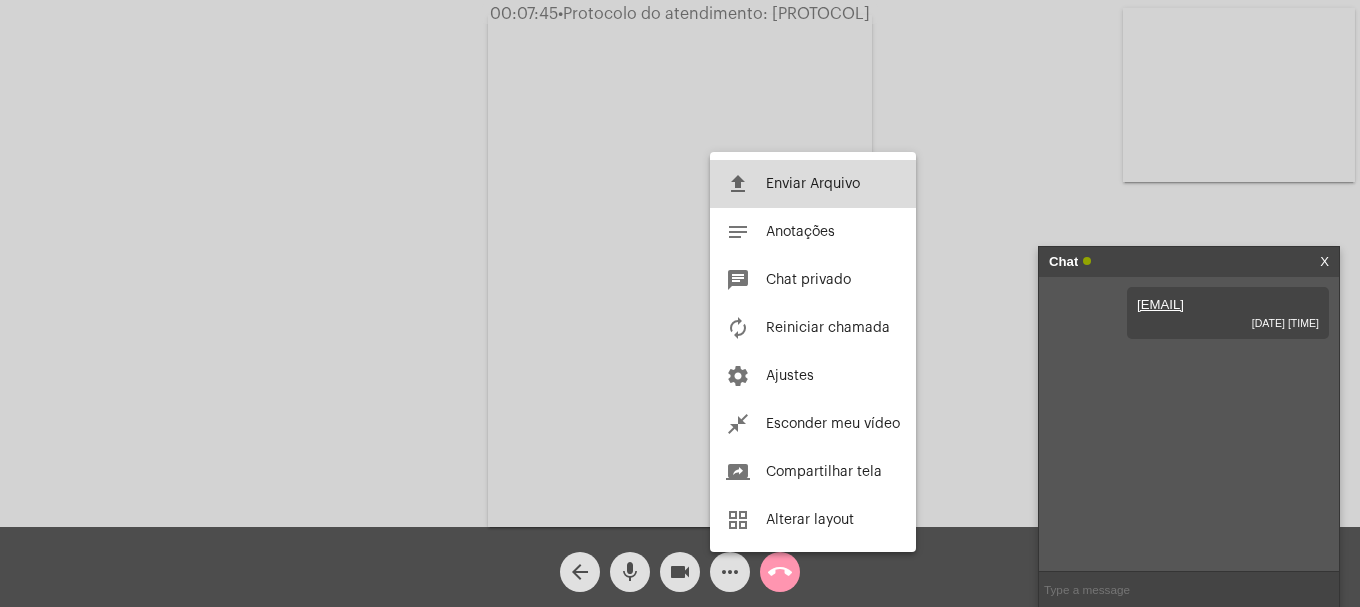 click on "file_upload Enviar Arquivo" at bounding box center (813, 184) 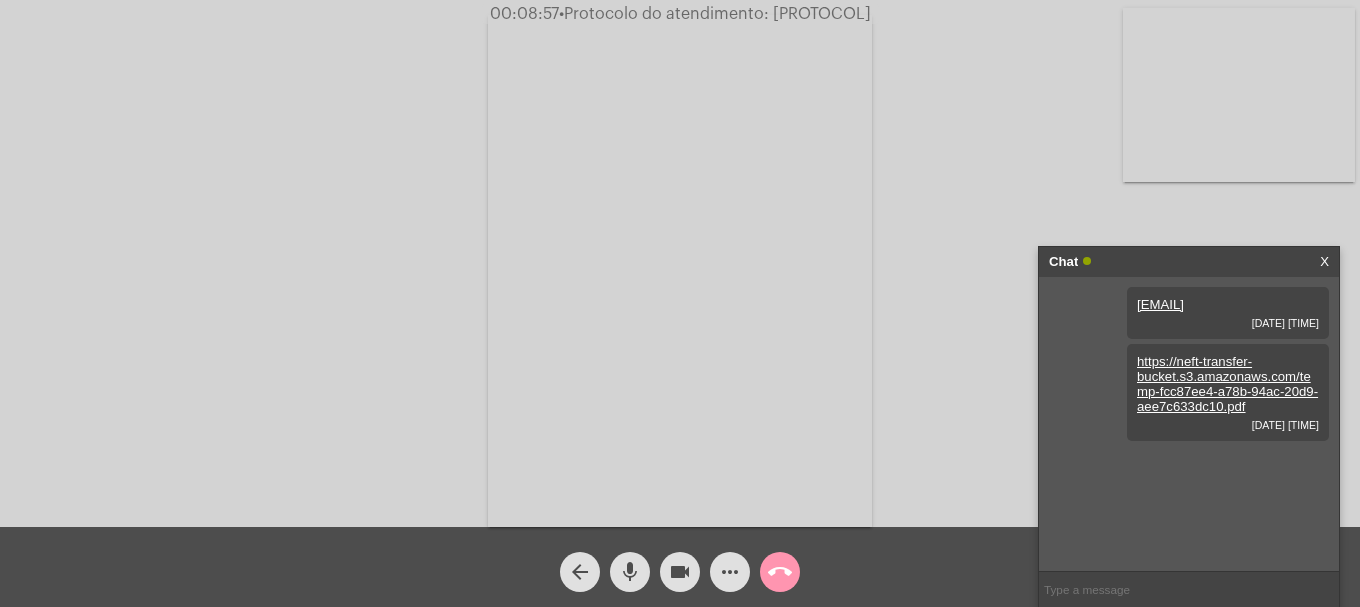 click on "more_horiz" 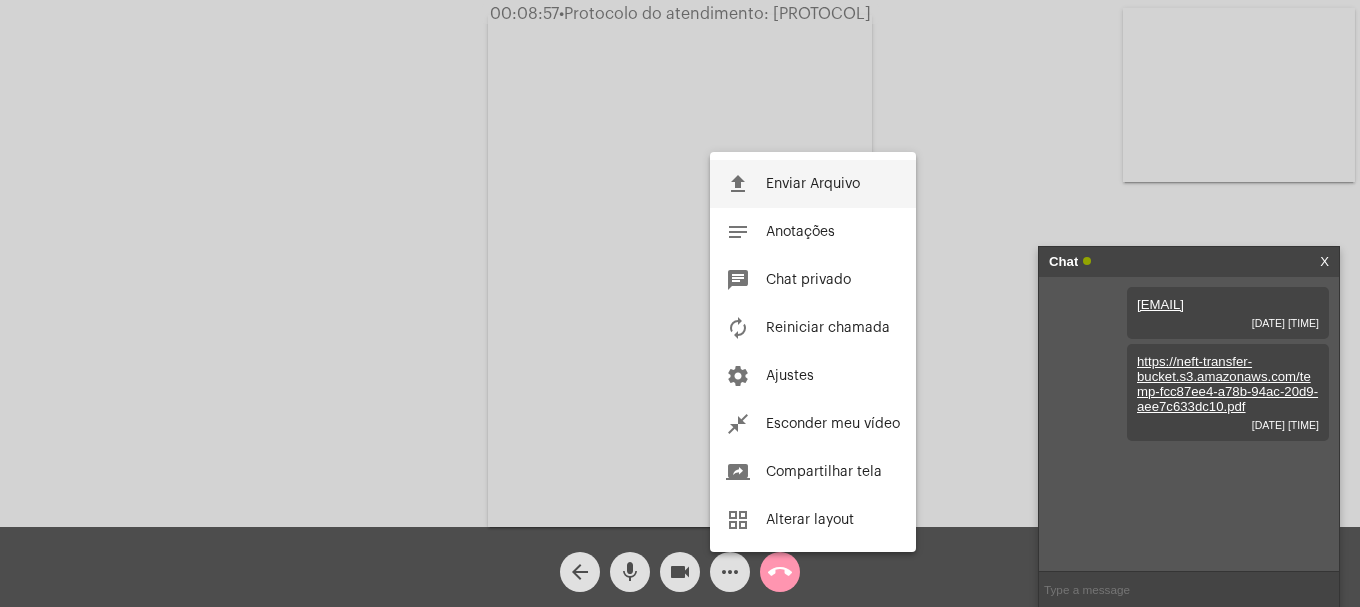 click on "file_upload Enviar Arquivo" at bounding box center [813, 184] 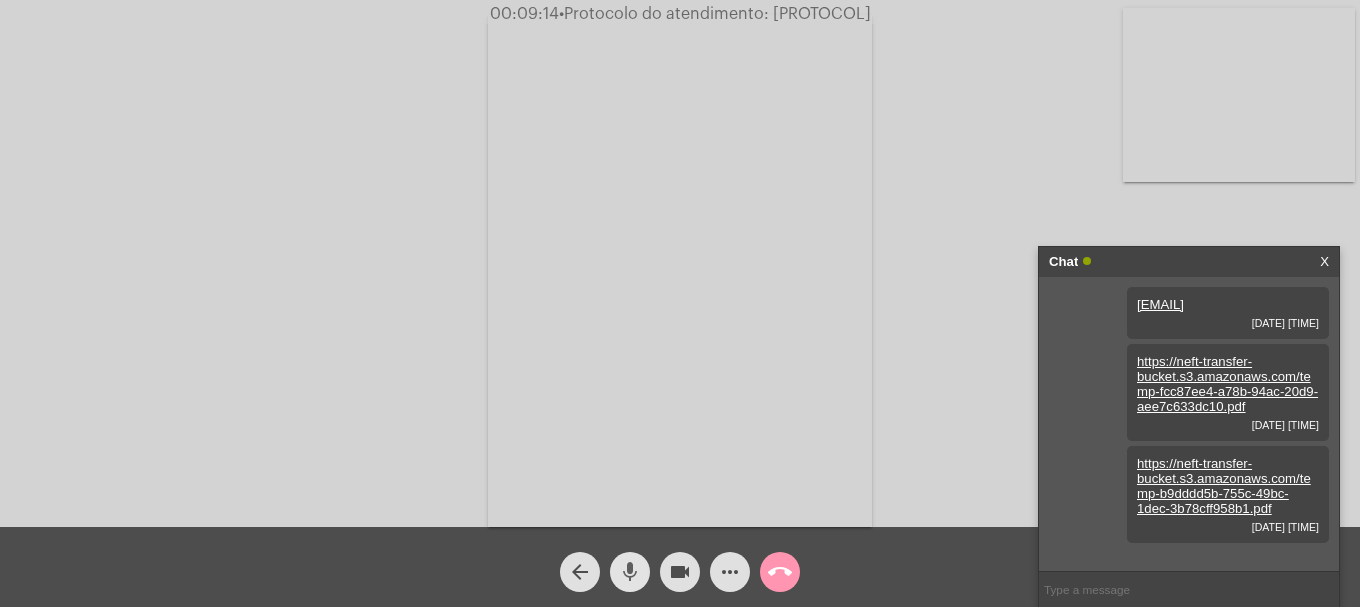 click on "mic" 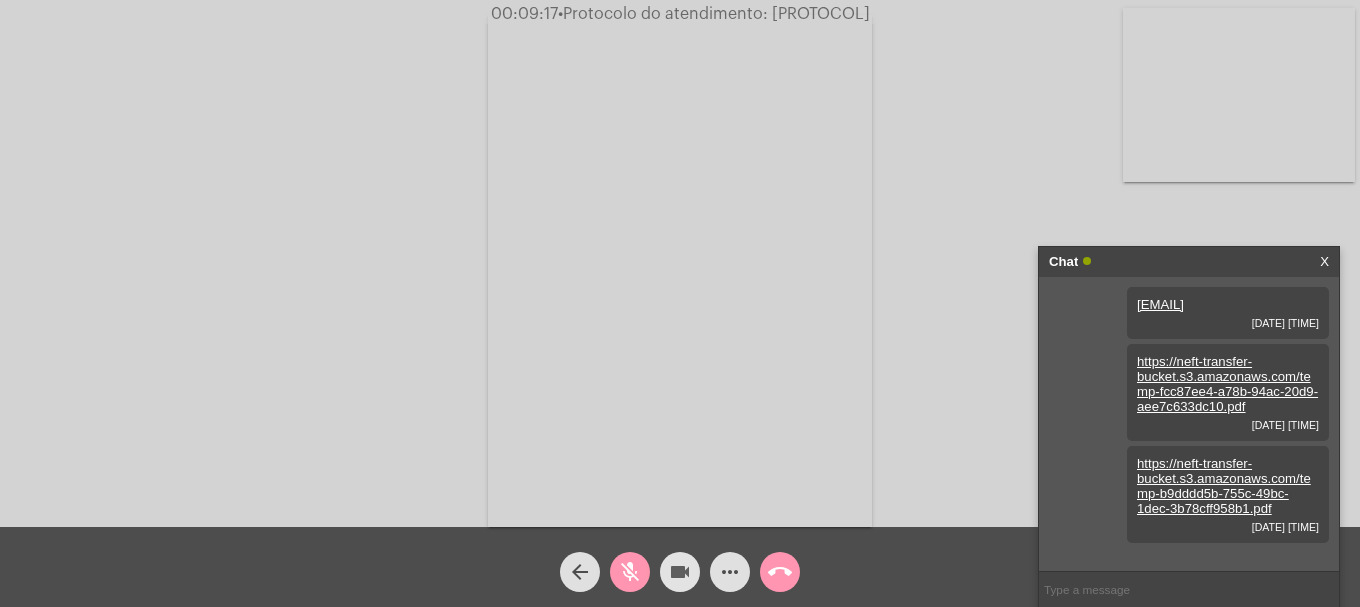 click on "videocam" 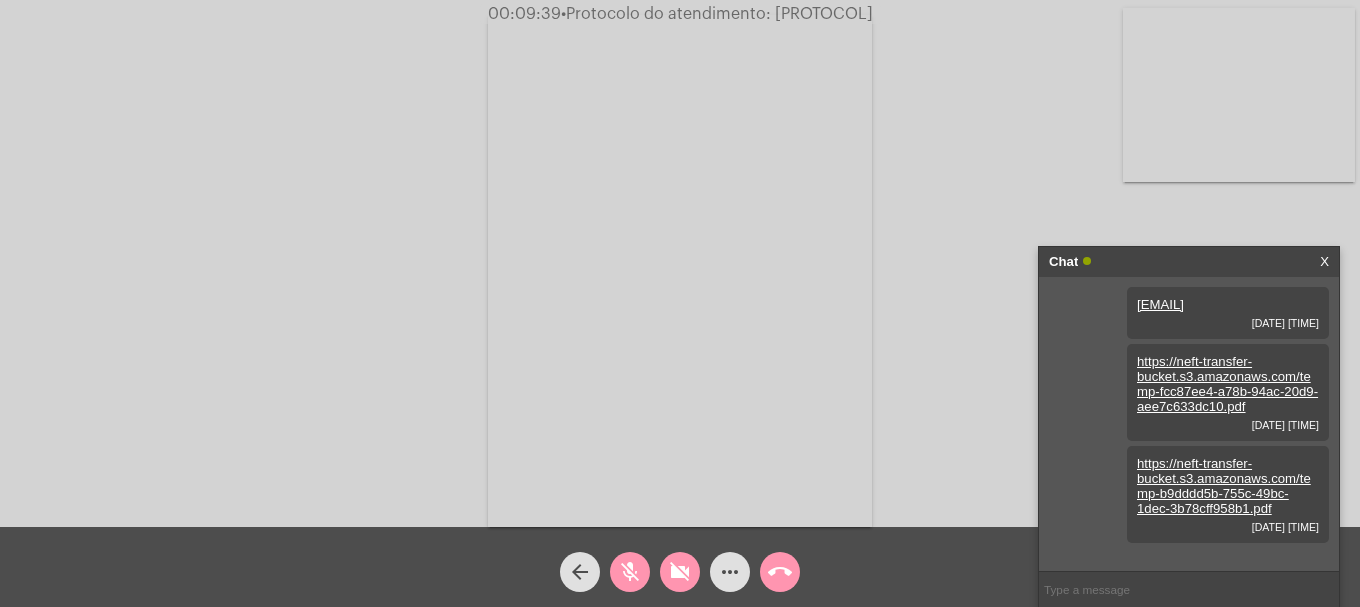 click on "videocam_off" 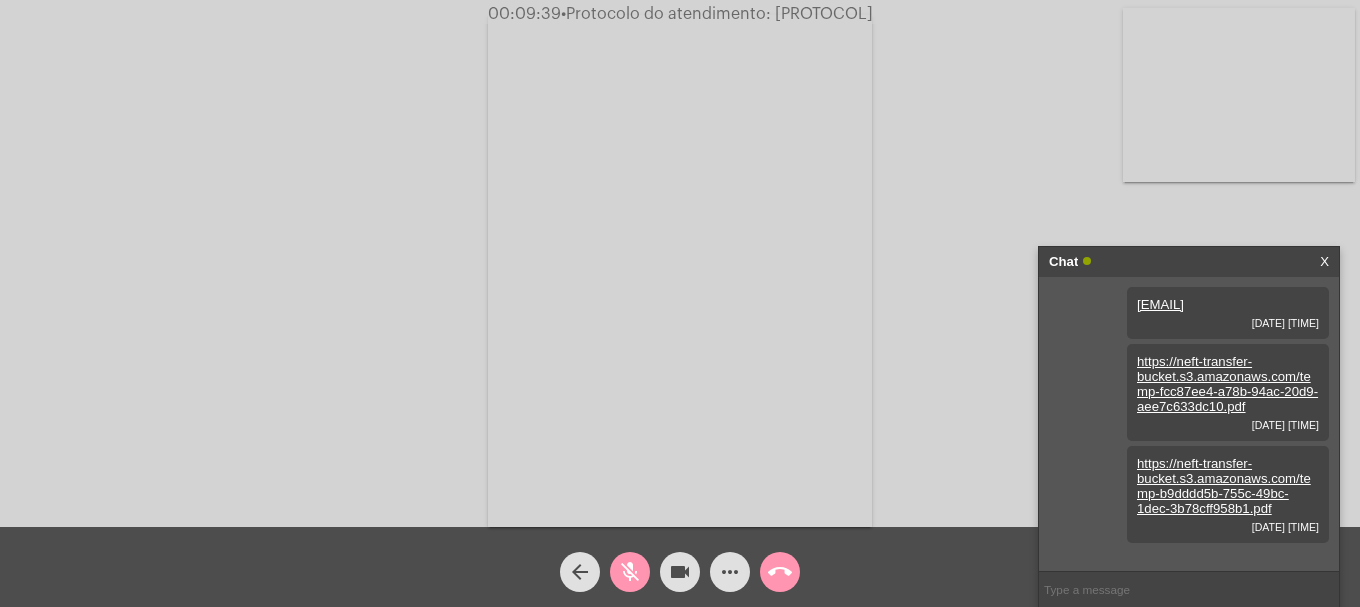 click on "mic_off" 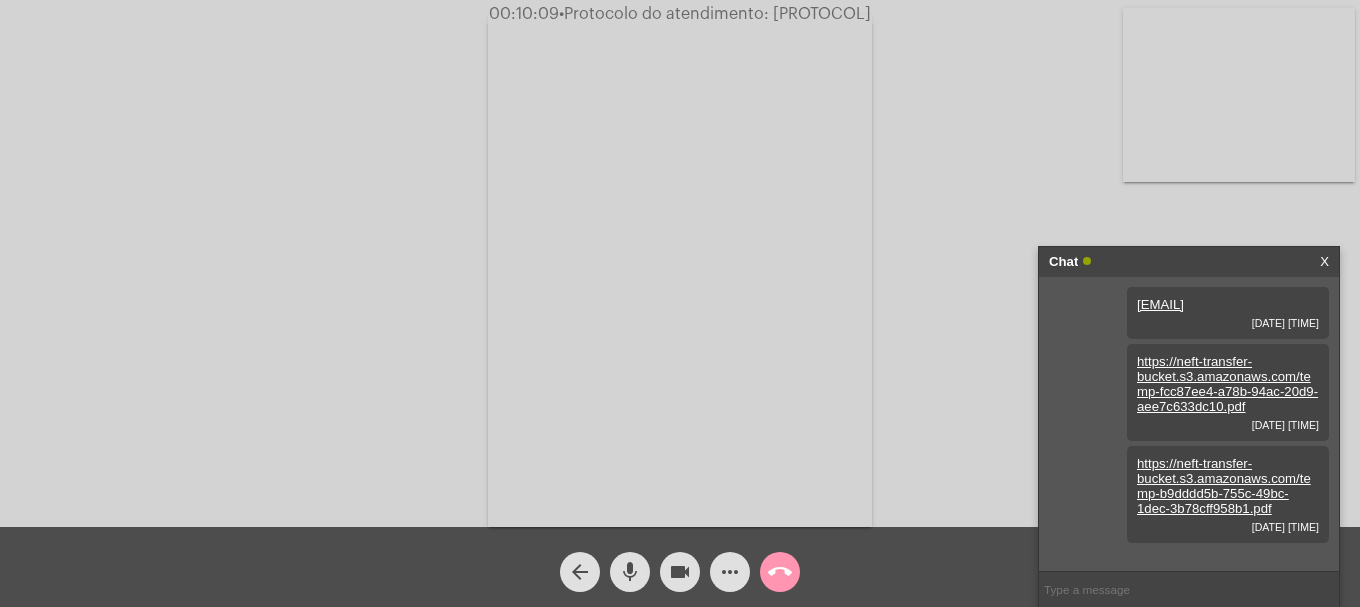click on "mic" 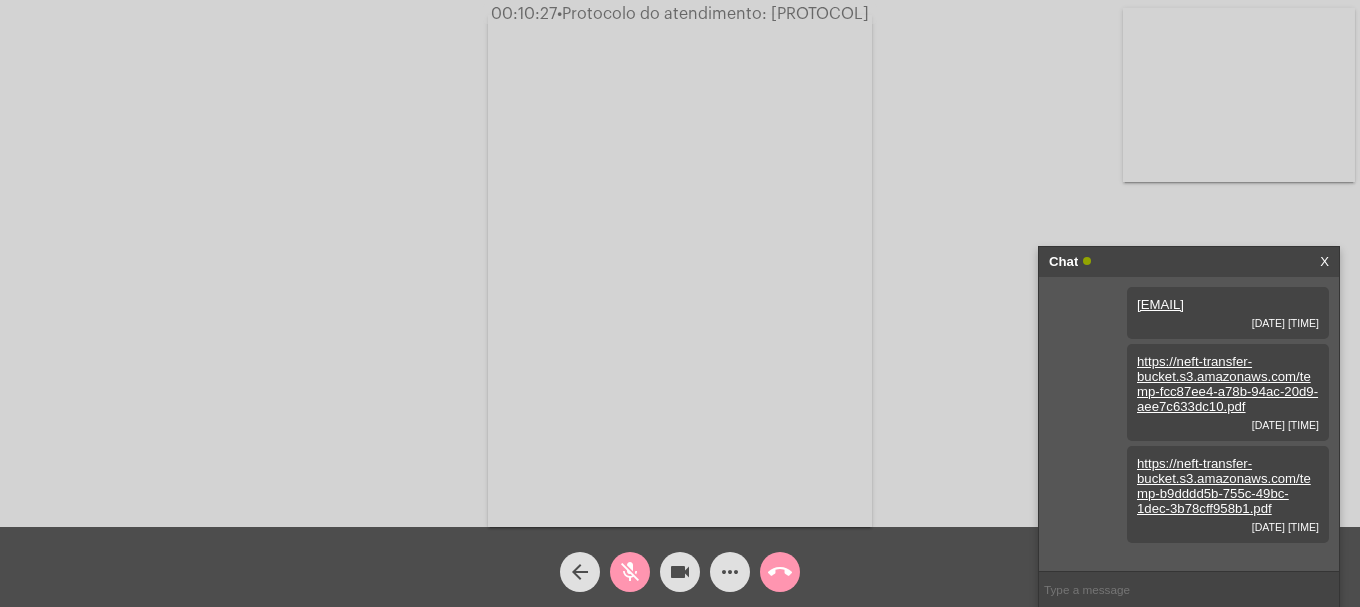 click on "mic_off" 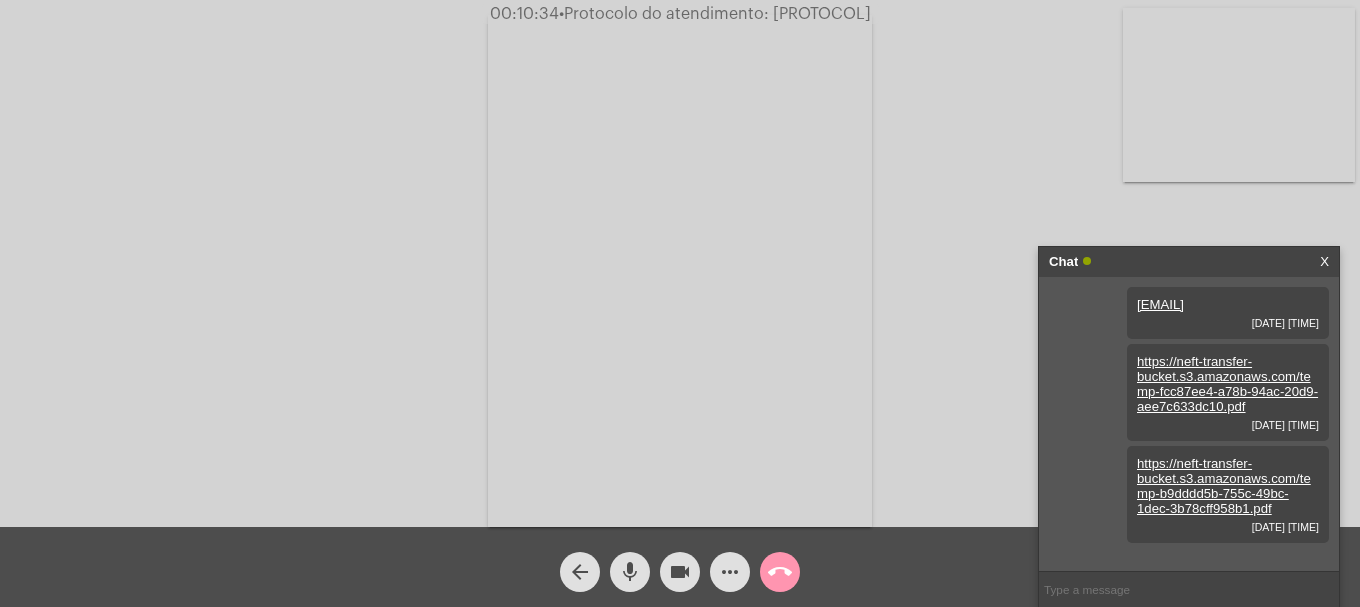 click on "mic" 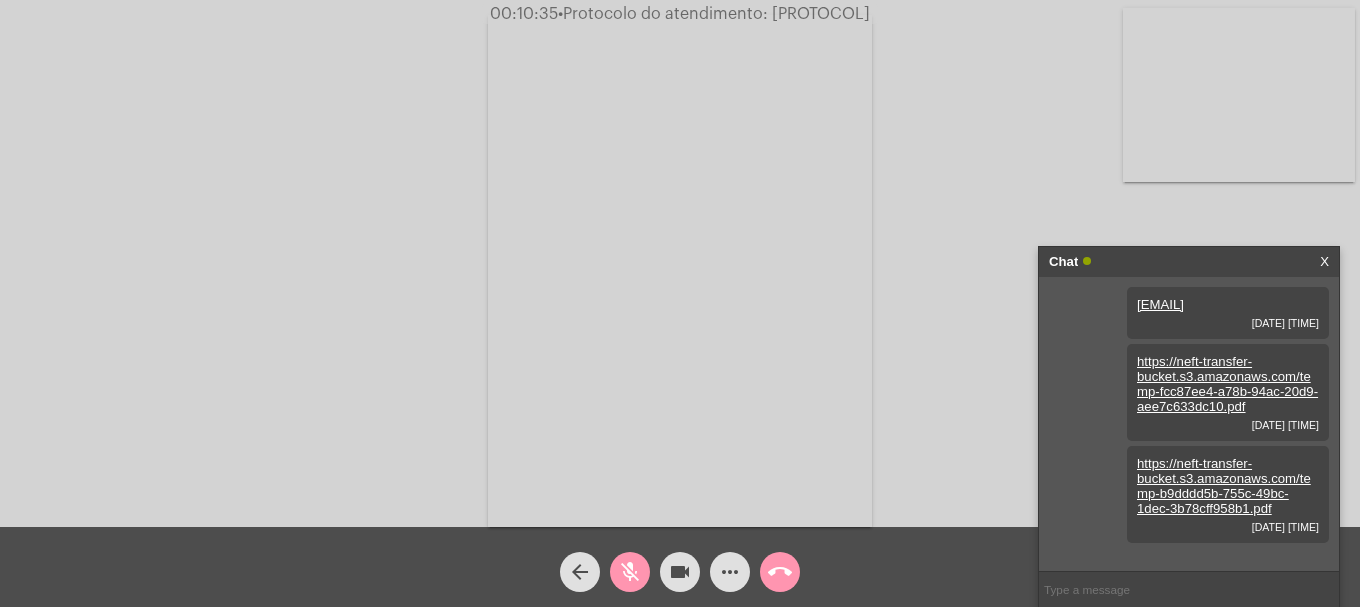 click on "videocam" 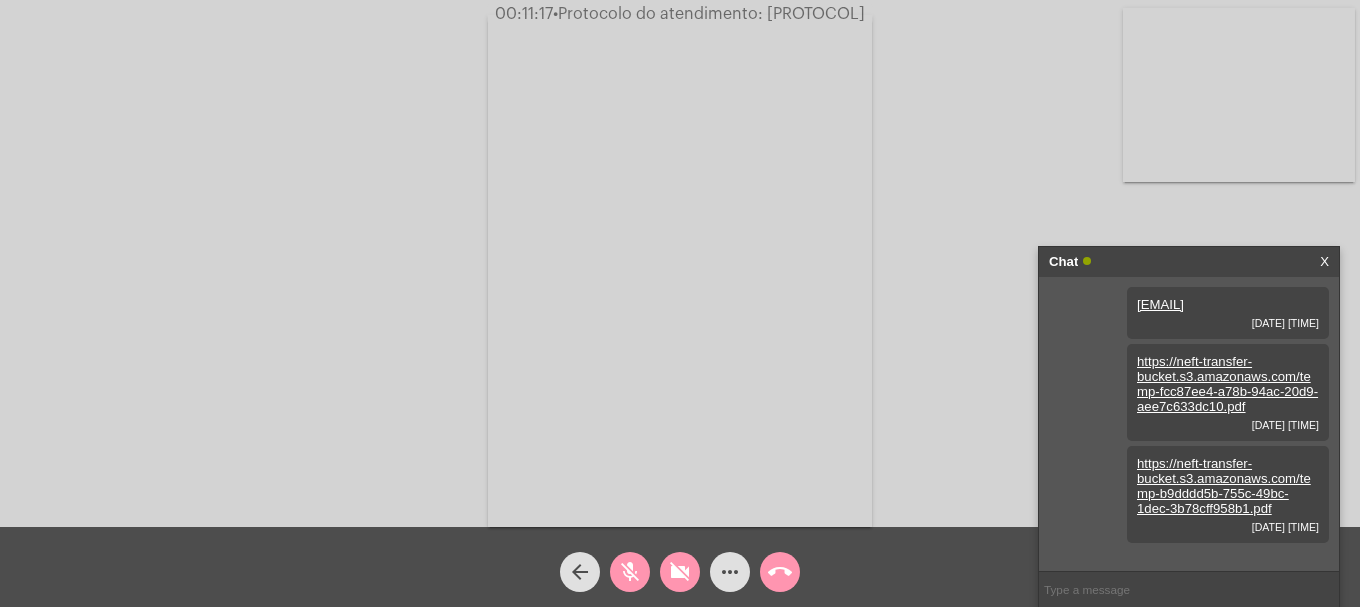 click on "videocam_off" 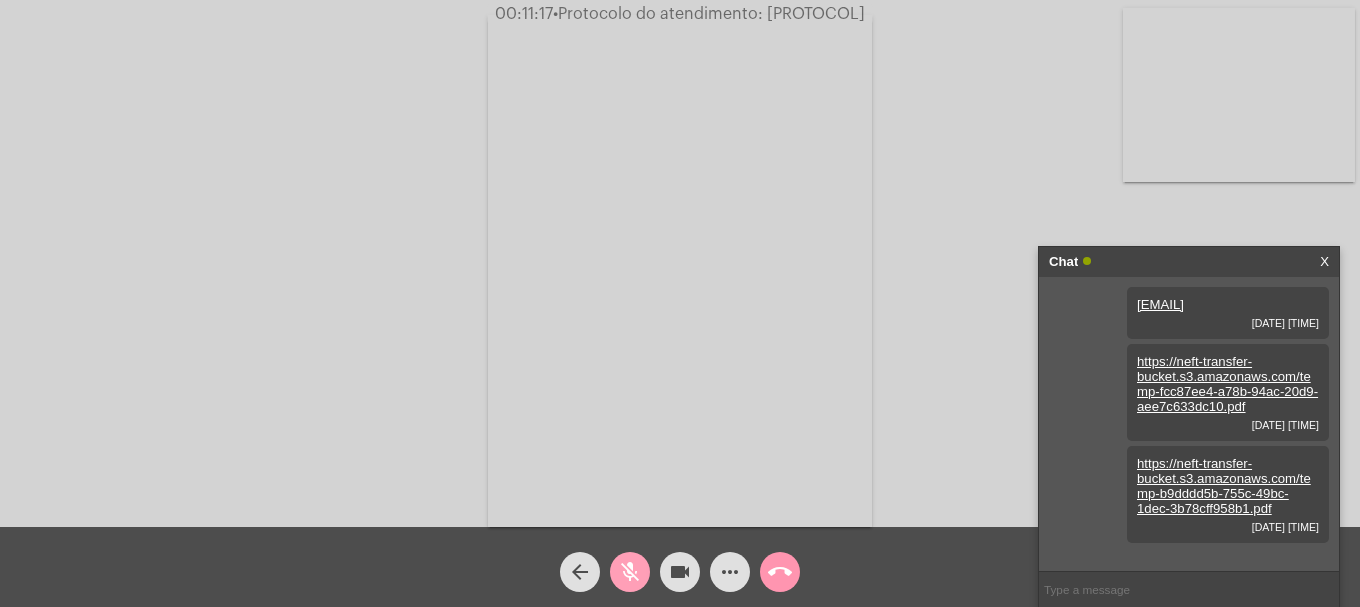 click on "mic_off" 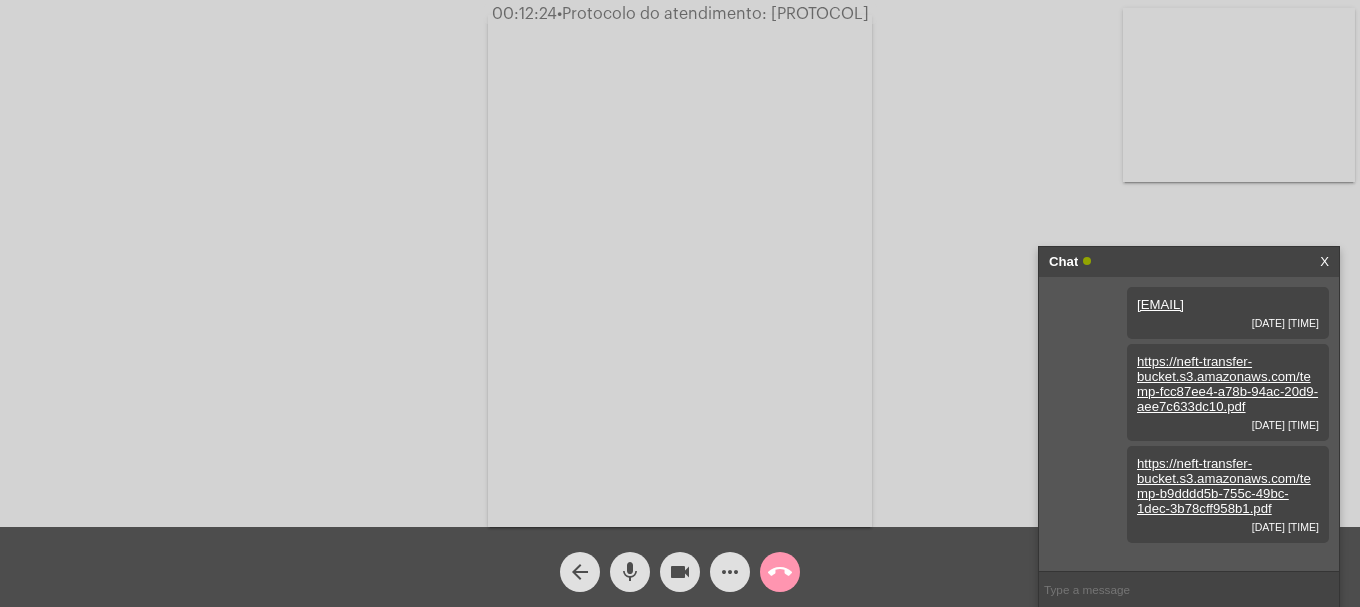 click at bounding box center (1189, 589) 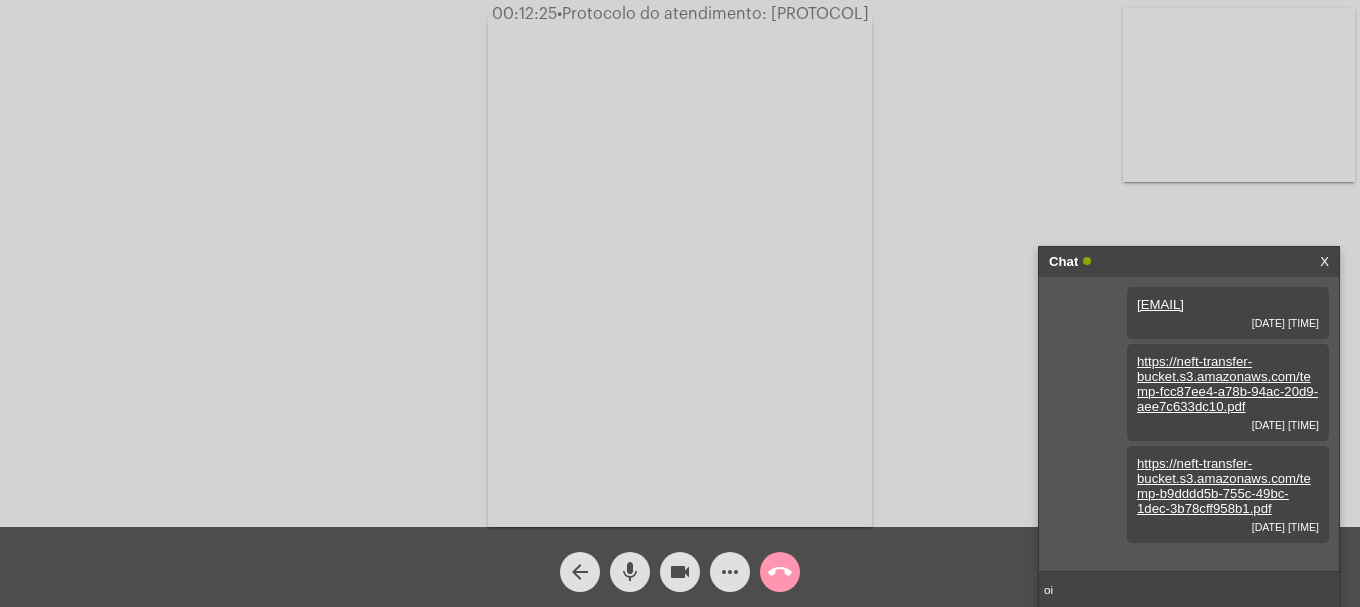 type on "oii" 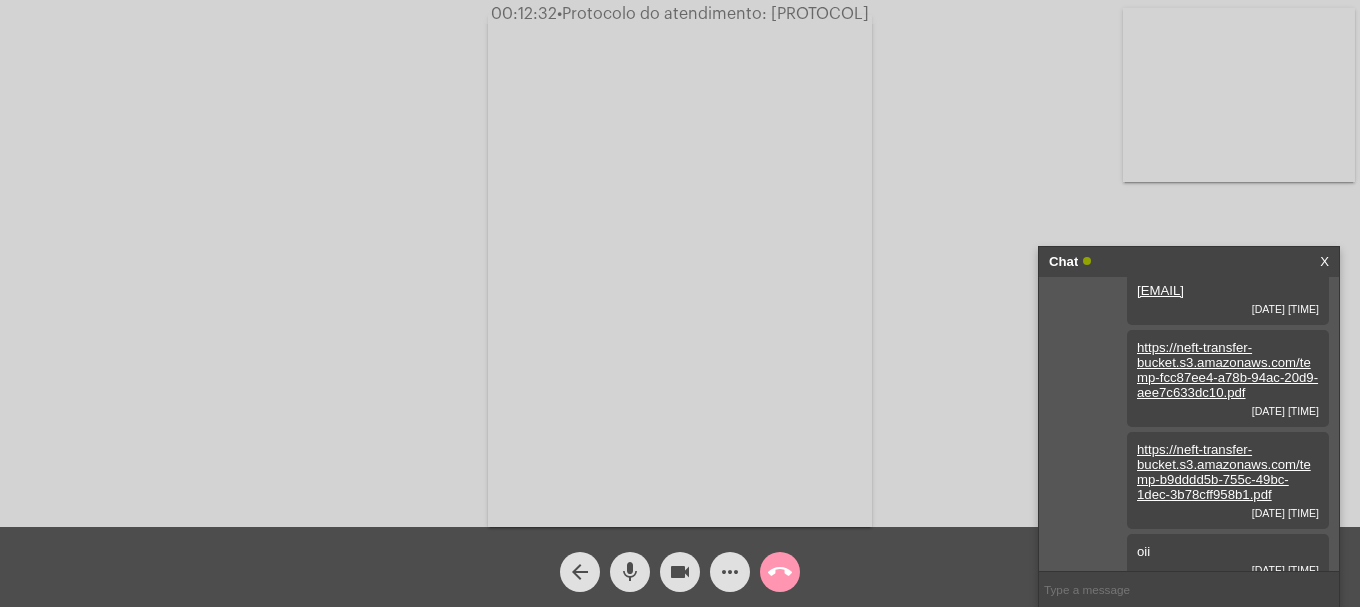 scroll, scrollTop: 29, scrollLeft: 0, axis: vertical 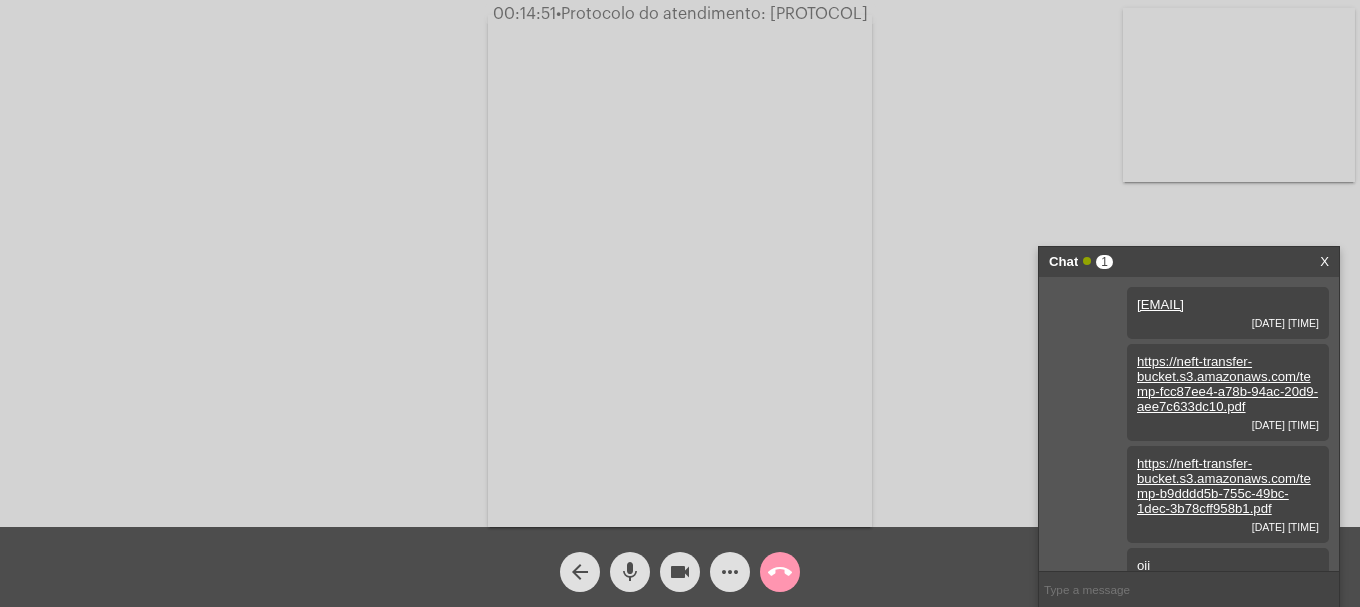 click on "Acessando Câmera e Microfone..." 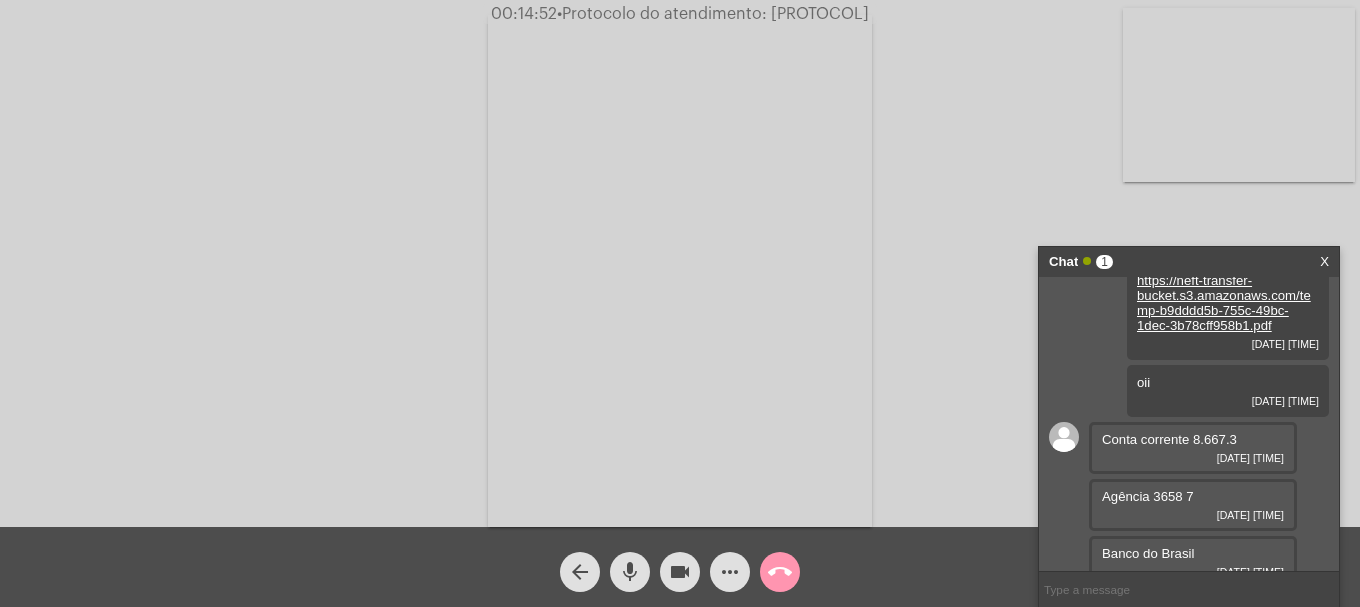 scroll, scrollTop: 200, scrollLeft: 0, axis: vertical 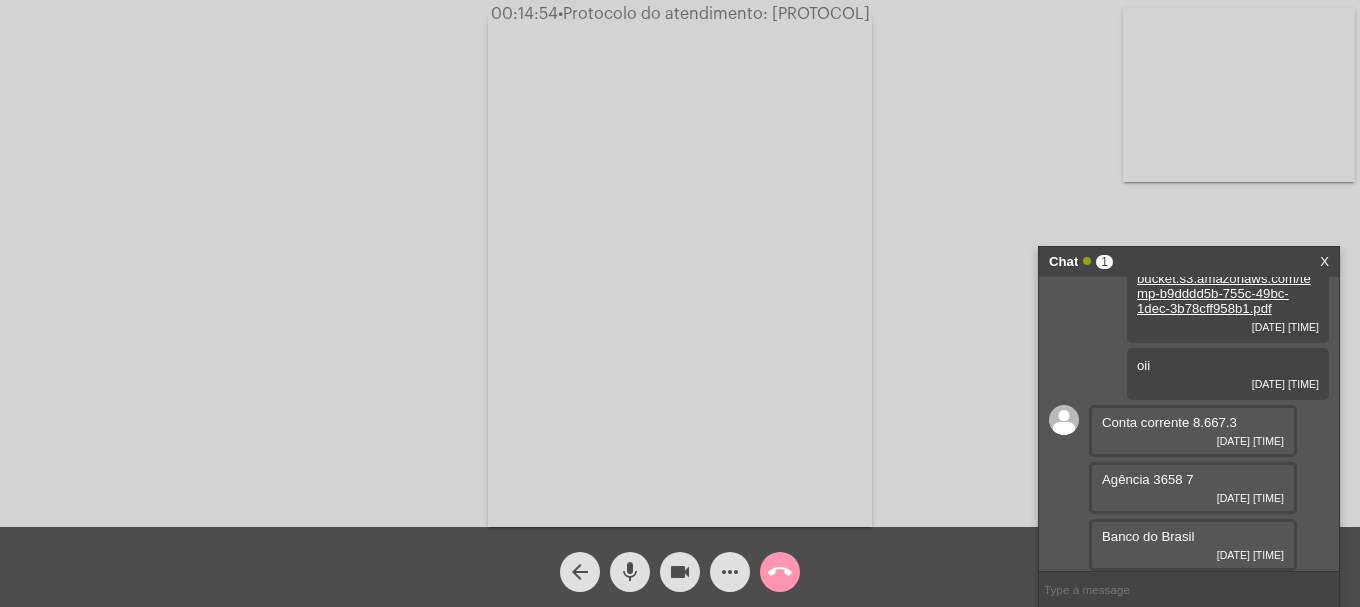 drag, startPoint x: 1197, startPoint y: 531, endPoint x: 1089, endPoint y: 402, distance: 168.2409 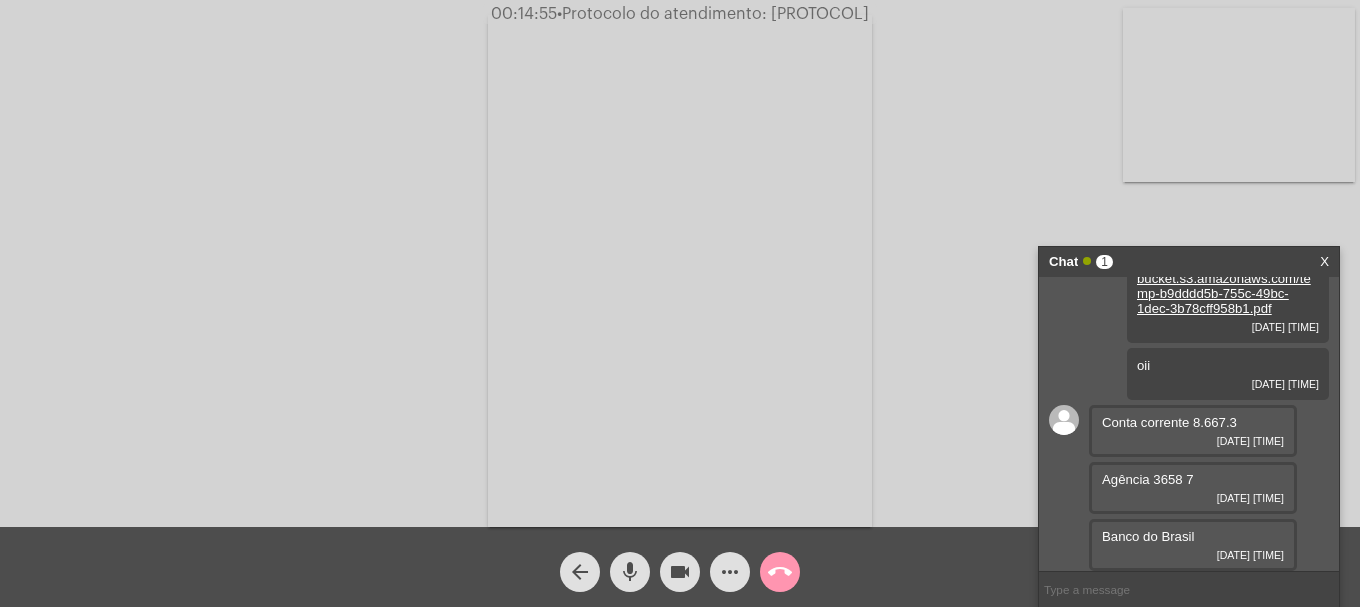 copy on "Conta corrente  8.667.3 01/08/2025 11:35 Agência  3658 7 01/08/2025 11:35 Banco do Brasil" 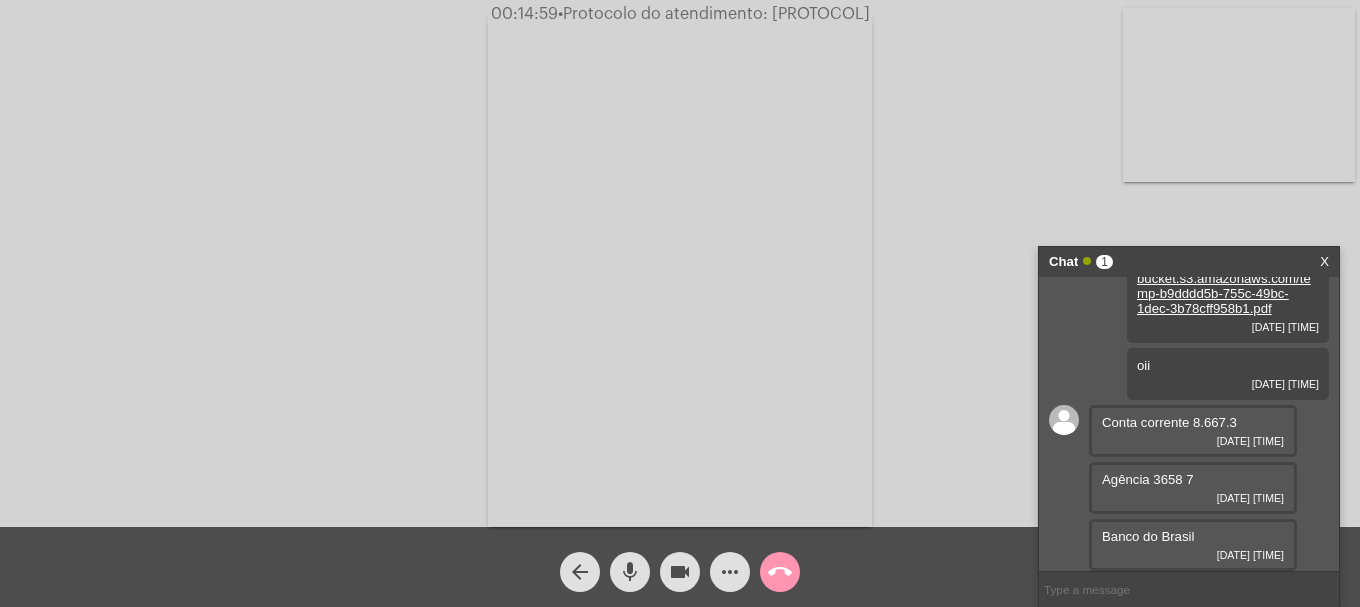 click on "Acessando Câmera e Microfone..." 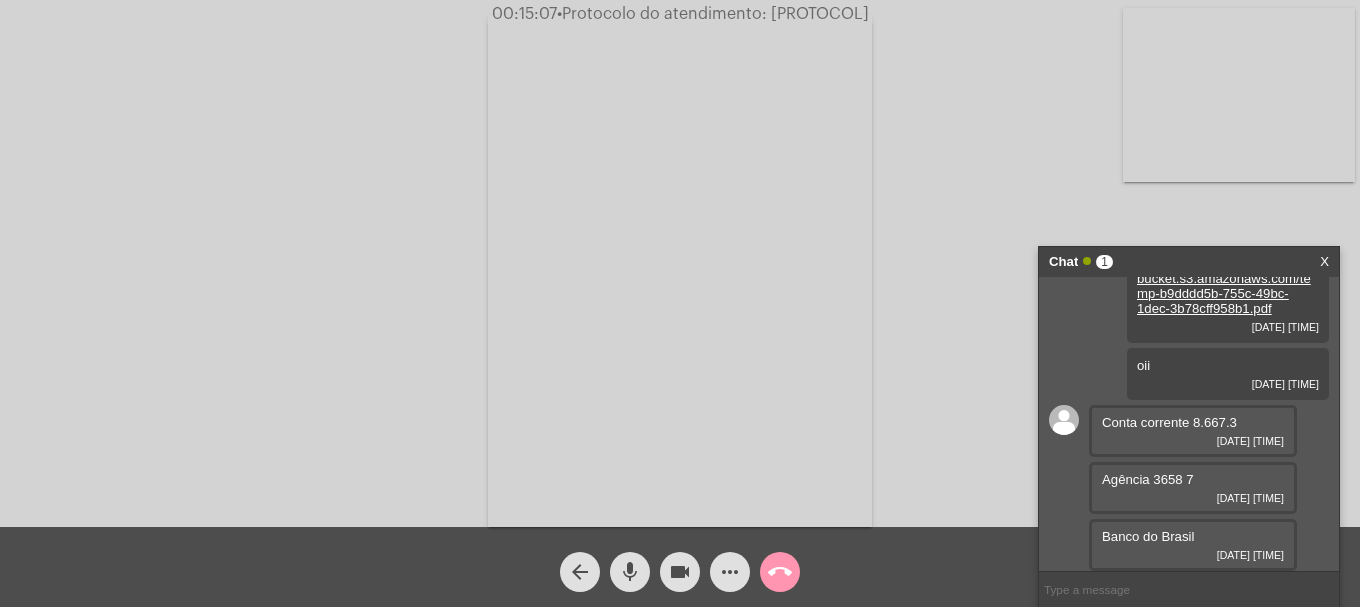 drag, startPoint x: 755, startPoint y: 15, endPoint x: 892, endPoint y: 13, distance: 137.0146 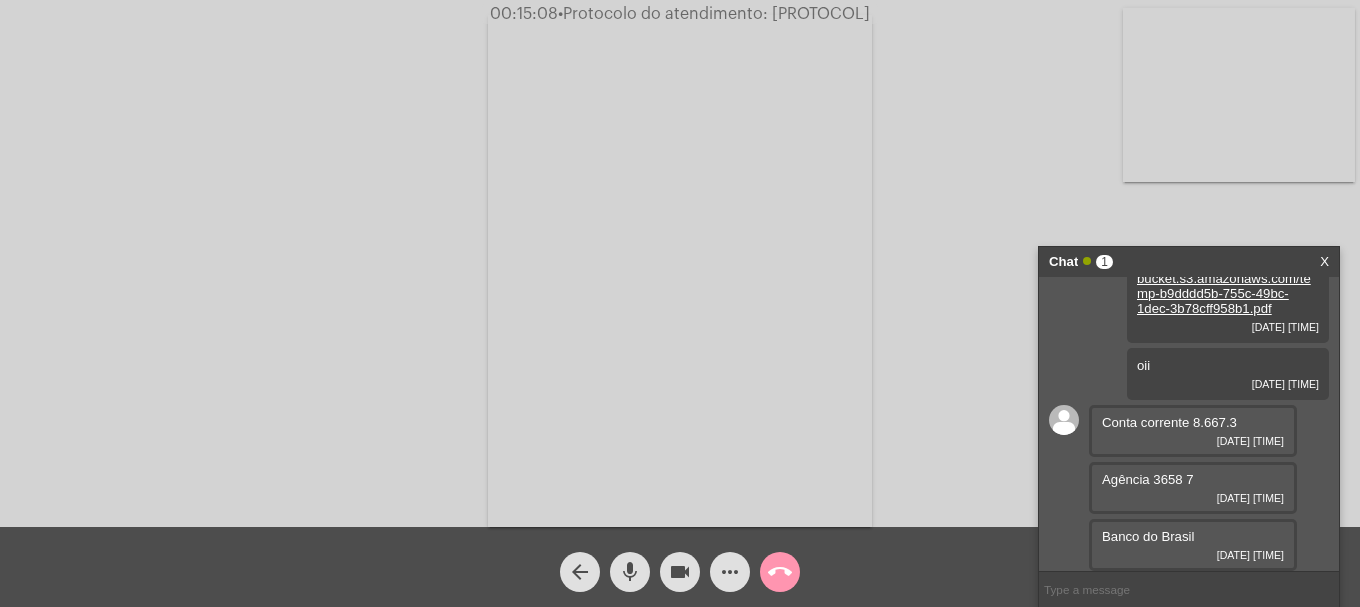copy on "20250801025979" 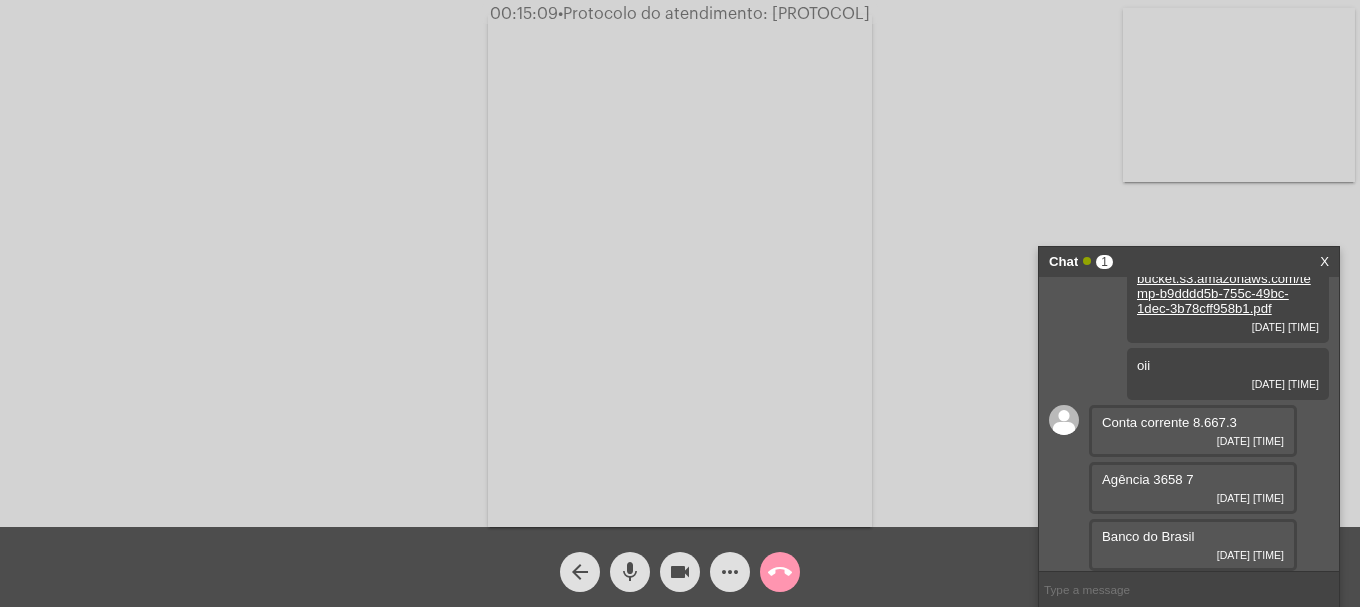 click at bounding box center [1189, 589] 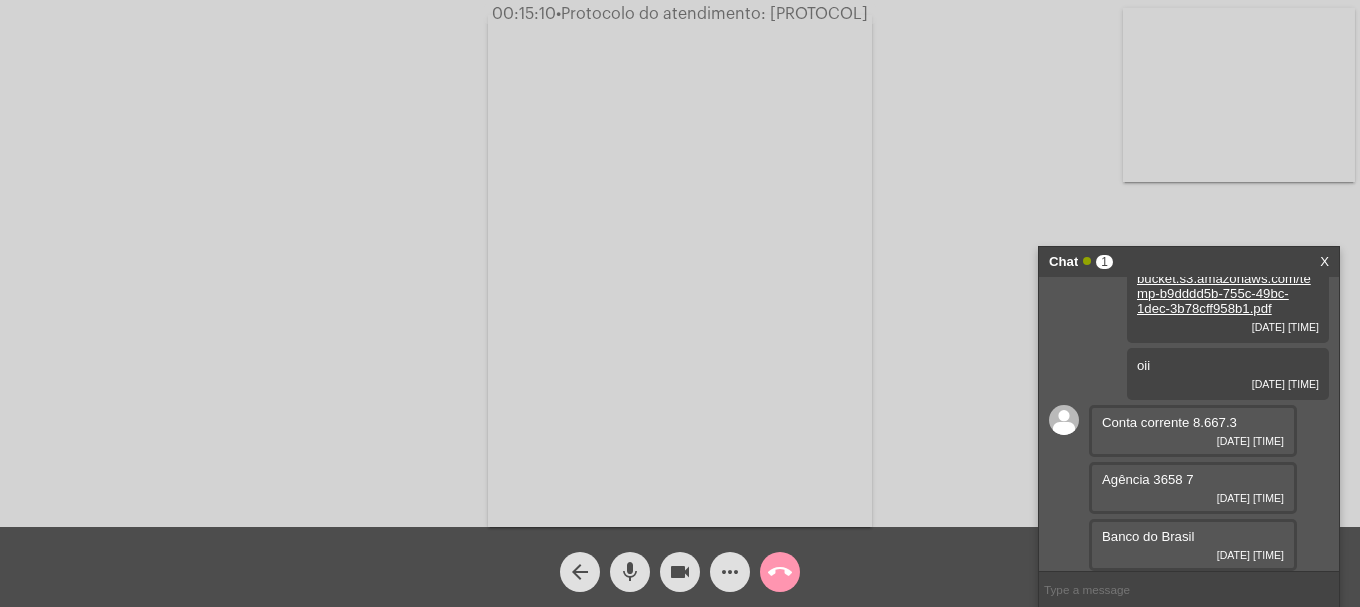 paste on "20250801025979" 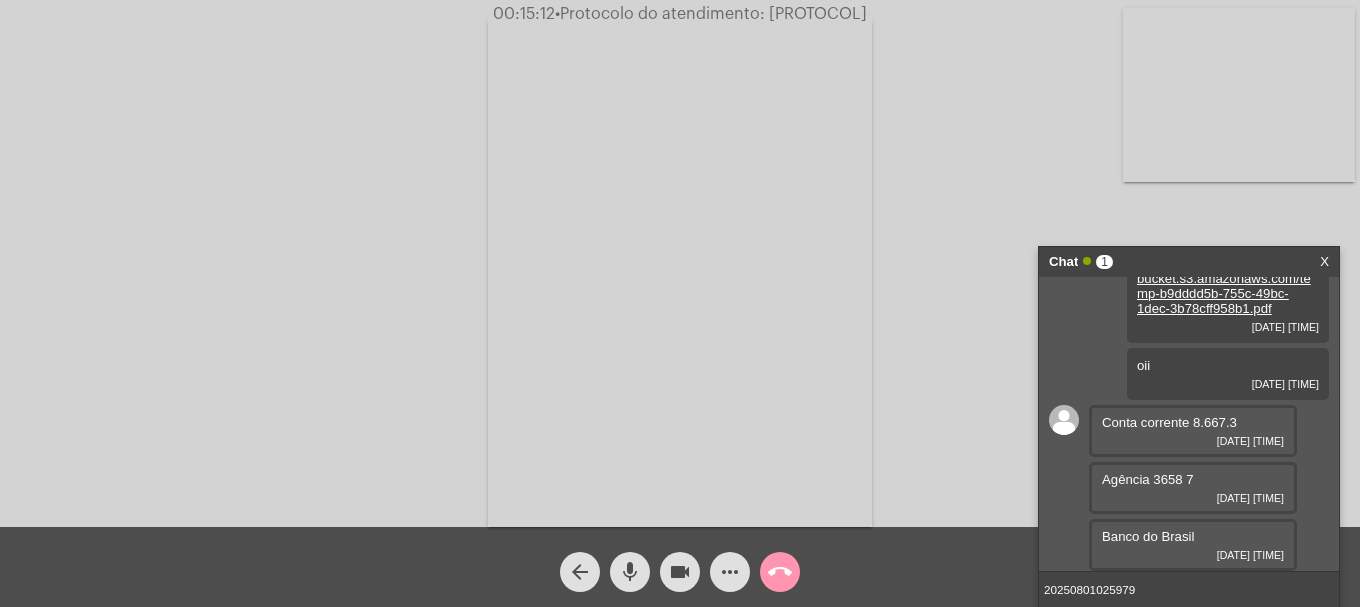 type 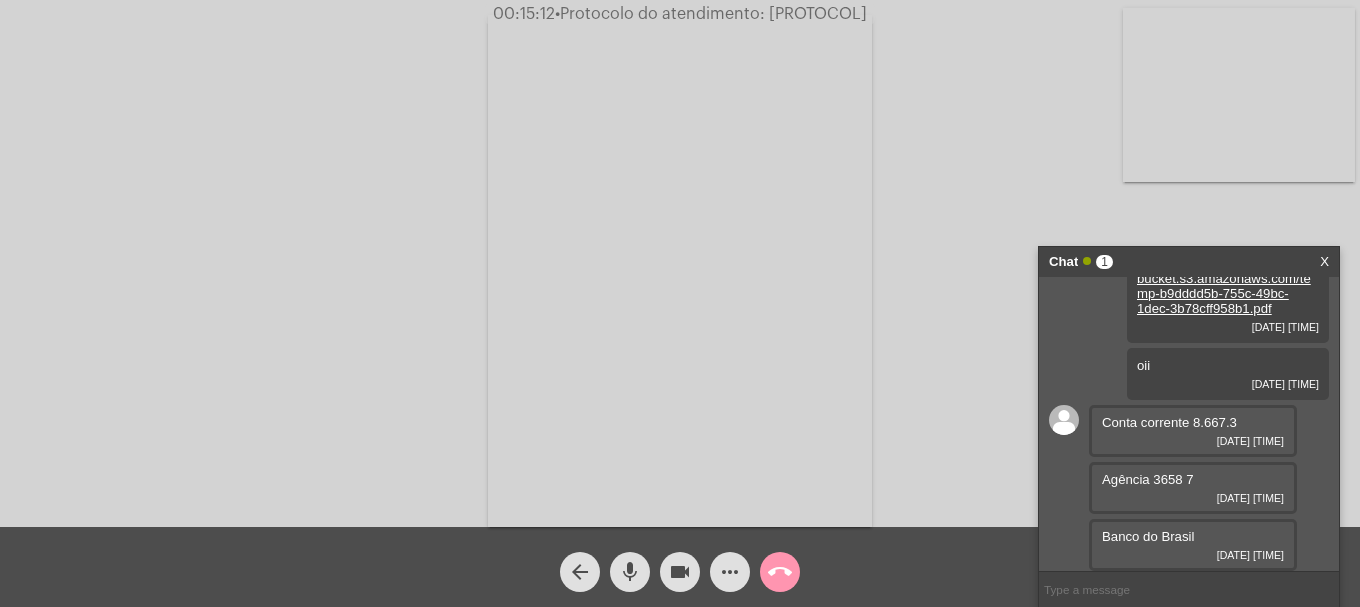 scroll, scrollTop: 257, scrollLeft: 0, axis: vertical 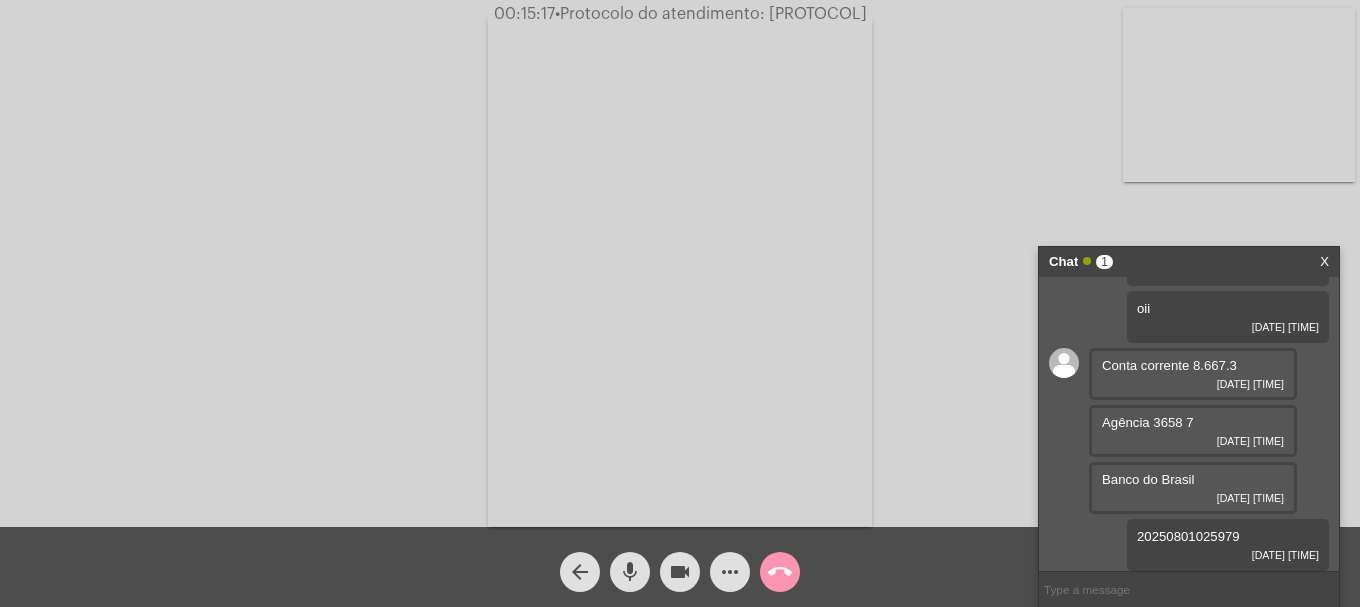 drag, startPoint x: 1232, startPoint y: 535, endPoint x: 1104, endPoint y: 531, distance: 128.06248 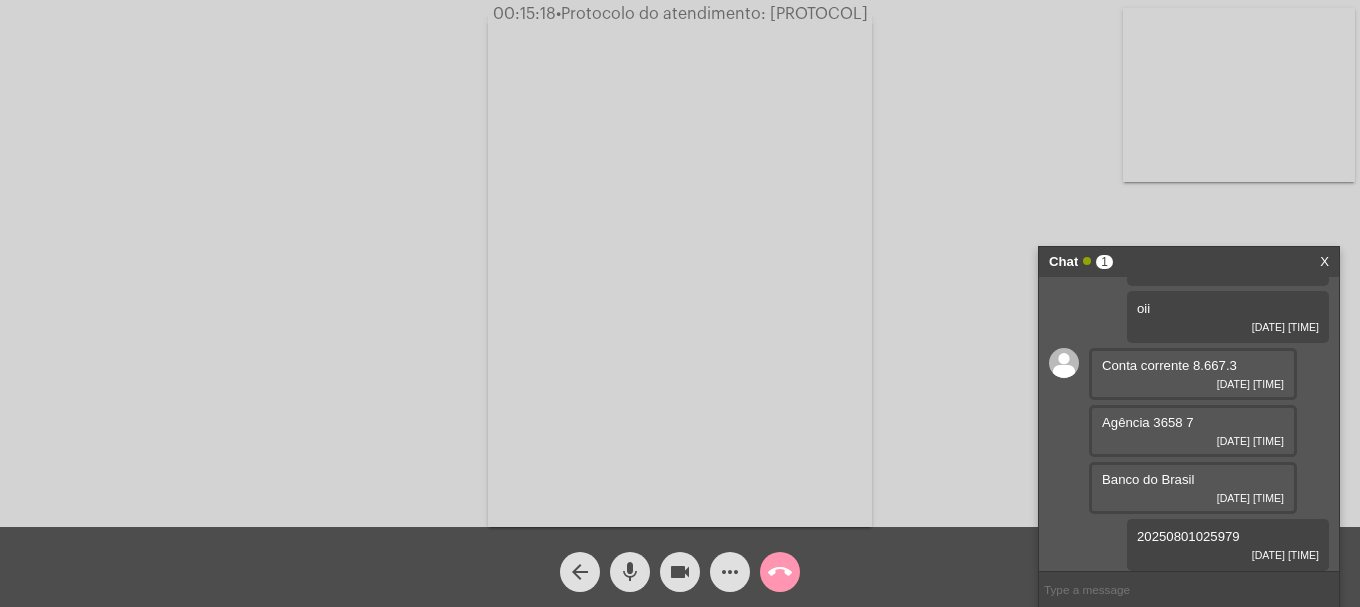copy on "20250801025979" 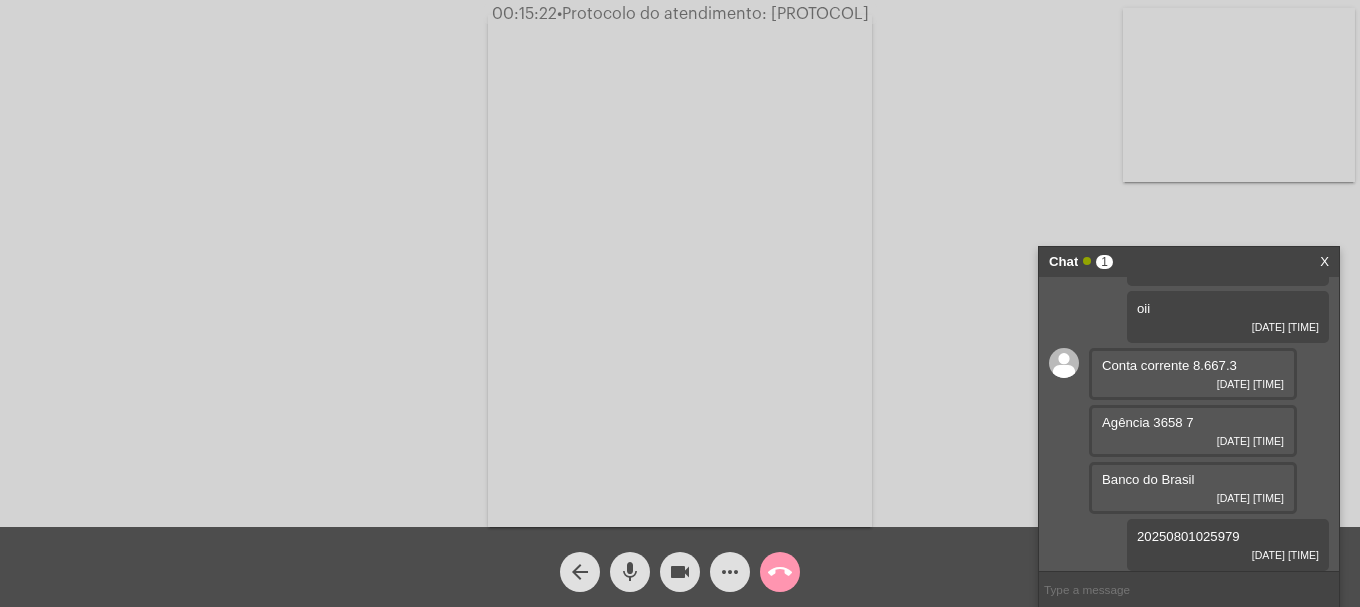 click on "Acessando Câmera e Microfone..." 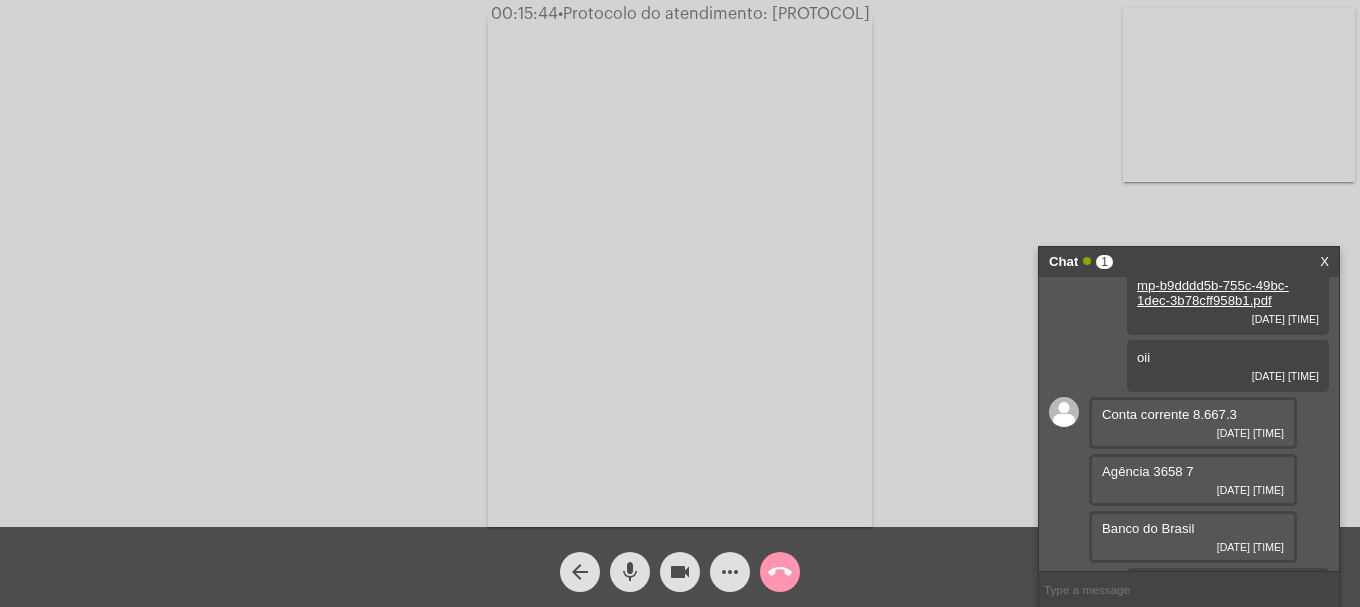 scroll, scrollTop: 257, scrollLeft: 0, axis: vertical 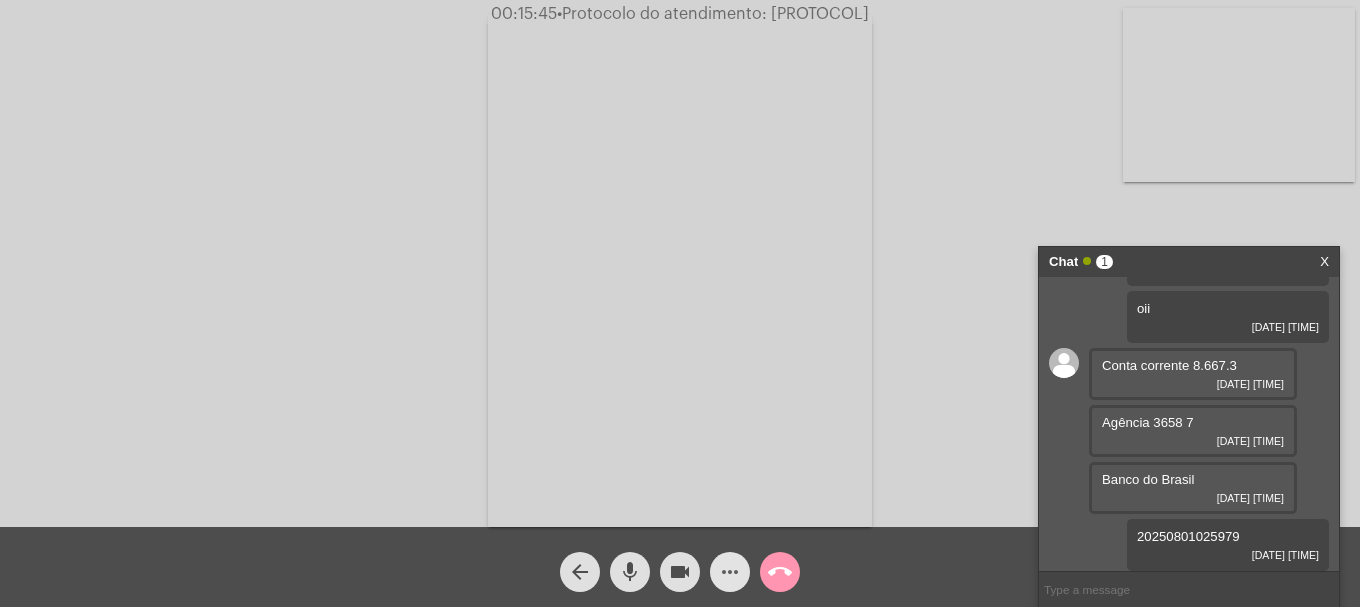 click on "more_horiz" 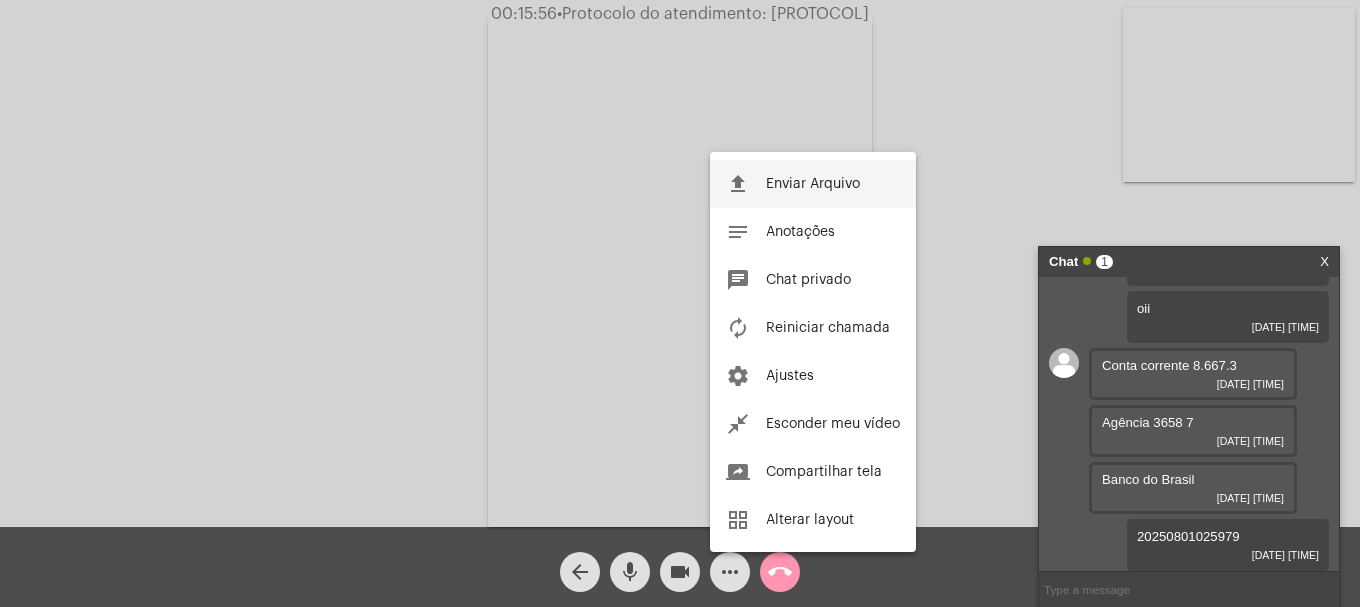 click on "Enviar Arquivo" at bounding box center (813, 184) 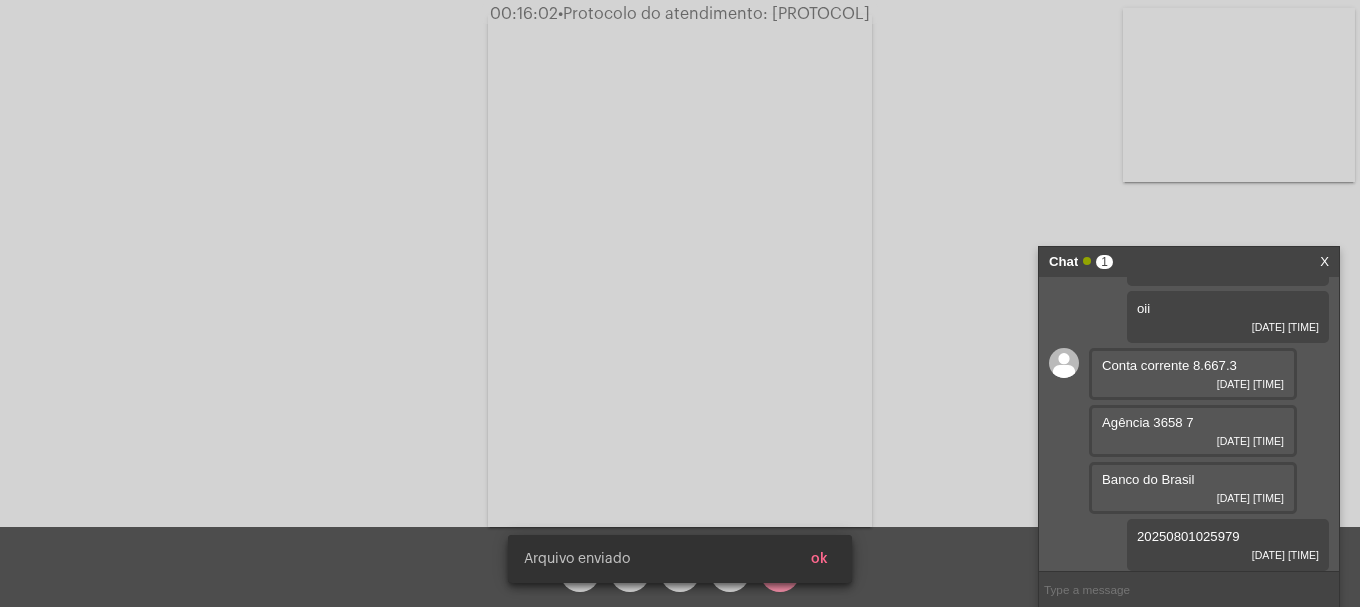 scroll, scrollTop: 359, scrollLeft: 0, axis: vertical 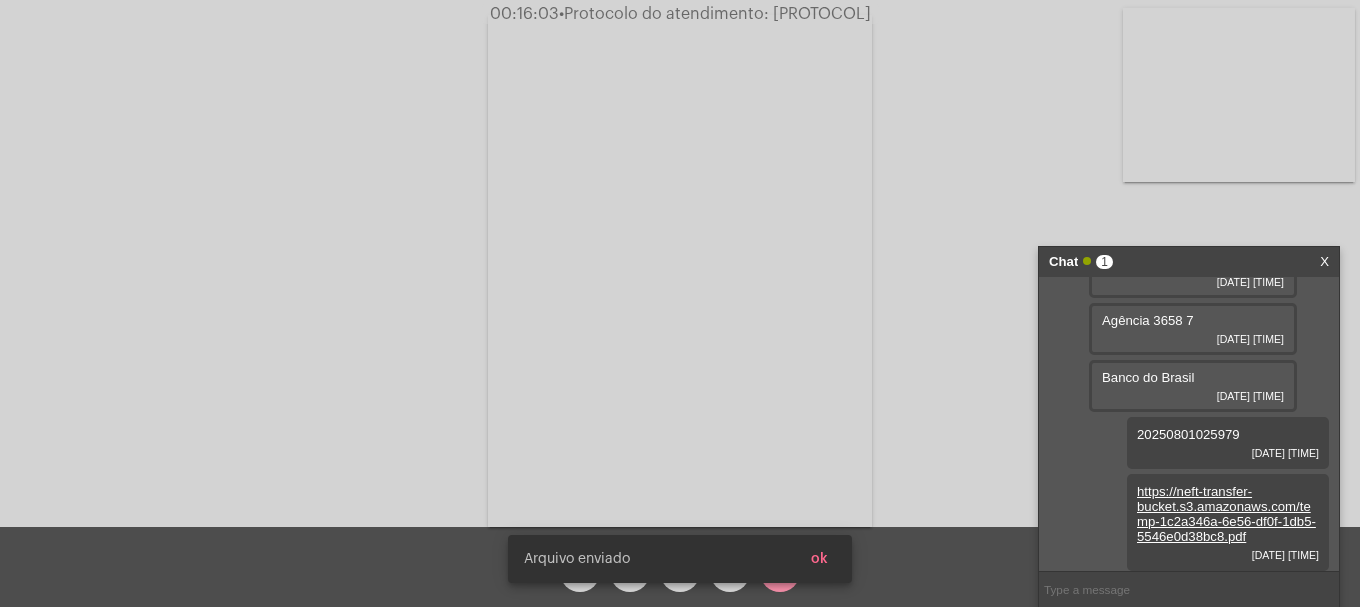 click on "ok" at bounding box center (819, 559) 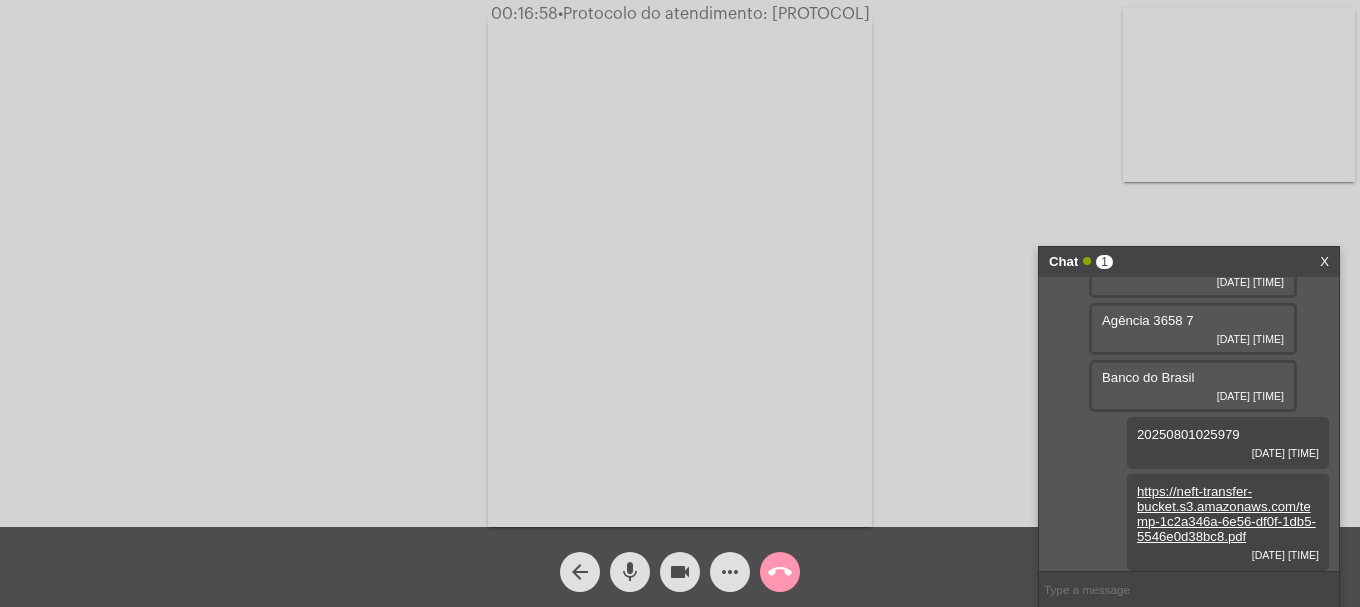 click on "call_end" 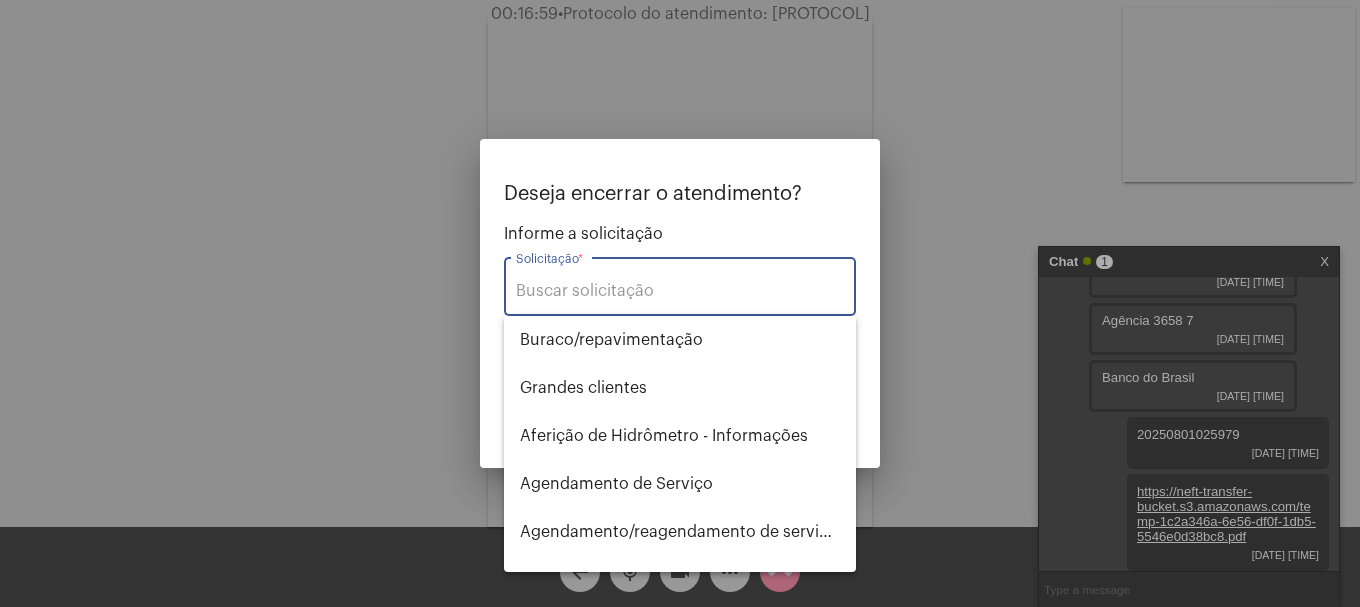 click on "Solicitação  *" at bounding box center (680, 291) 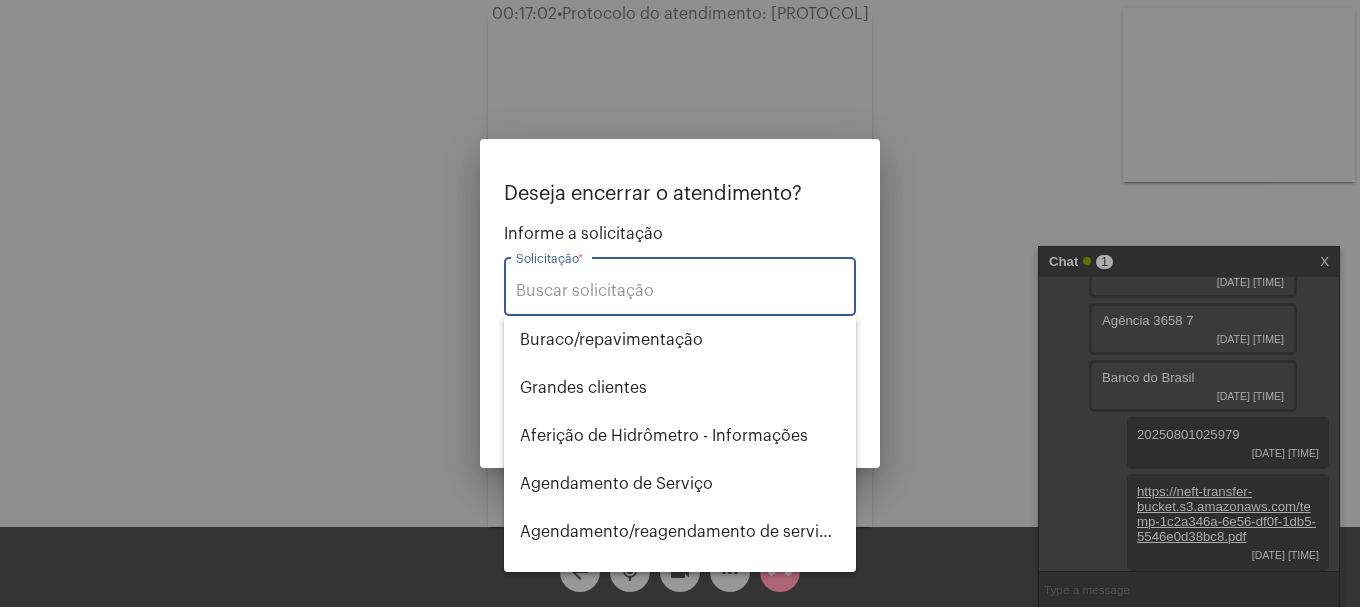 type on "p" 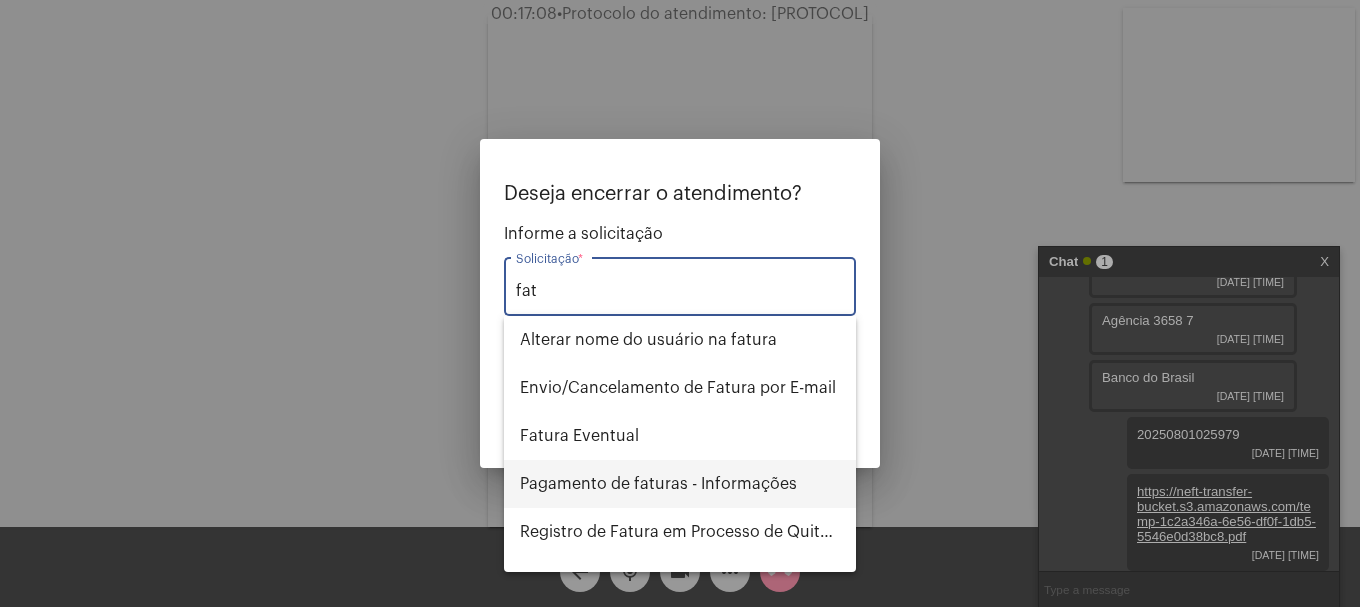 click on "Pagamento de faturas - Informações" at bounding box center [680, 484] 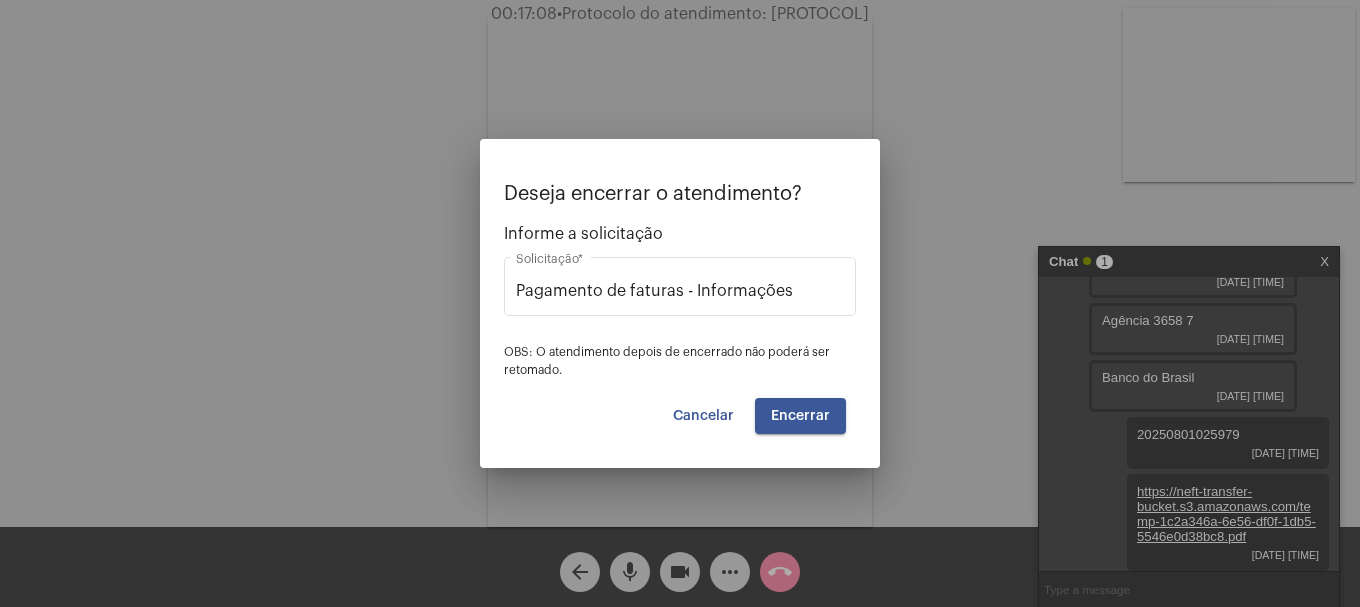 click at bounding box center (680, 303) 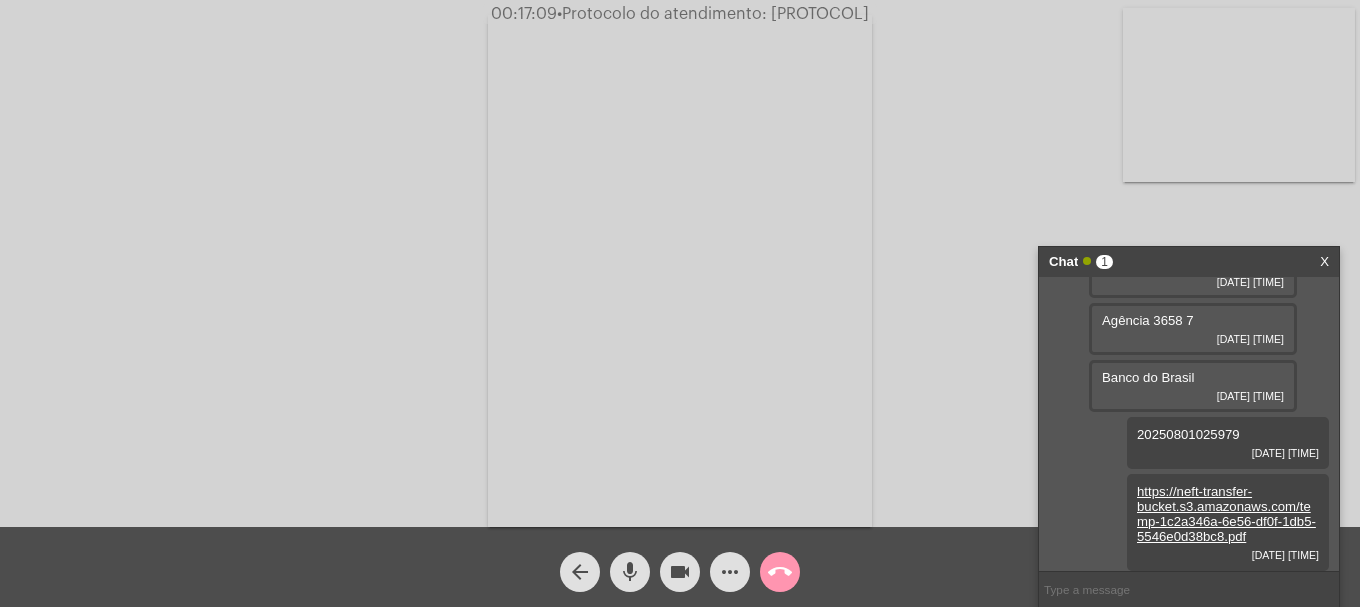 click on "call_end" 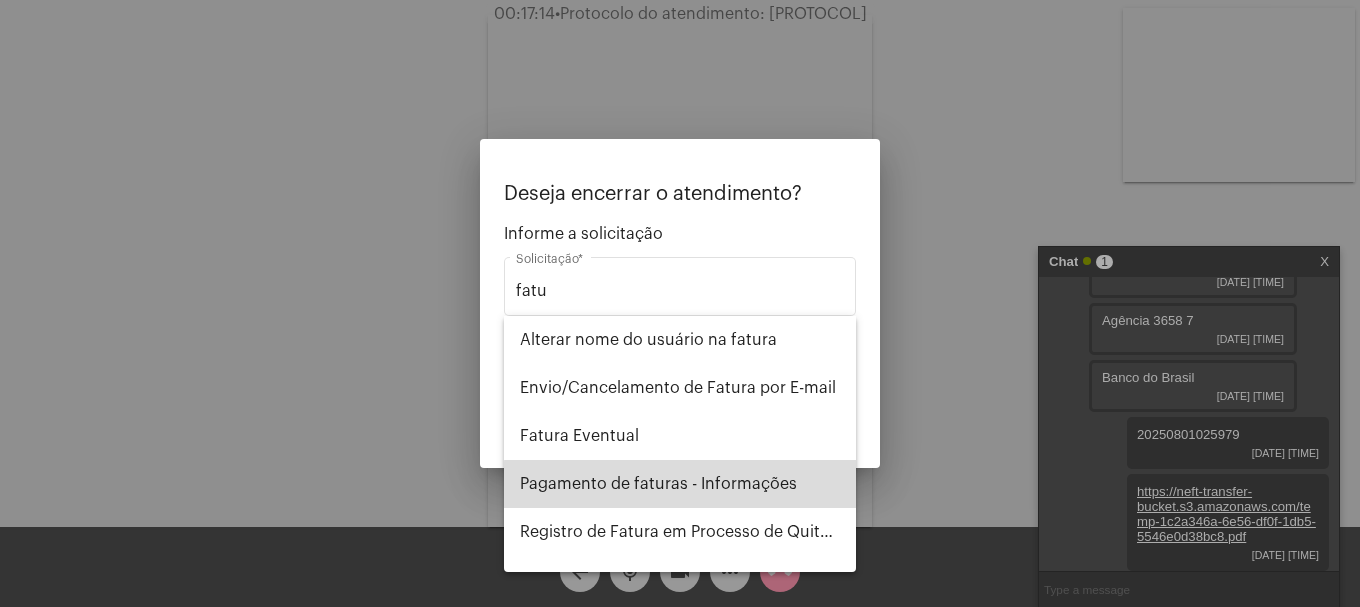 click on "Pagamento de faturas - Informações" at bounding box center (680, 484) 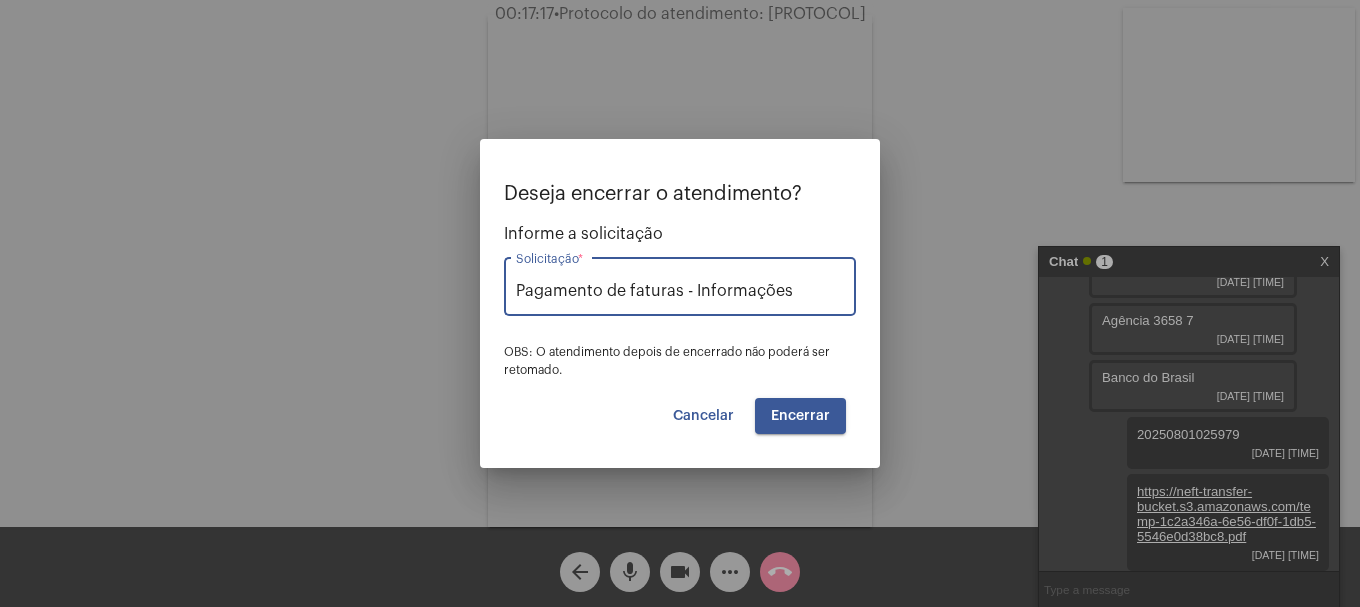 click on "Encerrar" at bounding box center [800, 416] 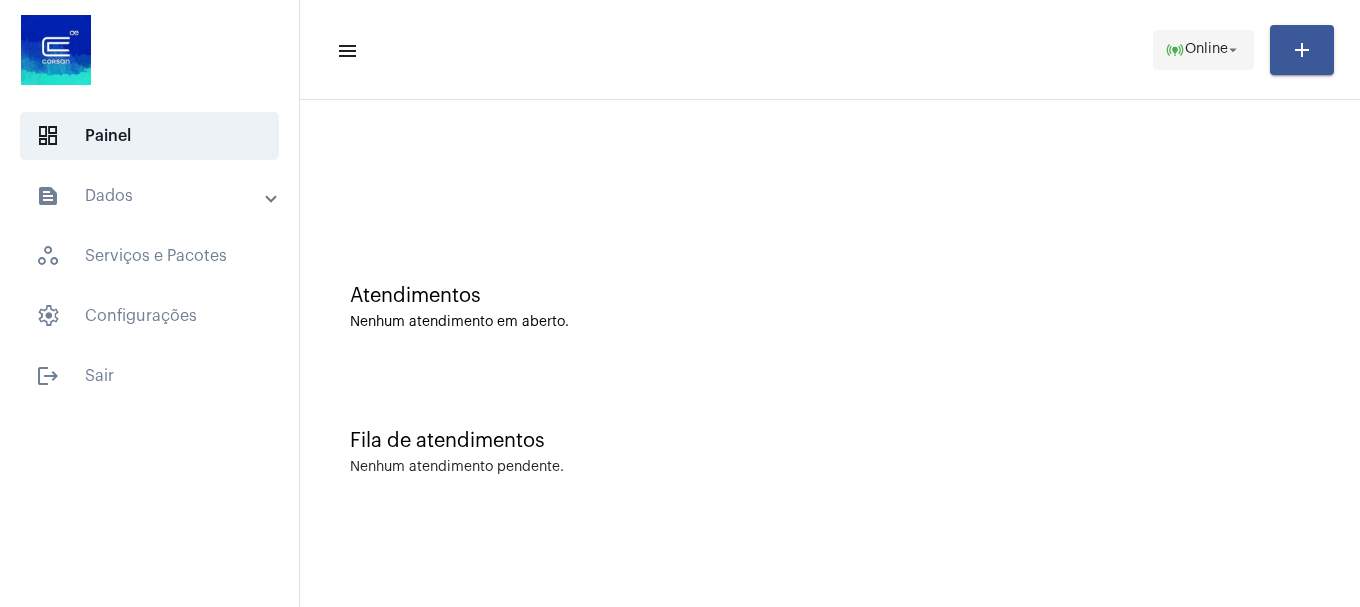 click on "menu  online_prediction  Online arrow_drop_down add" 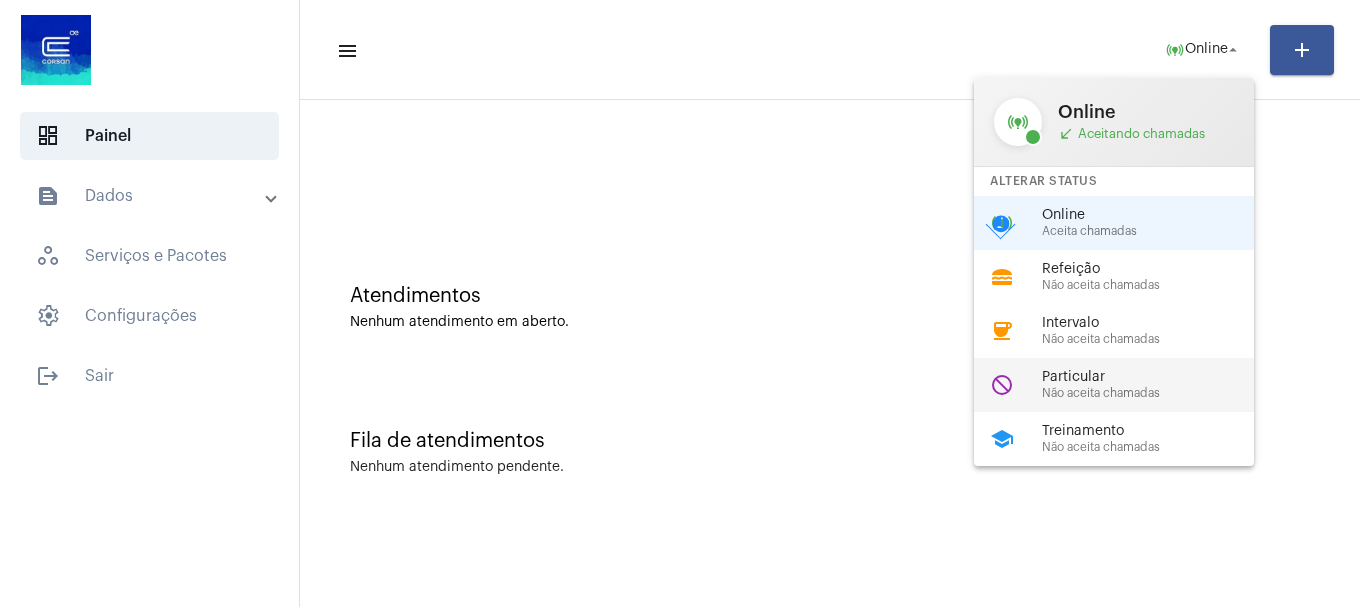 click on "do_not_disturb  Particular Não aceita chamadas" at bounding box center [1130, 385] 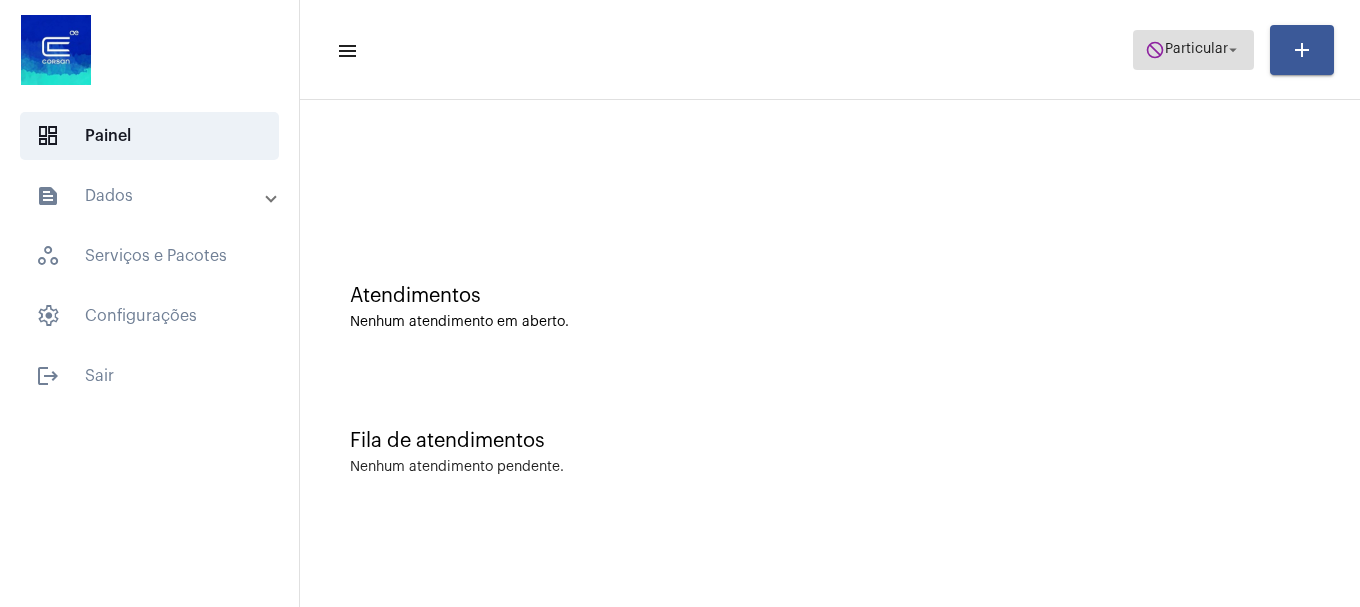 click on "do_not_disturb  Particular arrow_drop_down" 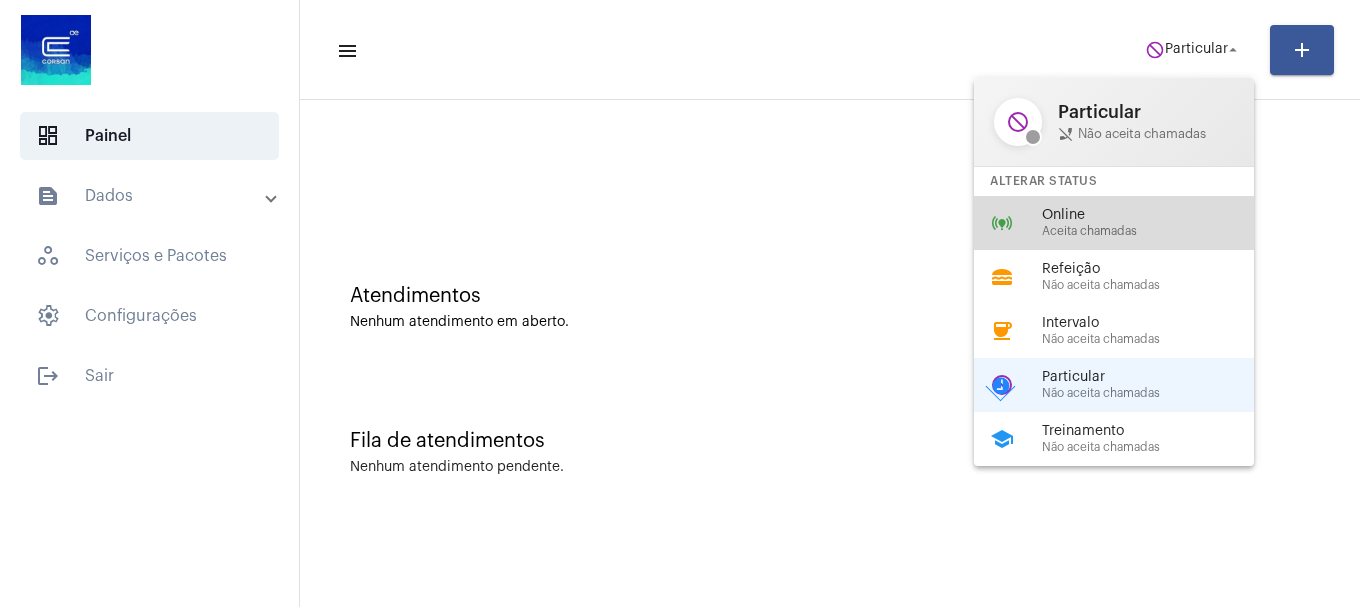 click on "Aceita chamadas" at bounding box center [1156, 231] 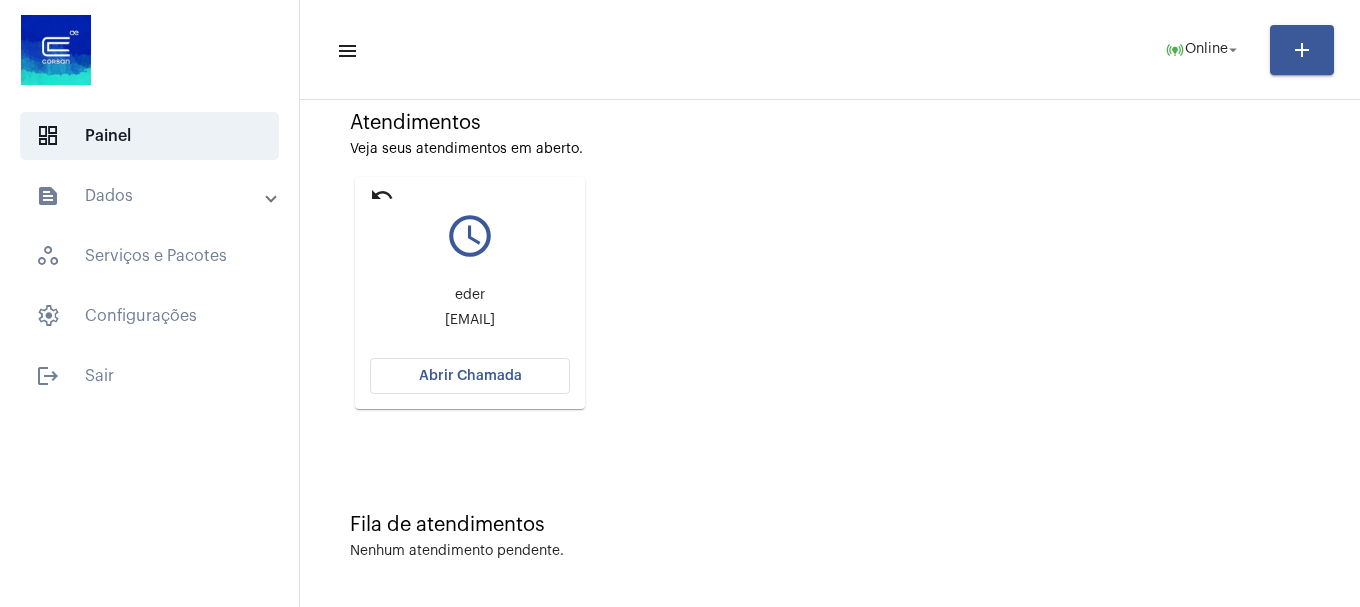 scroll, scrollTop: 175, scrollLeft: 0, axis: vertical 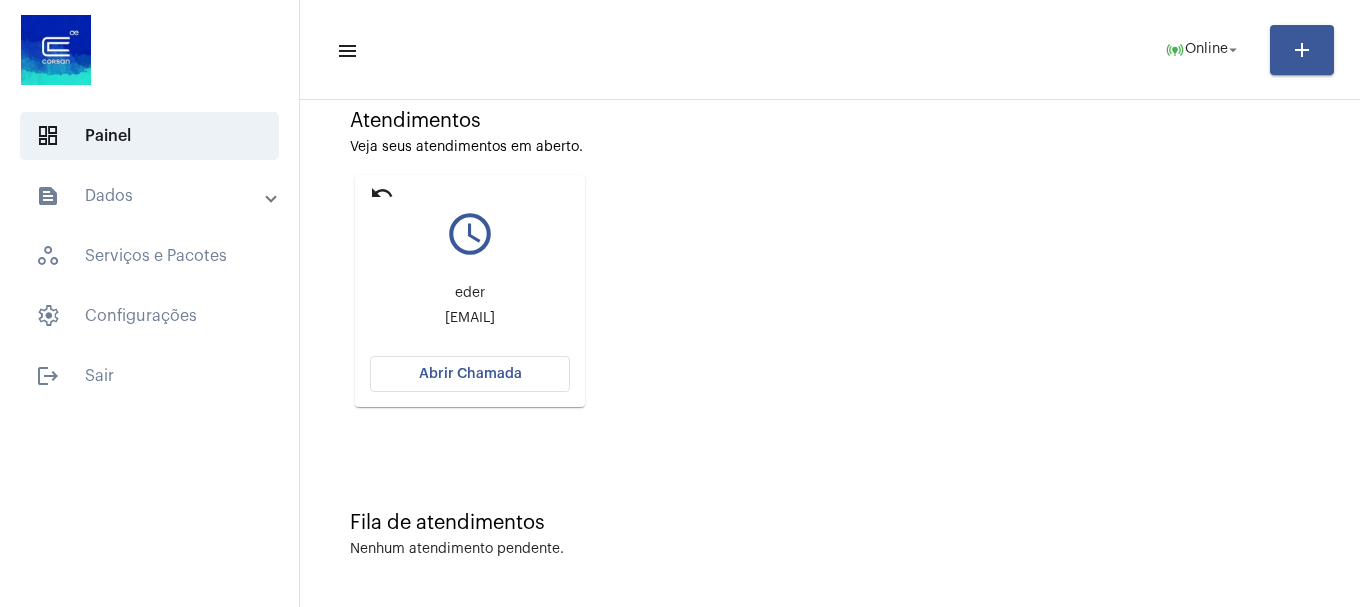 click on "Abrir Chamada" 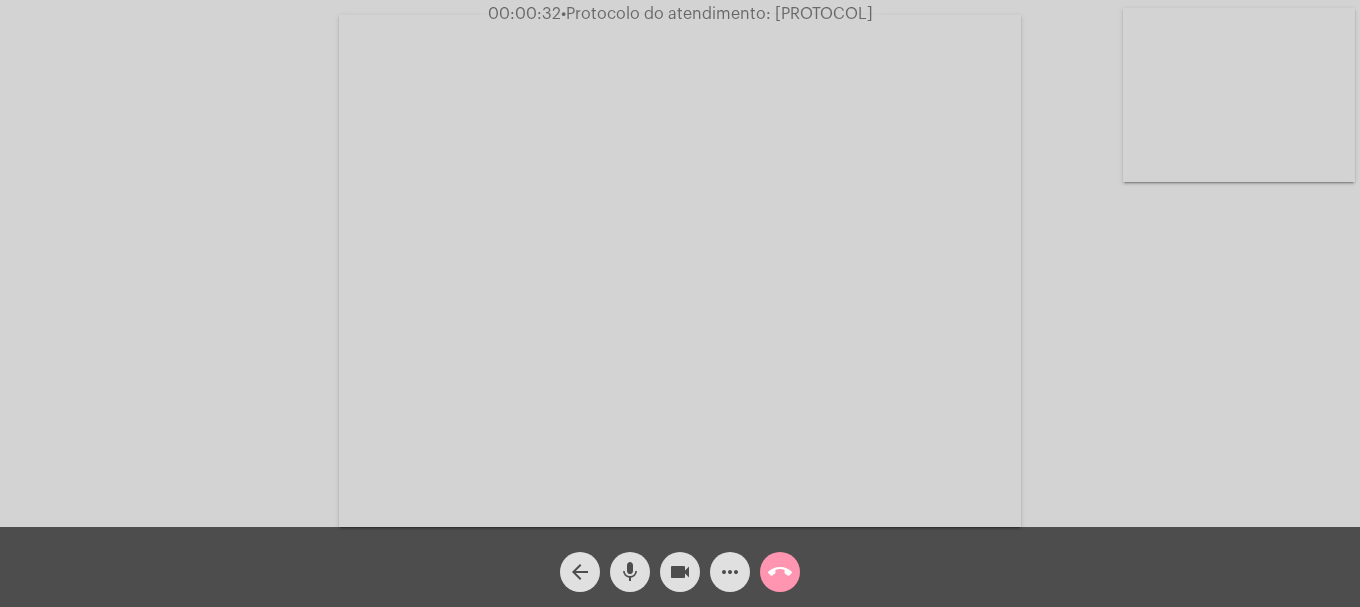 click at bounding box center [1239, 95] 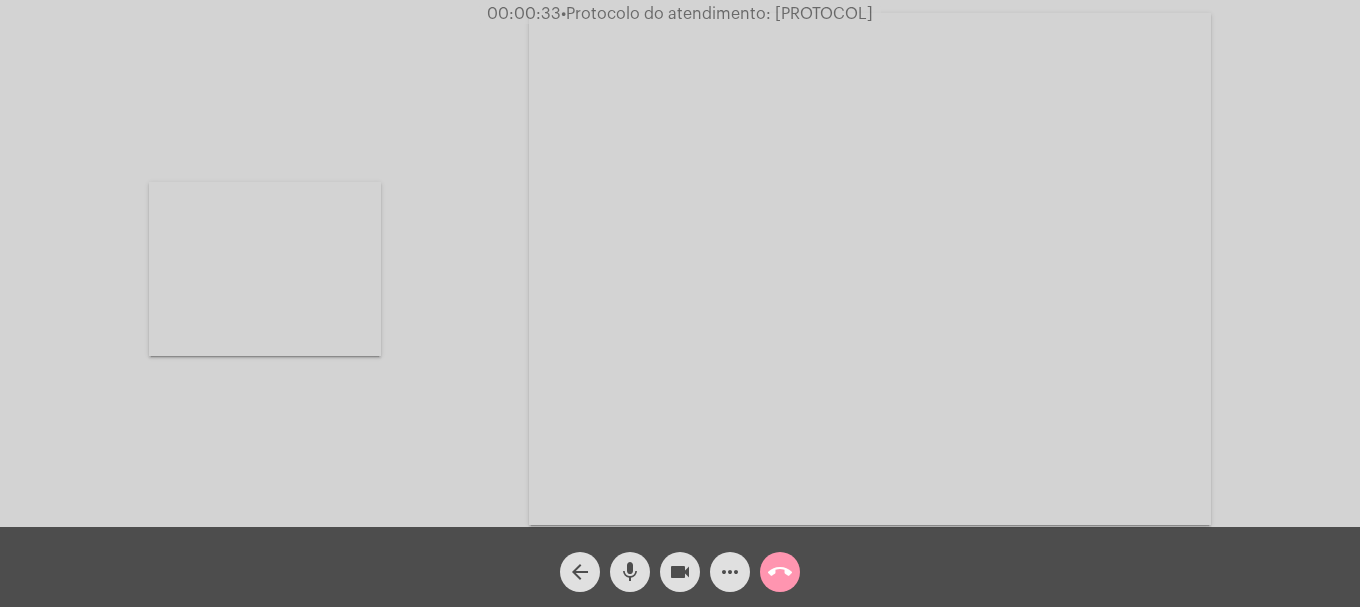 click at bounding box center (265, 269) 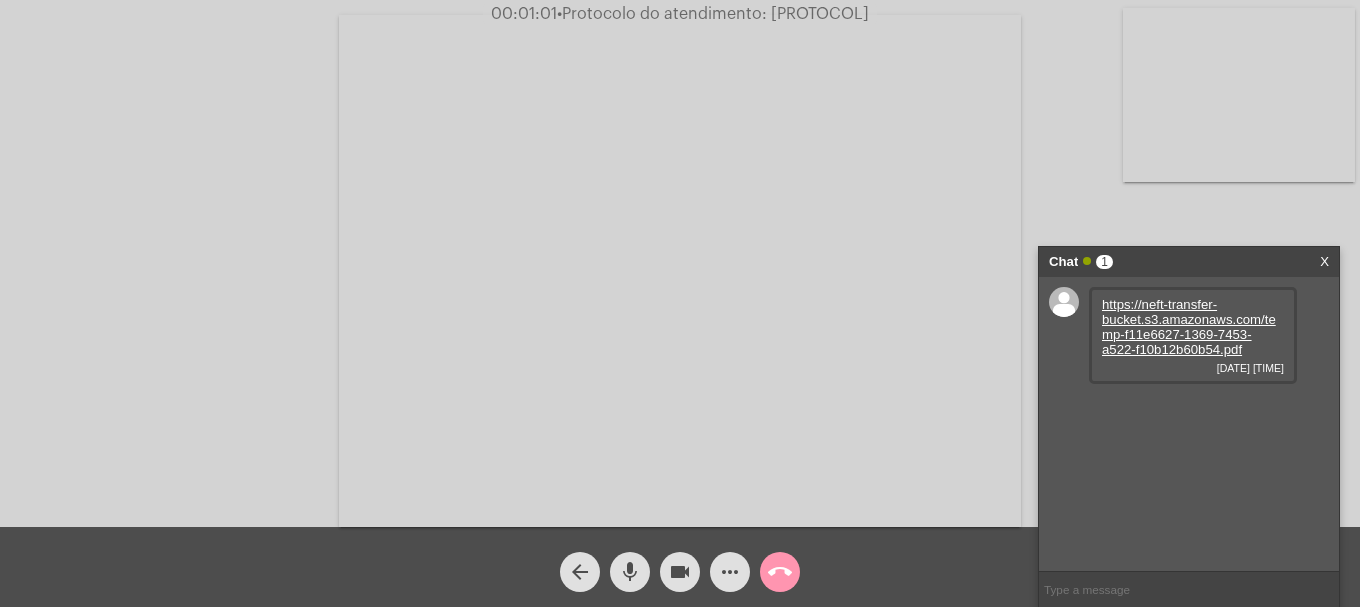 click on "https://neft-transfer-bucket.s3.amazonaws.com/temp-f11e6627-1369-7453-a522-f10b12b60b54.pdf 01/08/2025 12:04" at bounding box center [1189, 424] 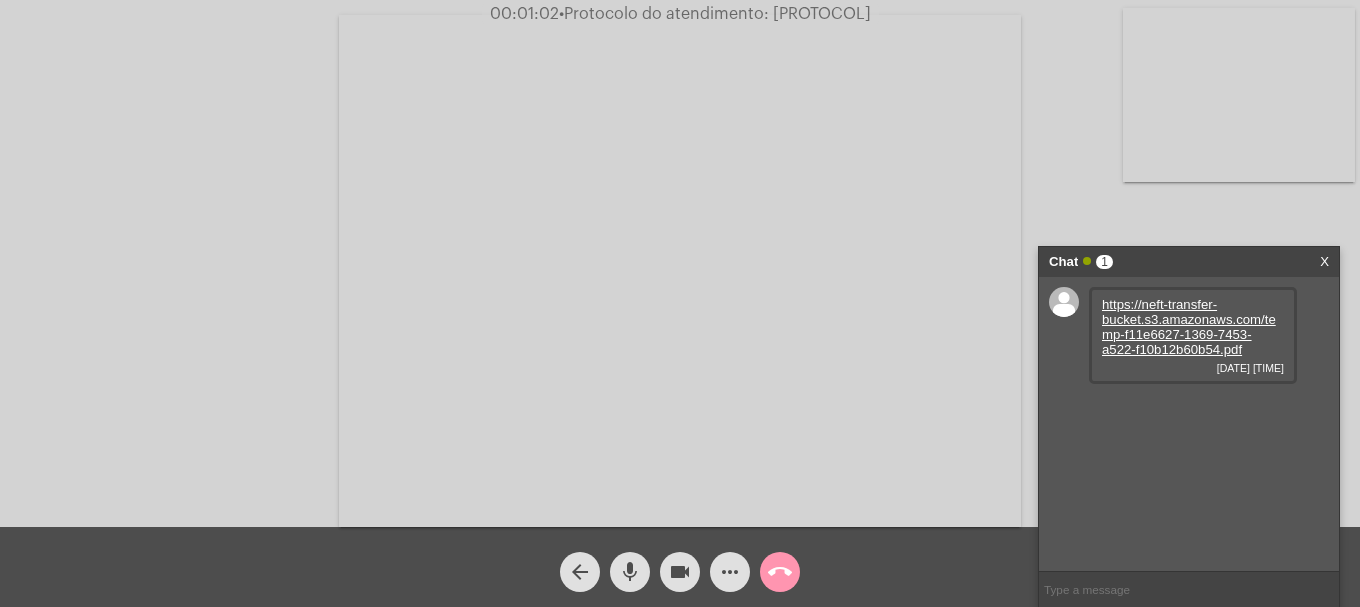click on "https://neft-transfer-bucket.s3.amazonaws.com/temp-f11e6627-1369-7453-a522-f10b12b60b54.pdf" at bounding box center (1189, 327) 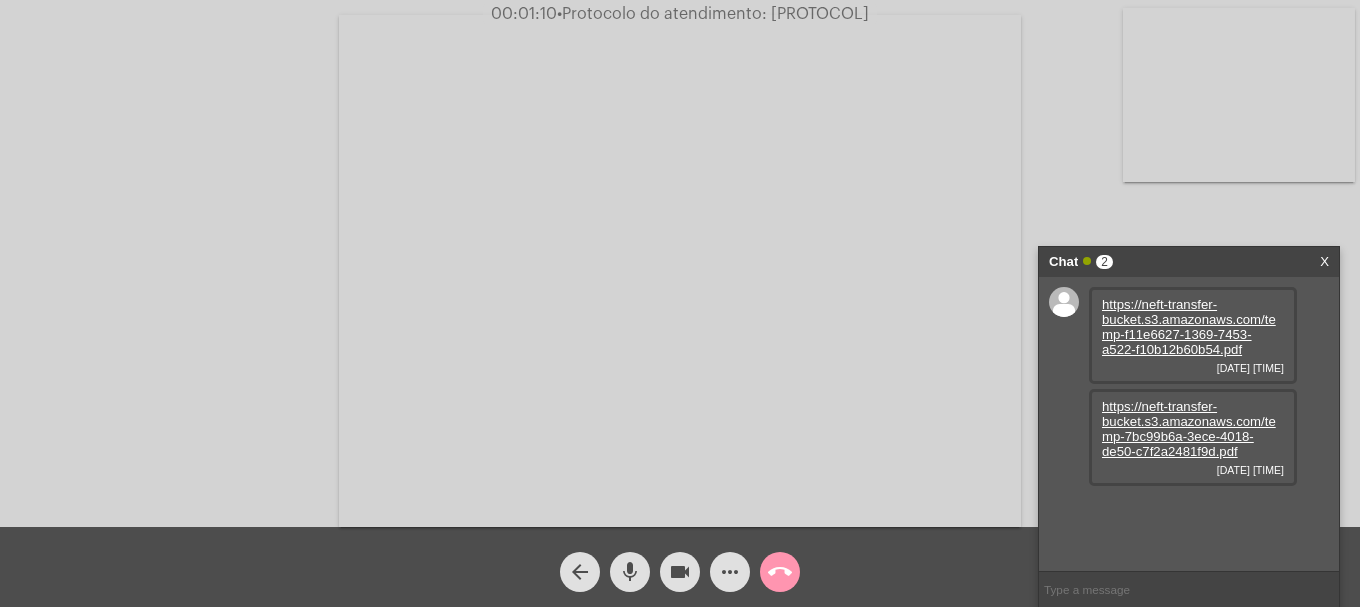 click on "https://neft-transfer-bucket.s3.amazonaws.com/temp-7bc99b6a-3ece-4018-de50-c7f2a2481f9d.pdf" at bounding box center (1189, 429) 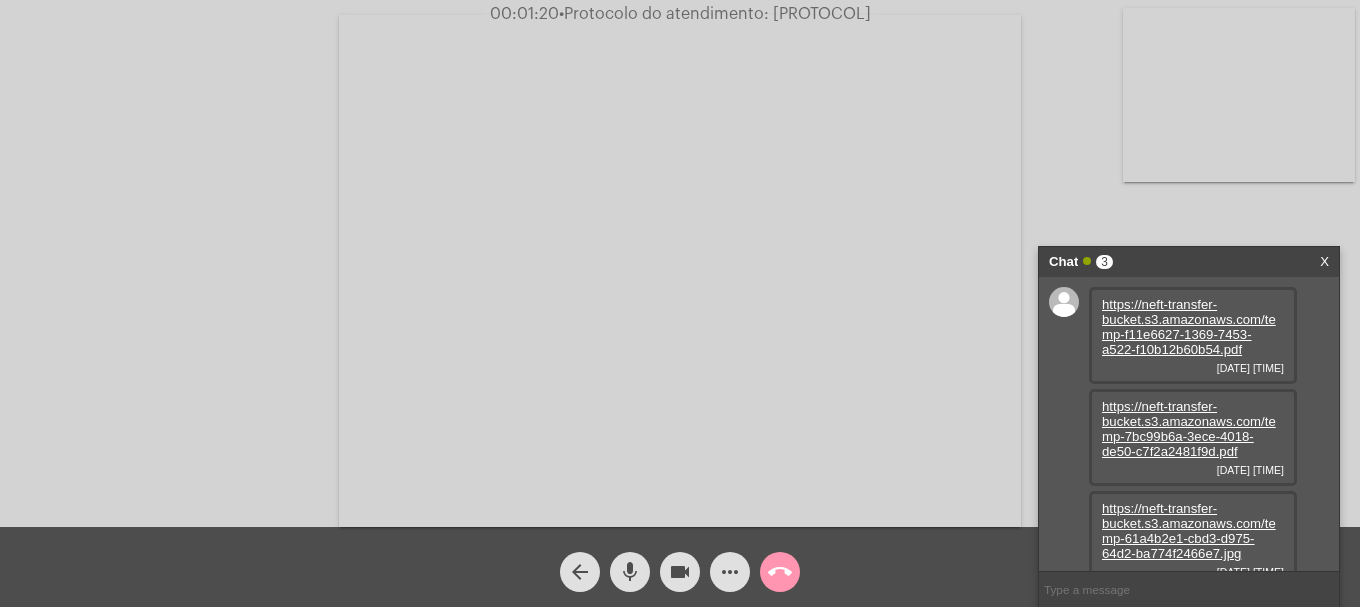 scroll, scrollTop: 17, scrollLeft: 0, axis: vertical 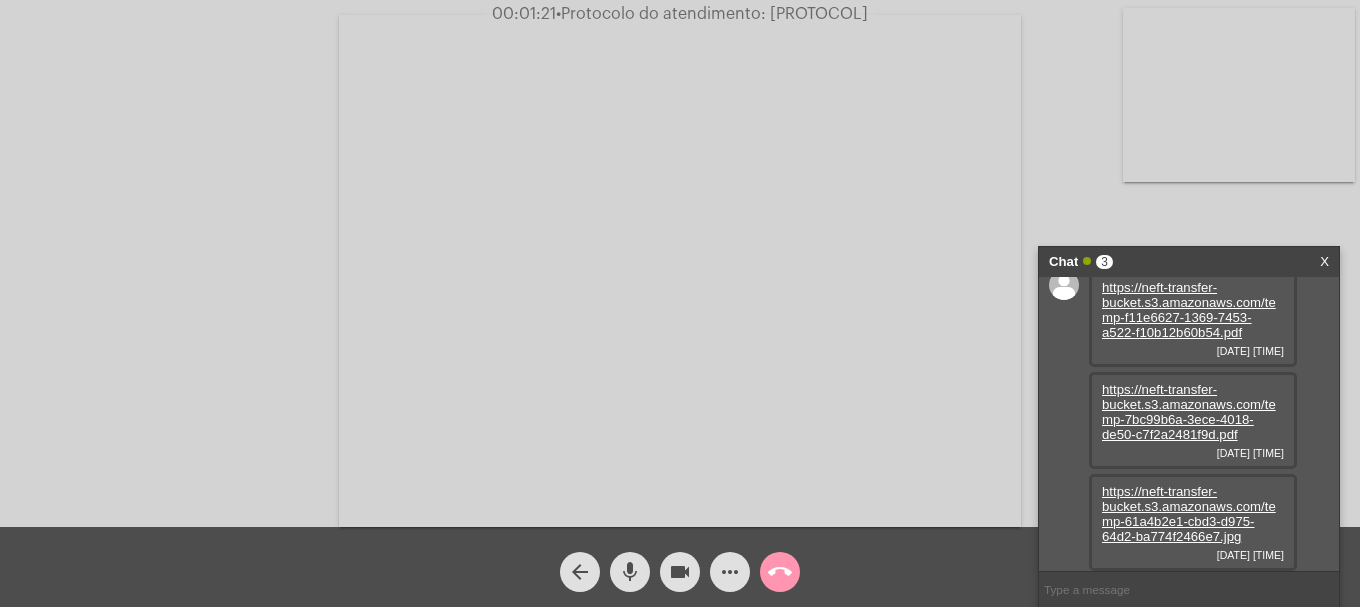 click on "https://neft-transfer-bucket.s3.amazonaws.com/temp-61a4b2e1-cbd3-d975-64d2-ba774f2466e7.jpg" at bounding box center [1189, 514] 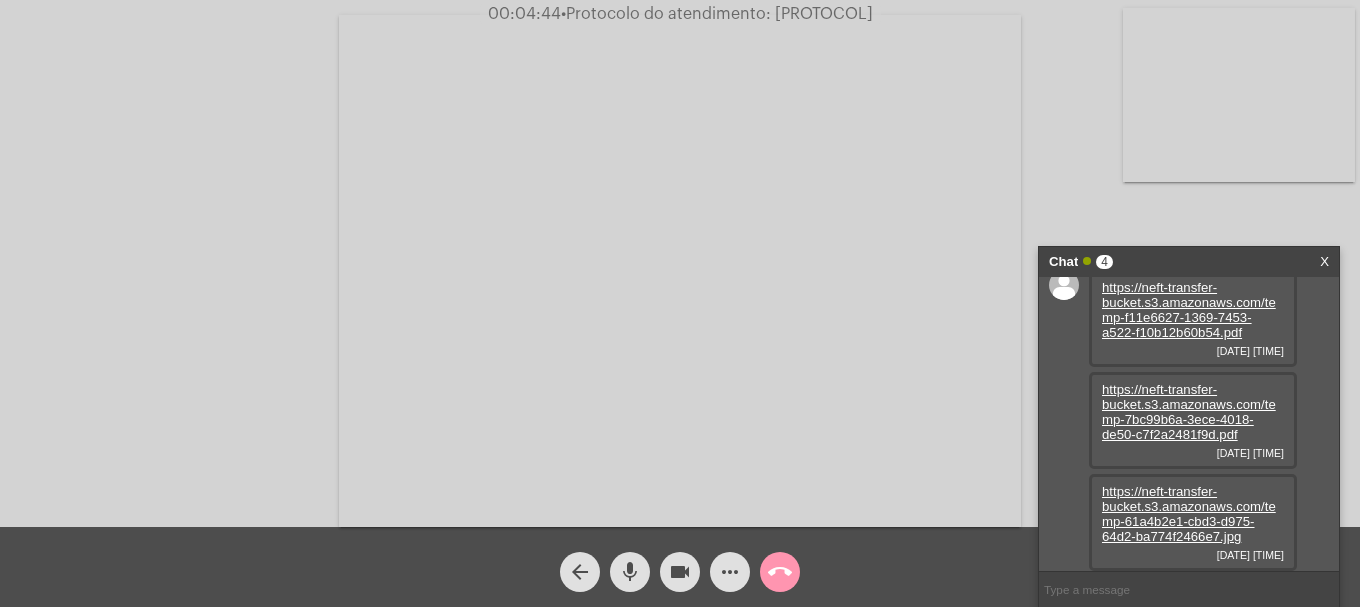 scroll, scrollTop: 104, scrollLeft: 0, axis: vertical 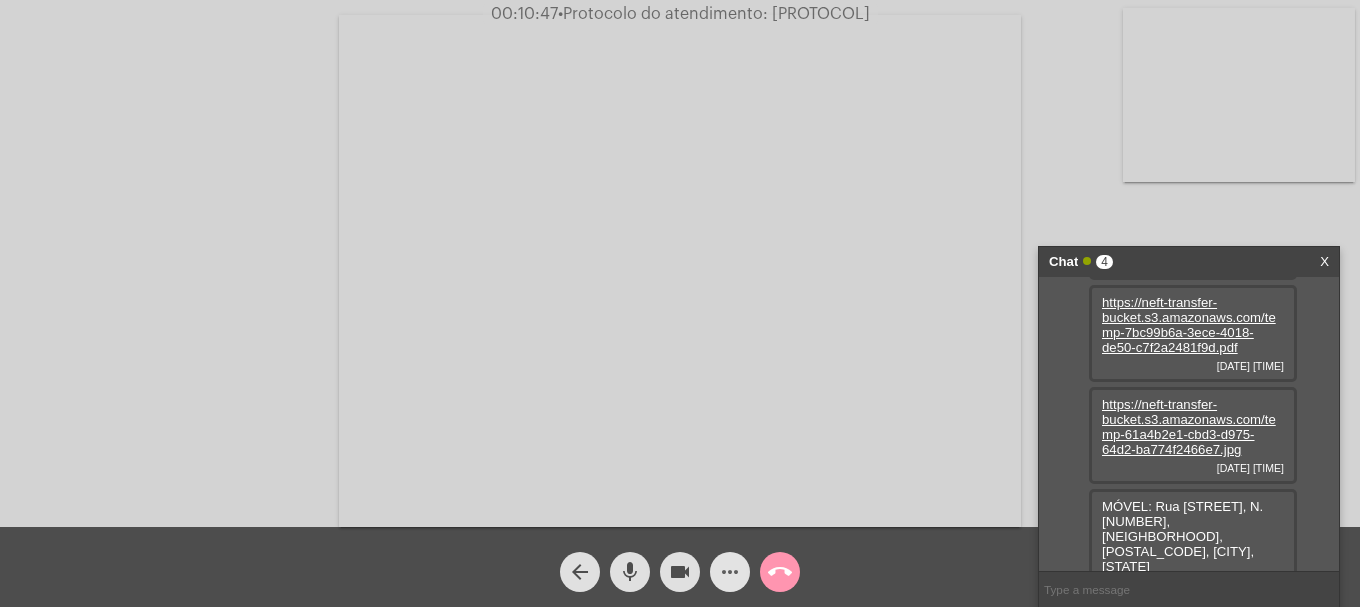 click on "more_horiz" 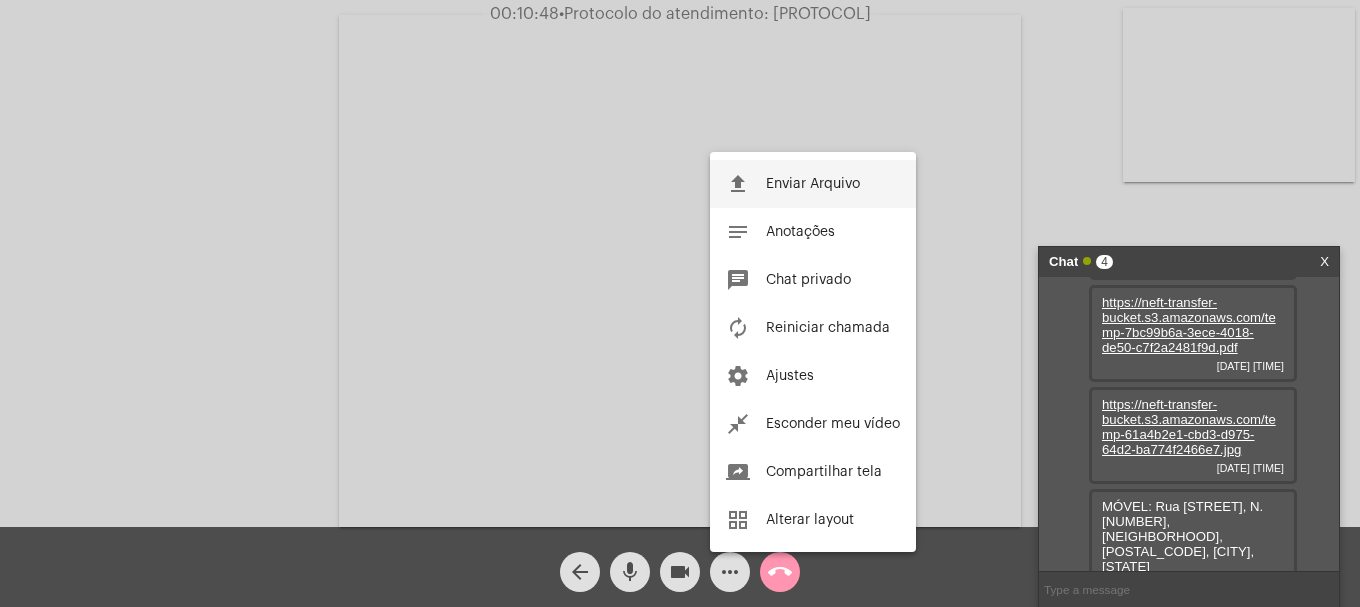 click on "file_upload Enviar Arquivo" at bounding box center [813, 184] 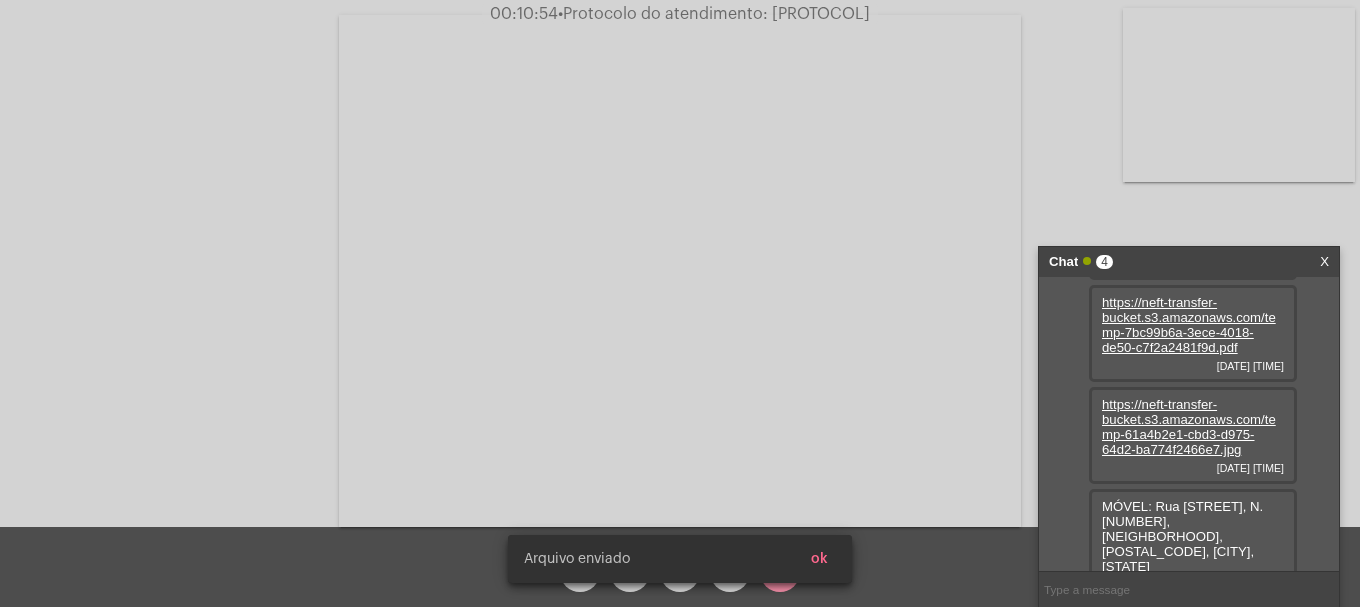 scroll, scrollTop: 206, scrollLeft: 0, axis: vertical 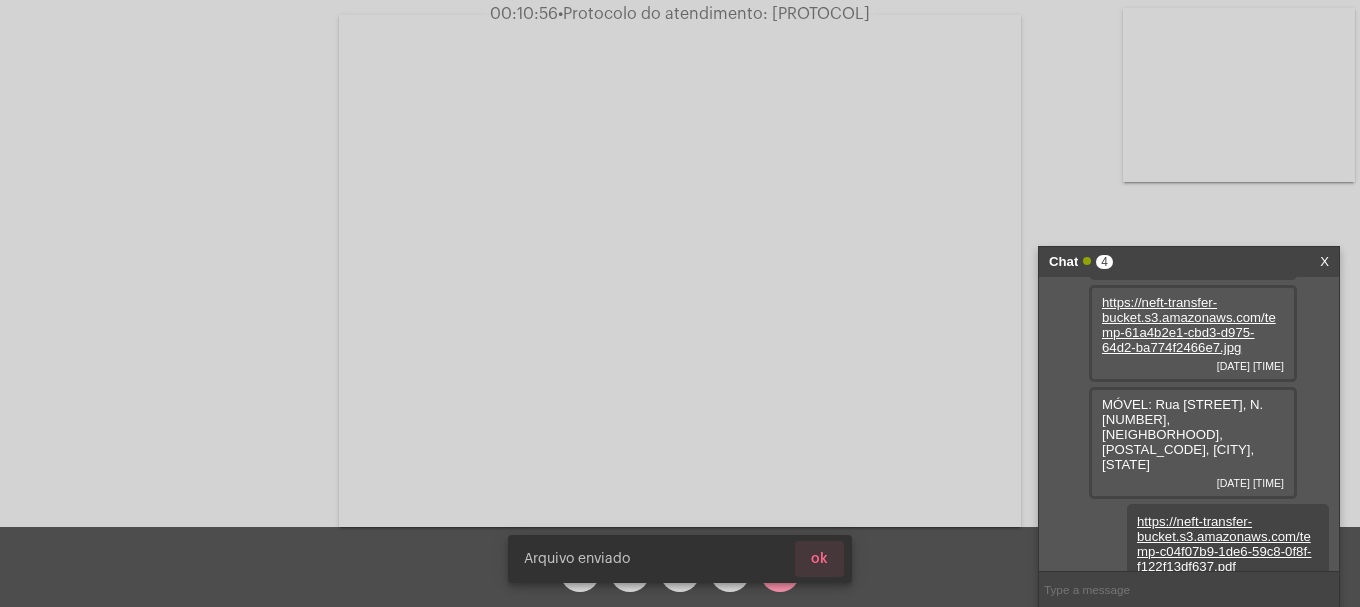 click on "ok" at bounding box center [819, 559] 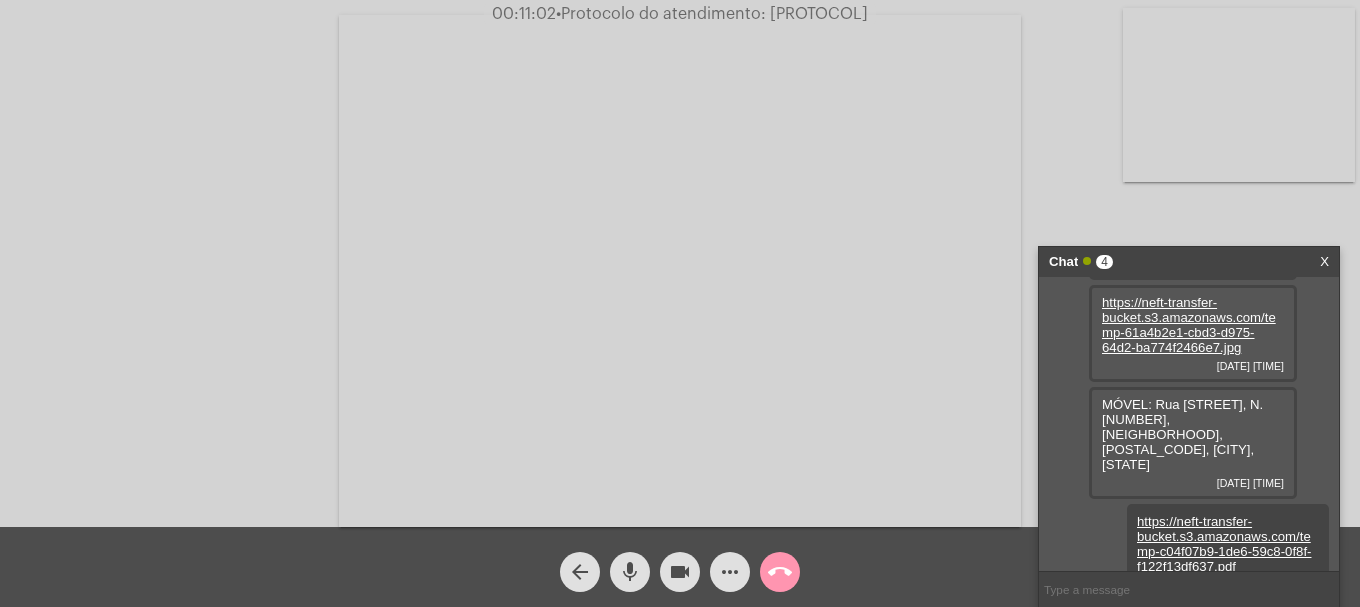 drag, startPoint x: 752, startPoint y: 6, endPoint x: 893, endPoint y: 14, distance: 141.22676 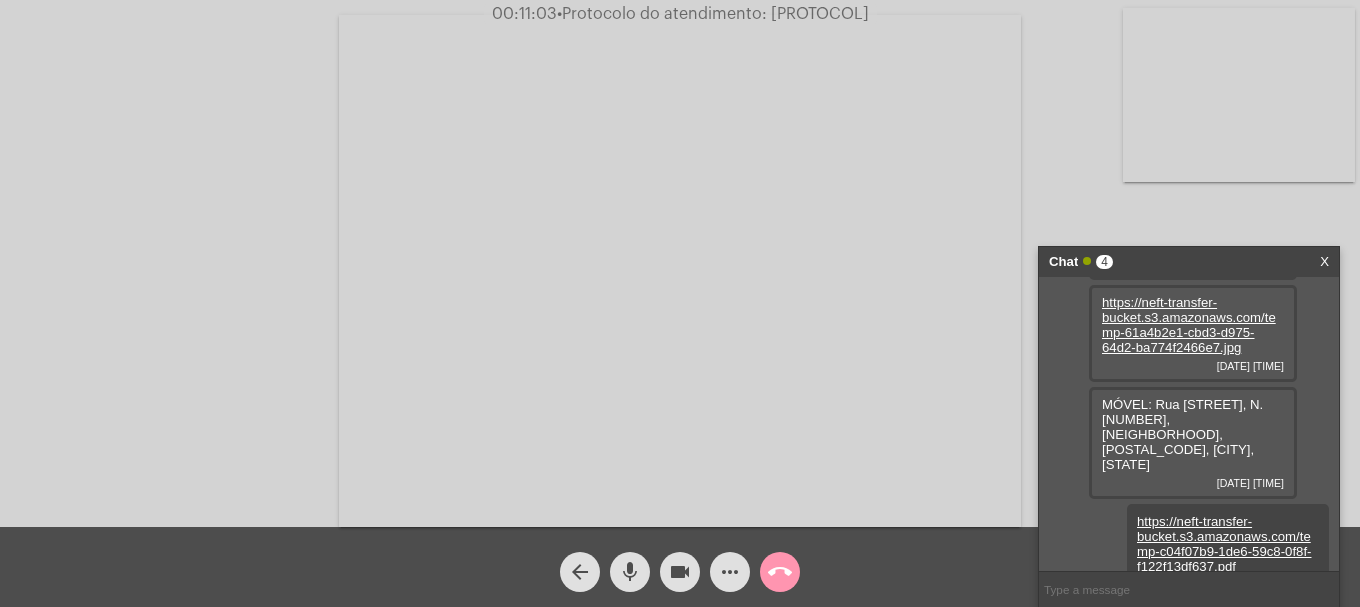 copy on "20250801030515" 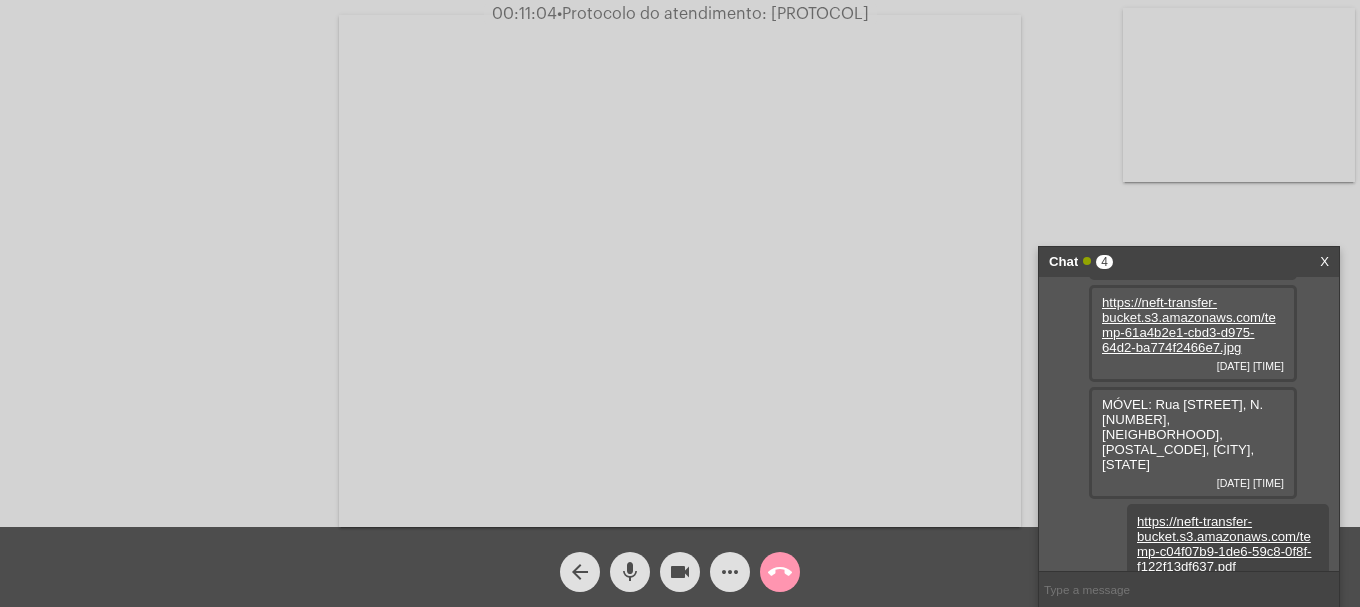 click at bounding box center [1189, 589] 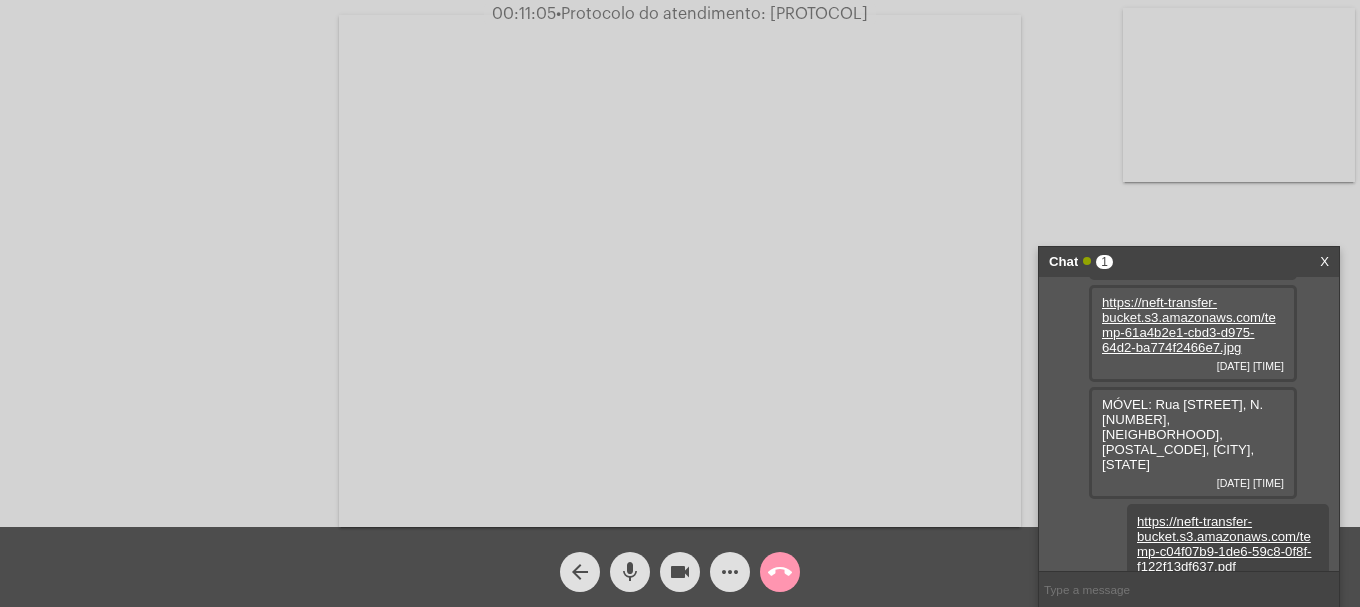 drag, startPoint x: 1139, startPoint y: 603, endPoint x: 1149, endPoint y: 539, distance: 64.77654 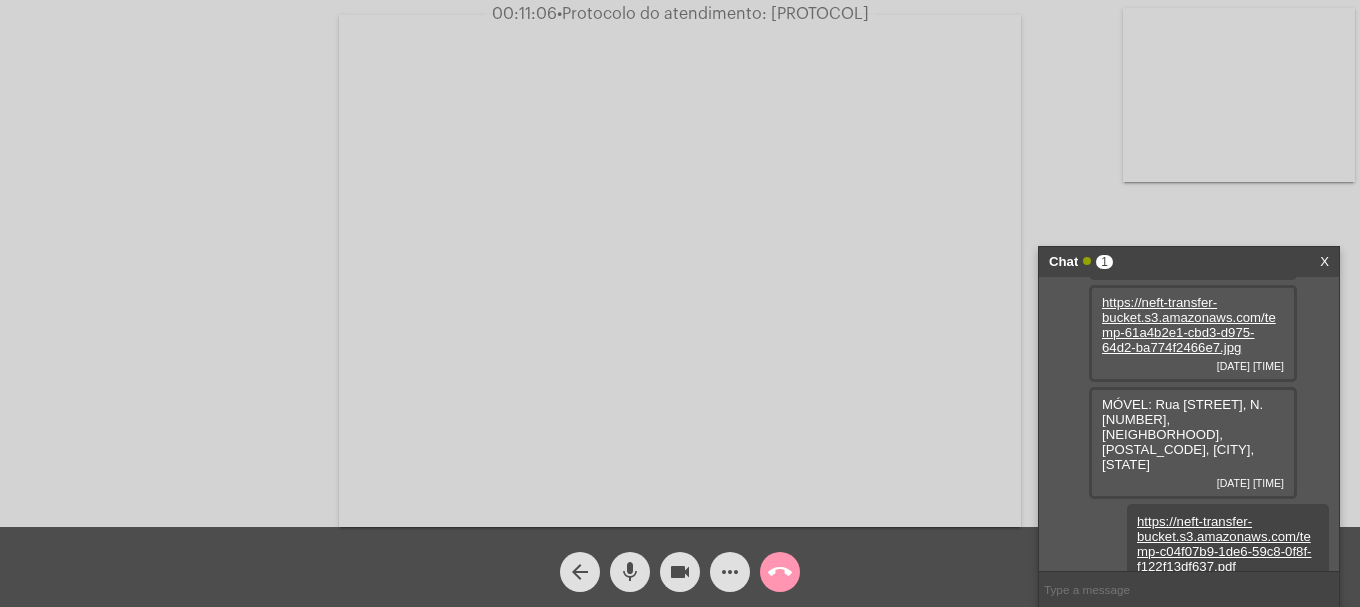 paste on "20250801030515" 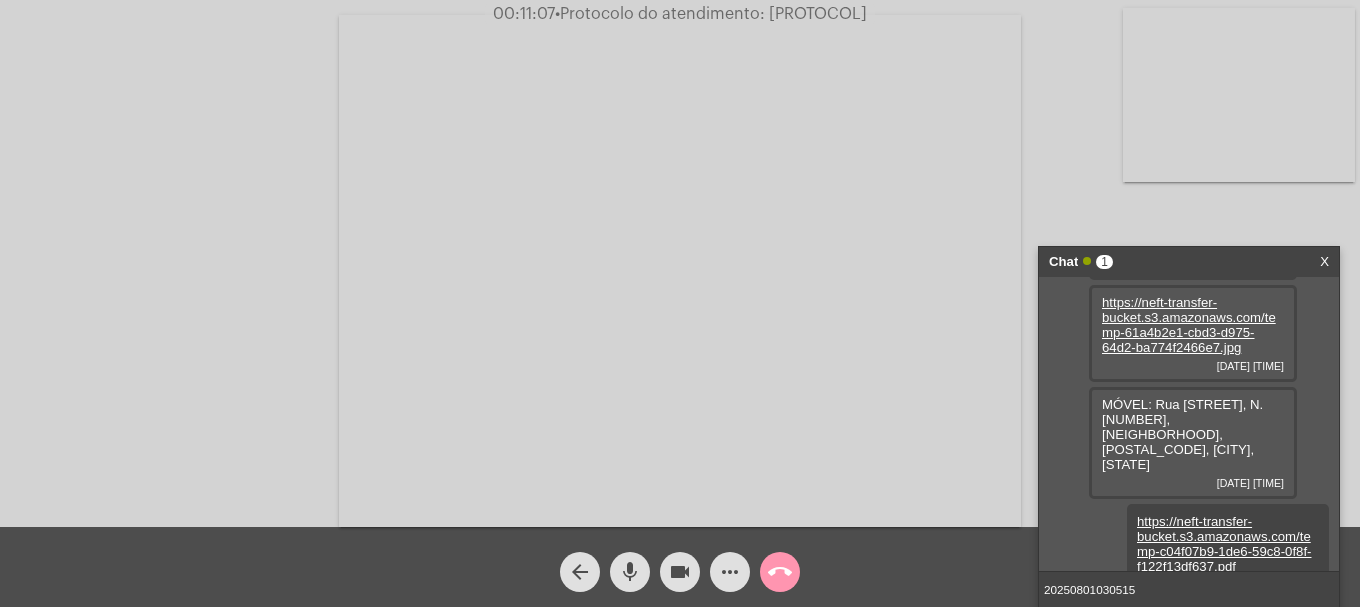 type 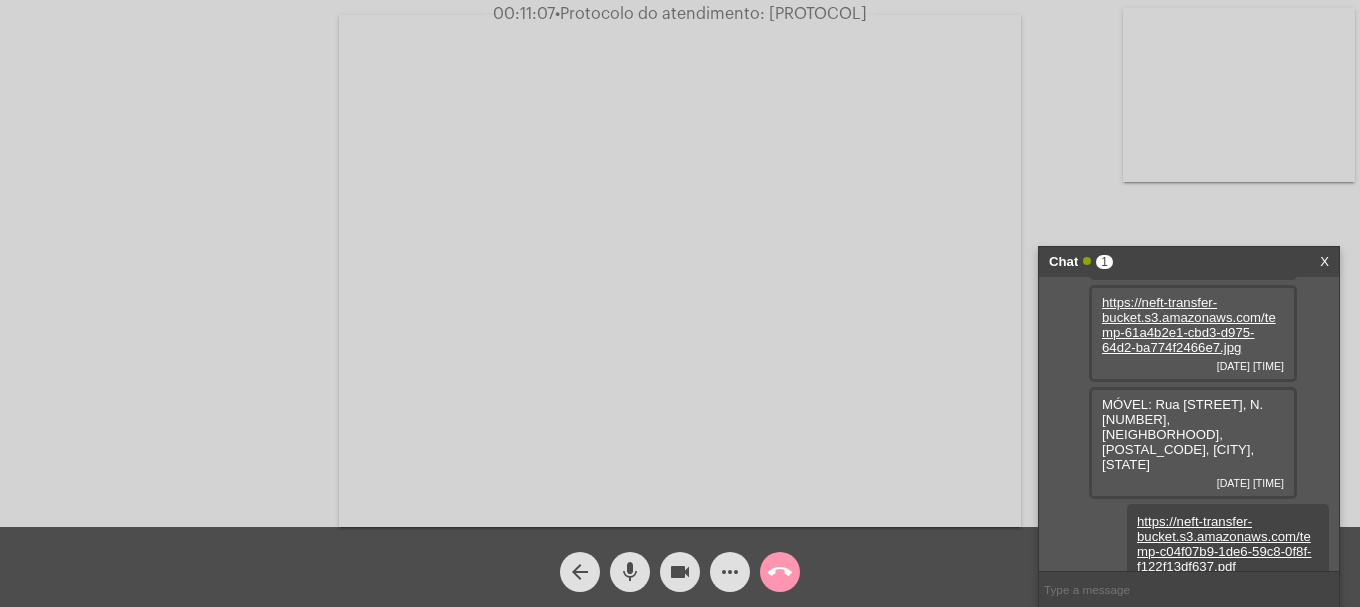 scroll, scrollTop: 263, scrollLeft: 0, axis: vertical 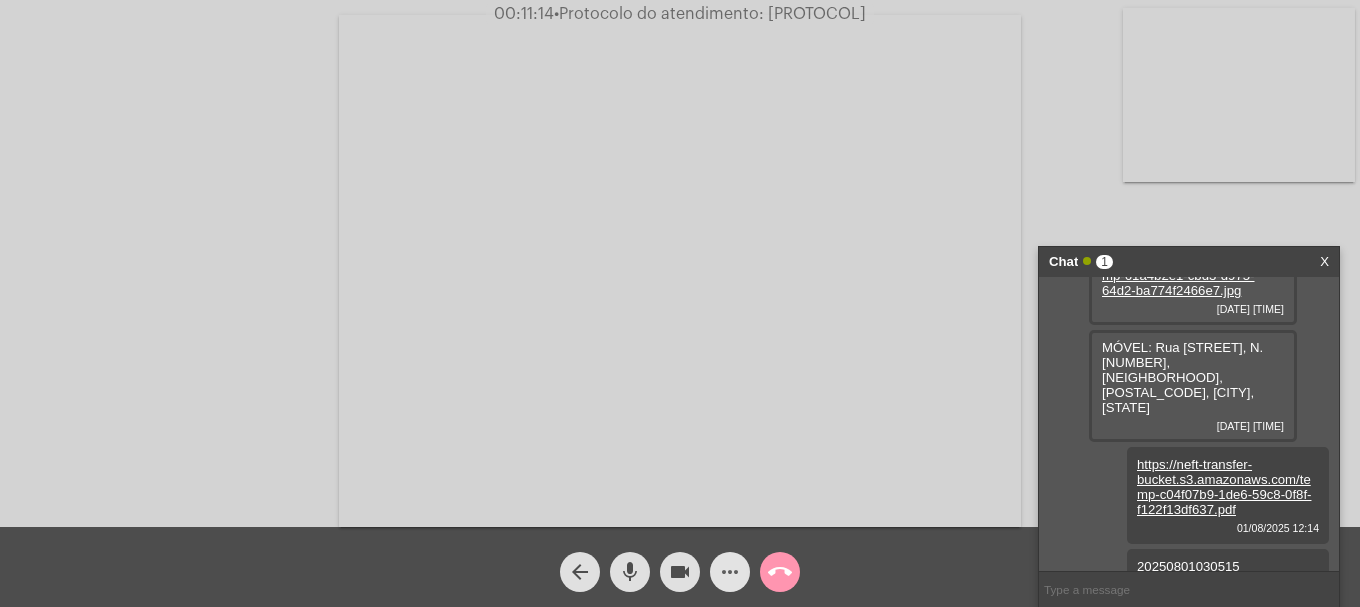 click on "more_horiz" 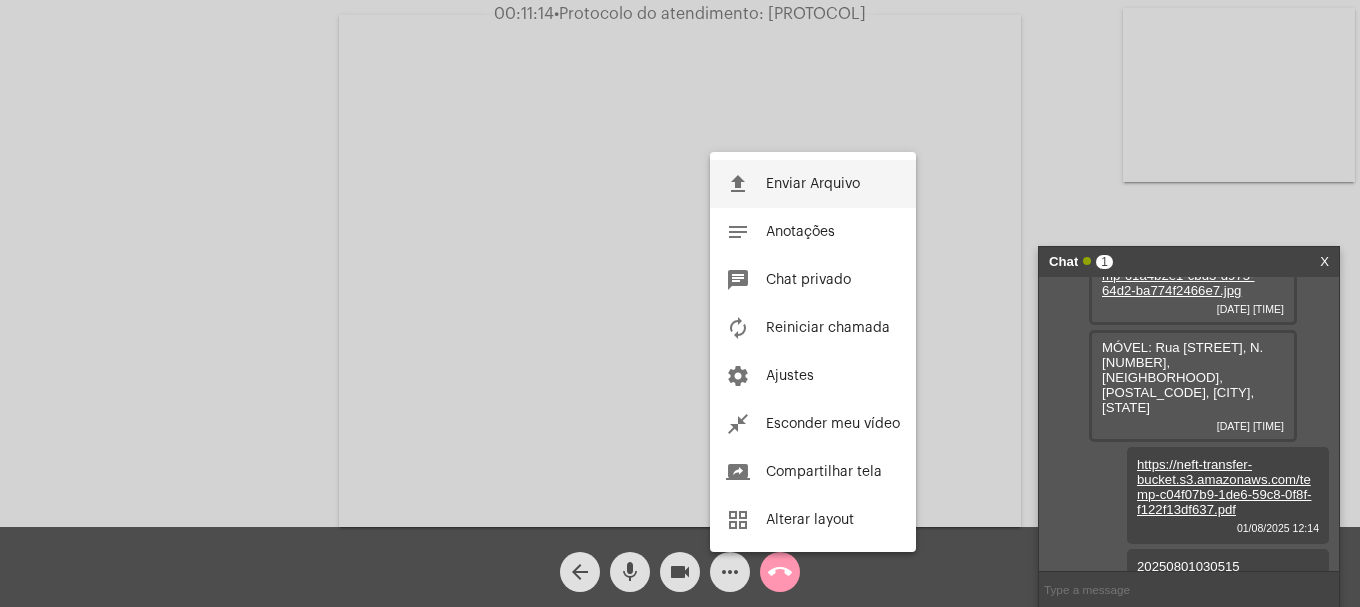 click on "file_upload Enviar Arquivo" at bounding box center [813, 184] 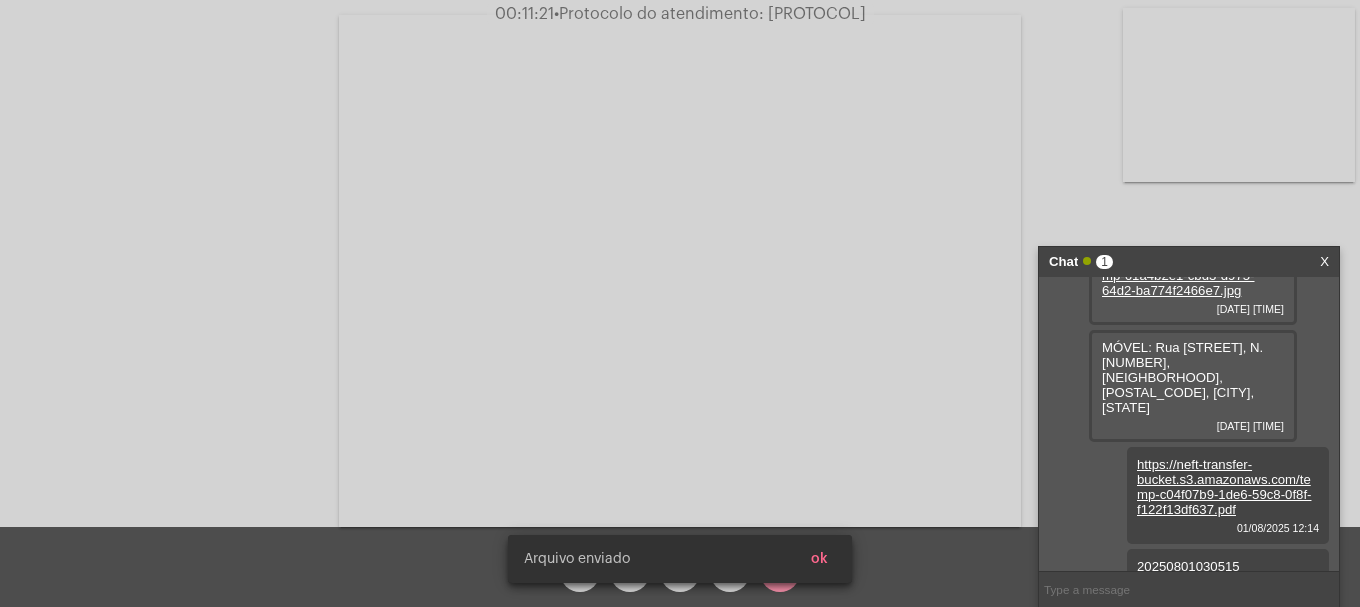 scroll, scrollTop: 365, scrollLeft: 0, axis: vertical 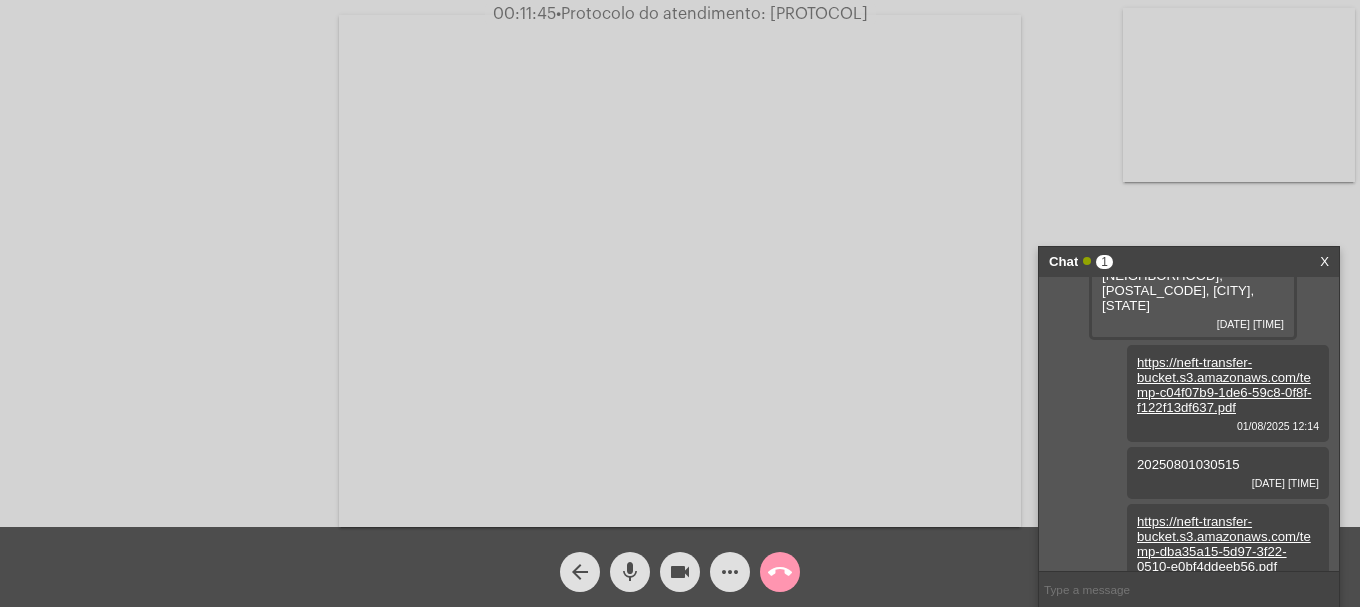 click on "call_end" 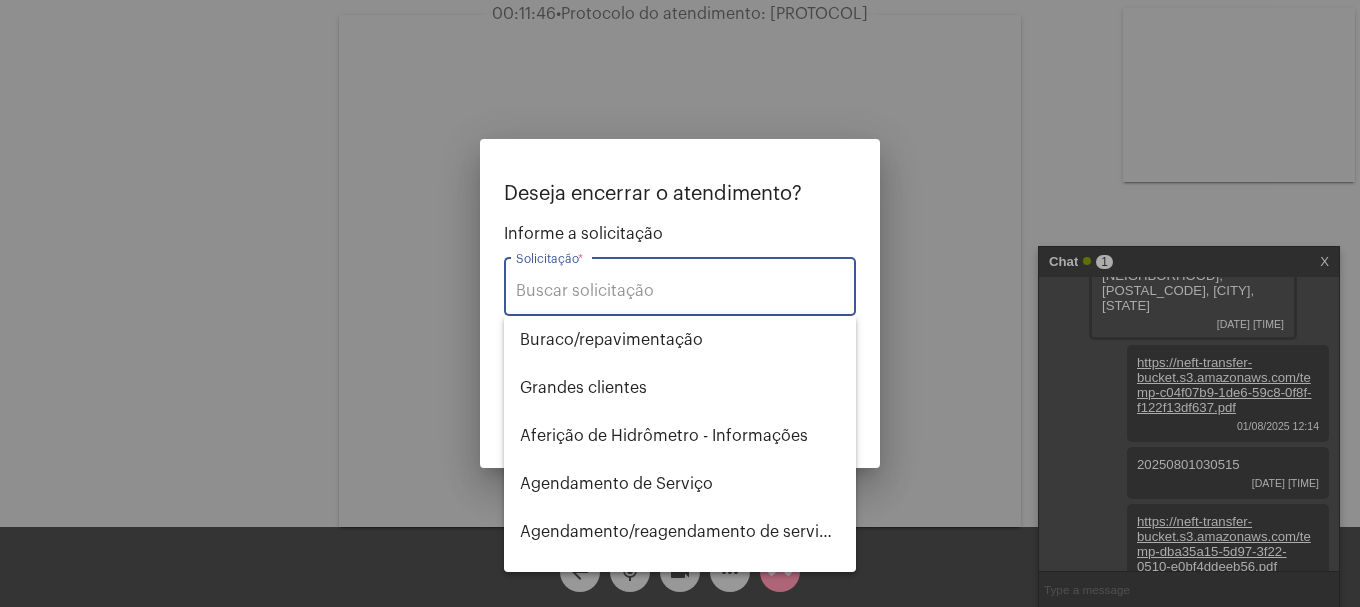 click on "Solicitação  *" at bounding box center [680, 291] 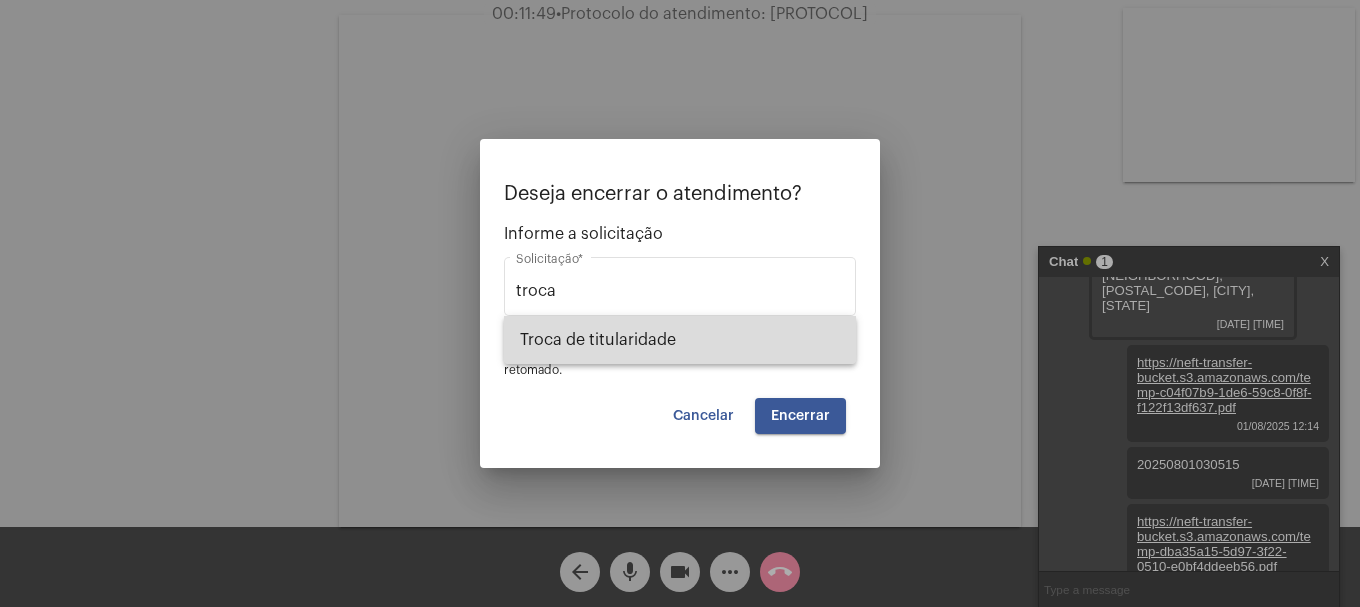 click on "Troca de titularidade" at bounding box center (680, 340) 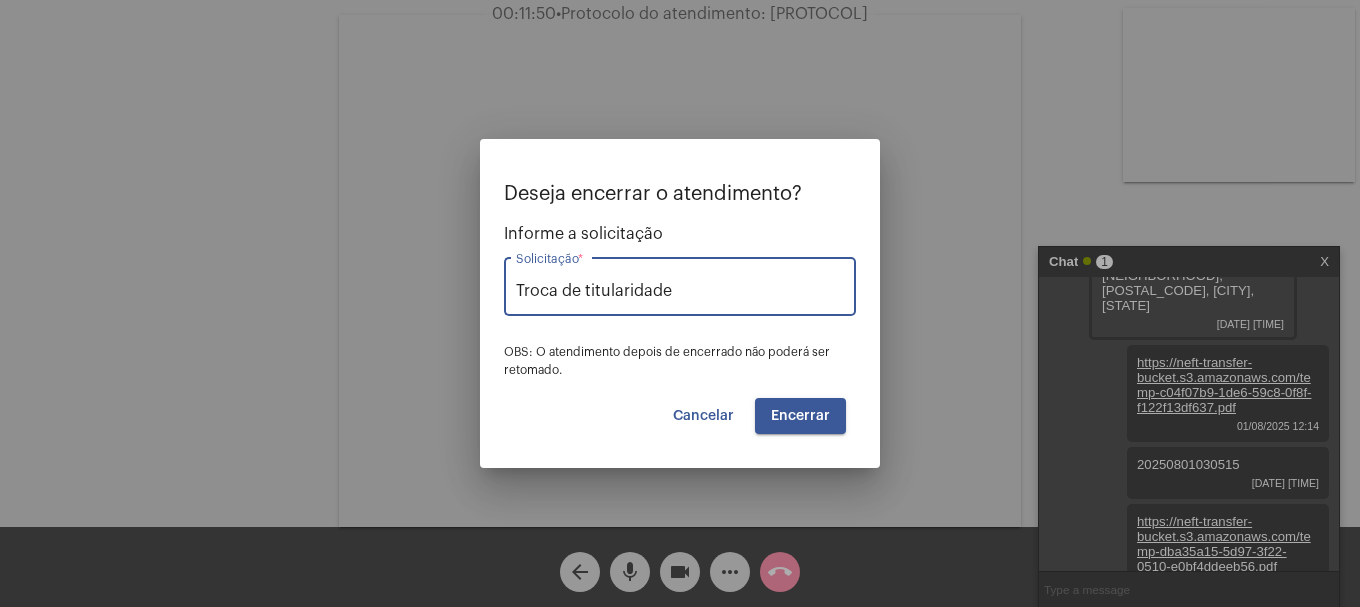 click on "Encerrar" at bounding box center [800, 416] 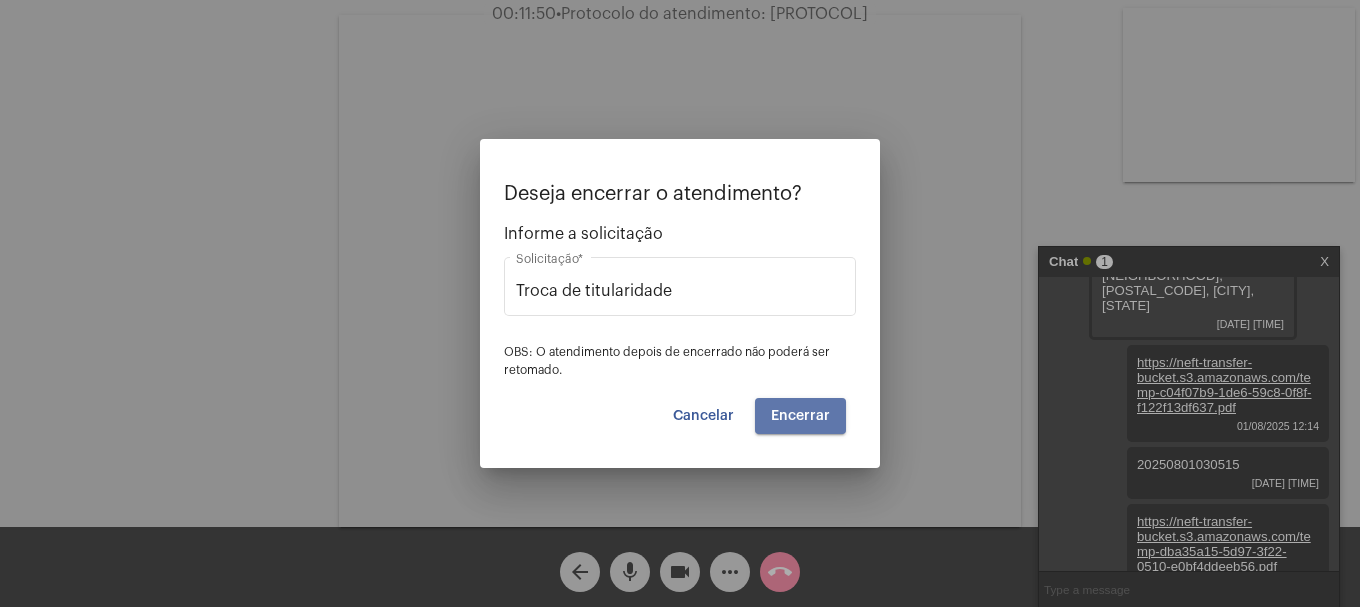 click on "Encerrar" at bounding box center (800, 416) 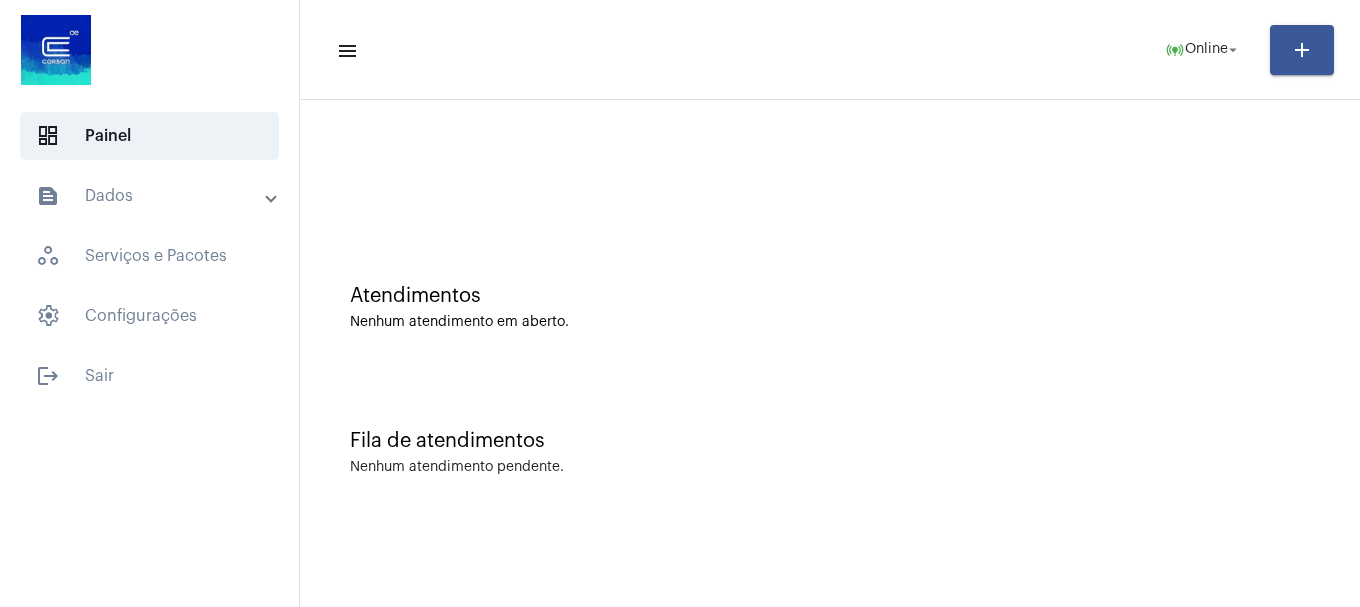 click on "Atendimentos Nenhum atendimento em aberto." 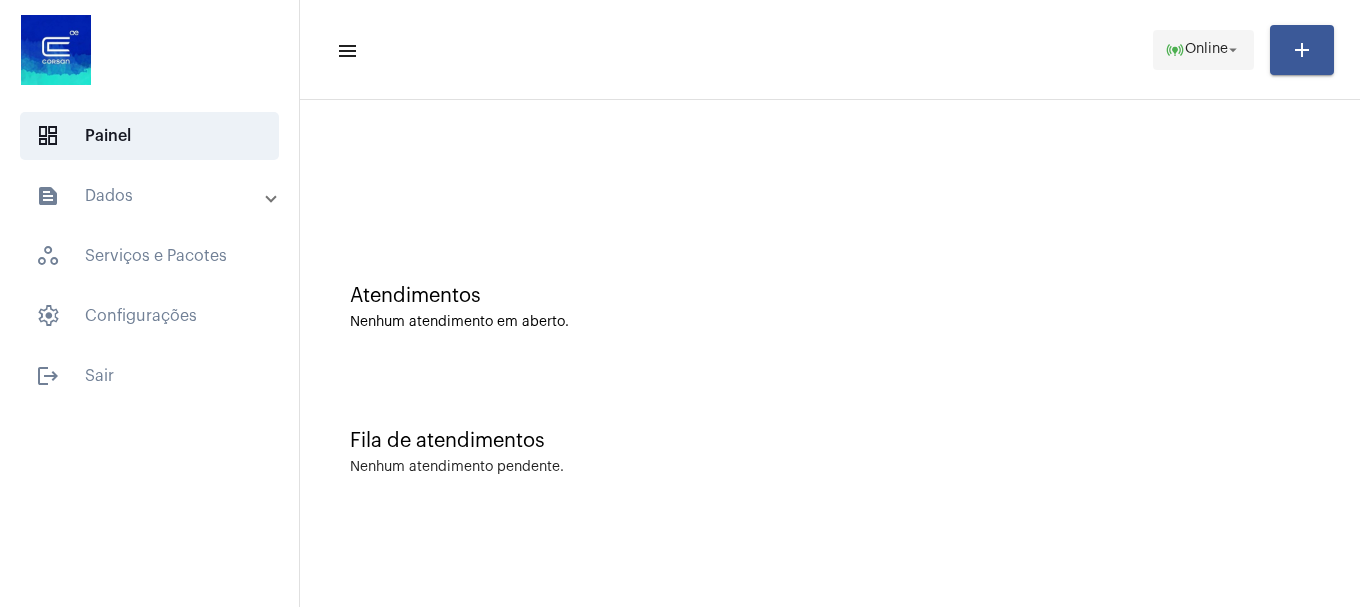 click on "online_prediction  Online arrow_drop_down" 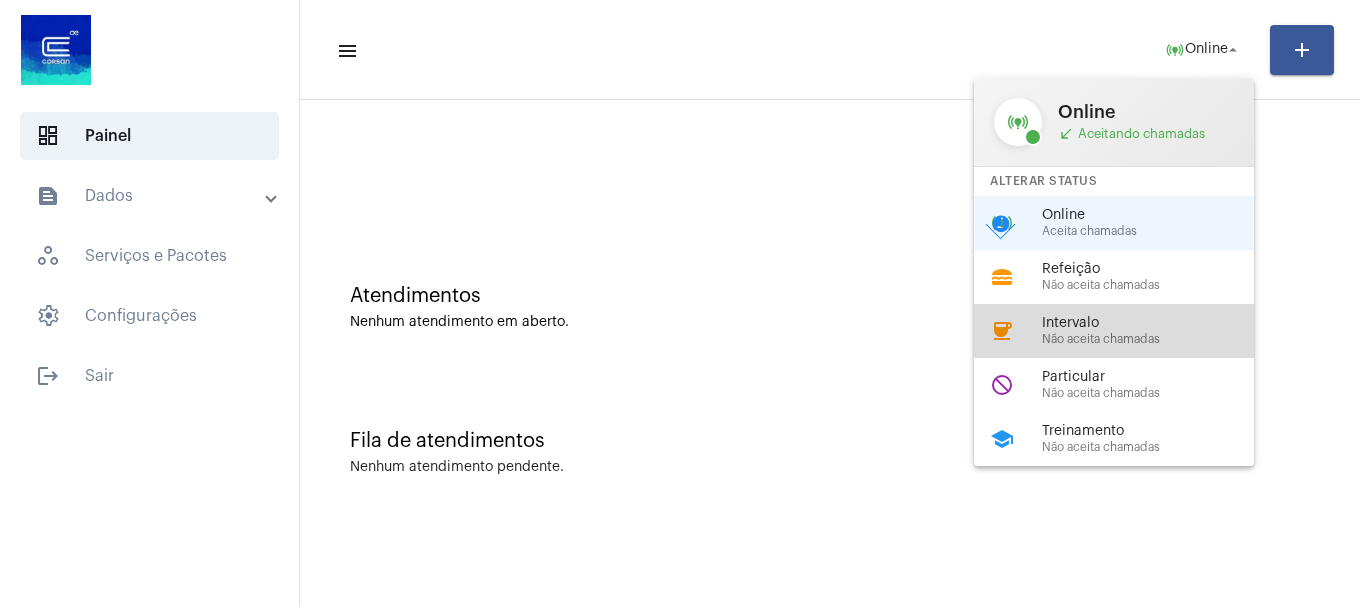 click on "Não aceita chamadas" at bounding box center [1156, 339] 